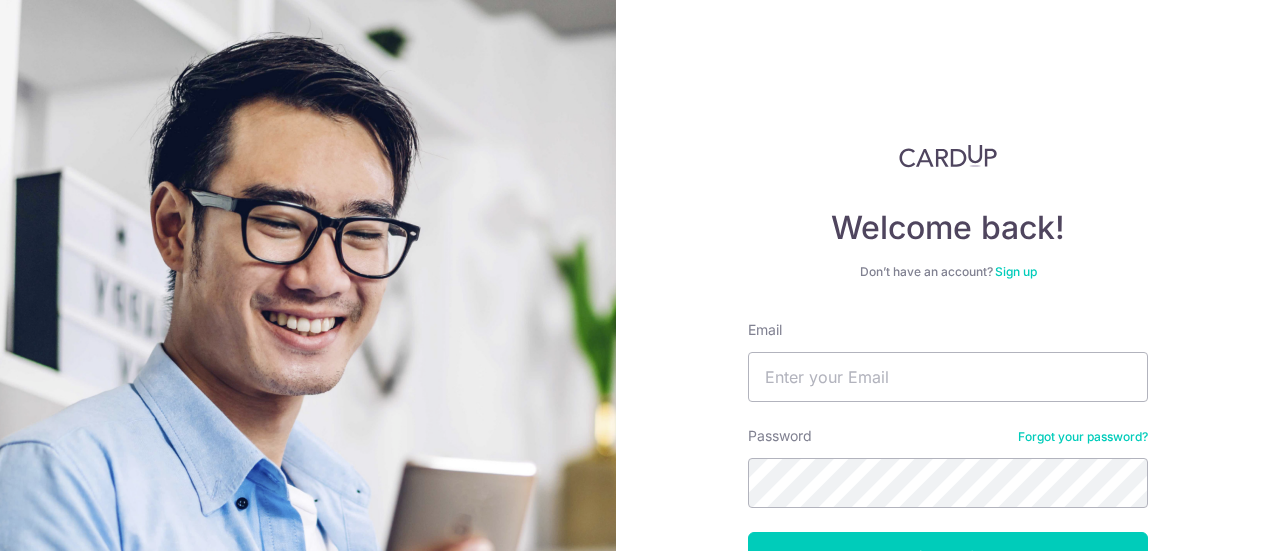 scroll, scrollTop: 0, scrollLeft: 0, axis: both 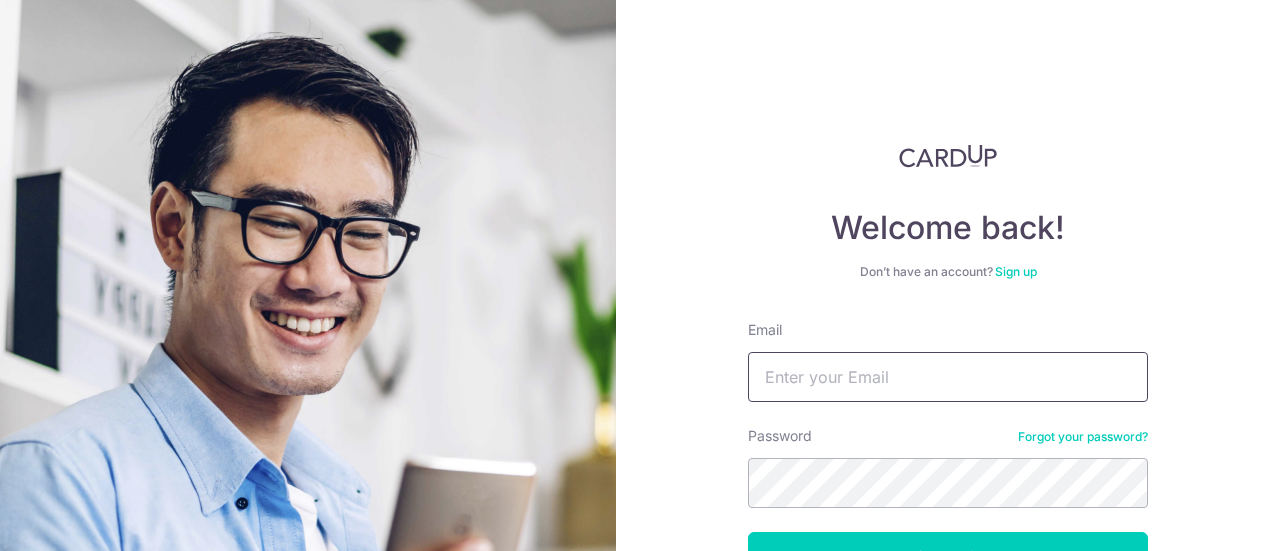 click on "Email" at bounding box center [948, 377] 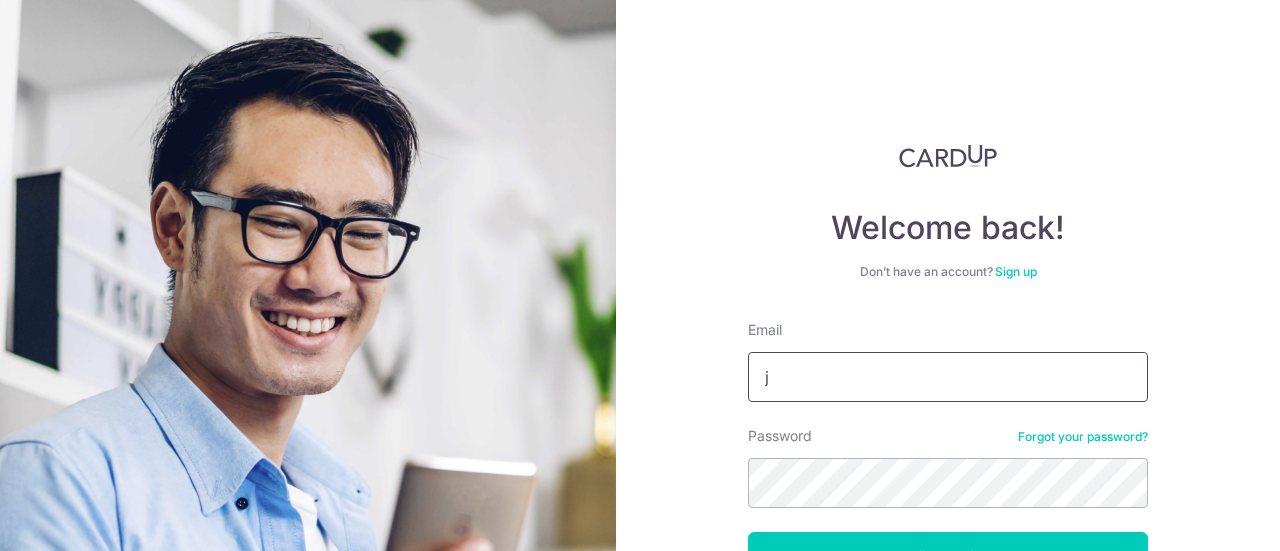 click on "j" at bounding box center (948, 377) 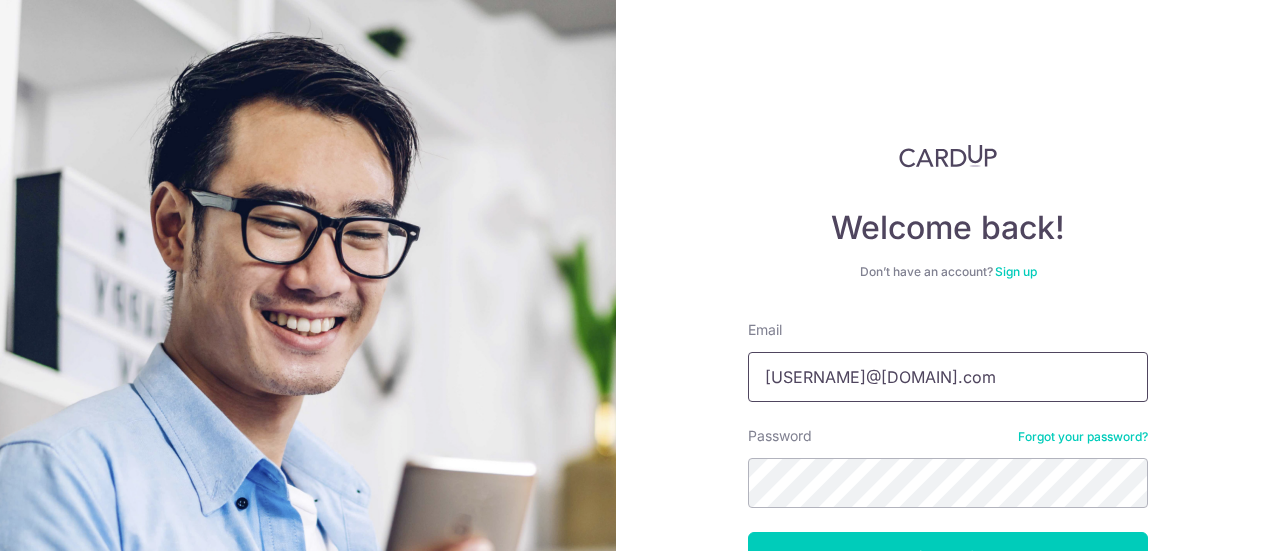 type on "[EMAIL]" 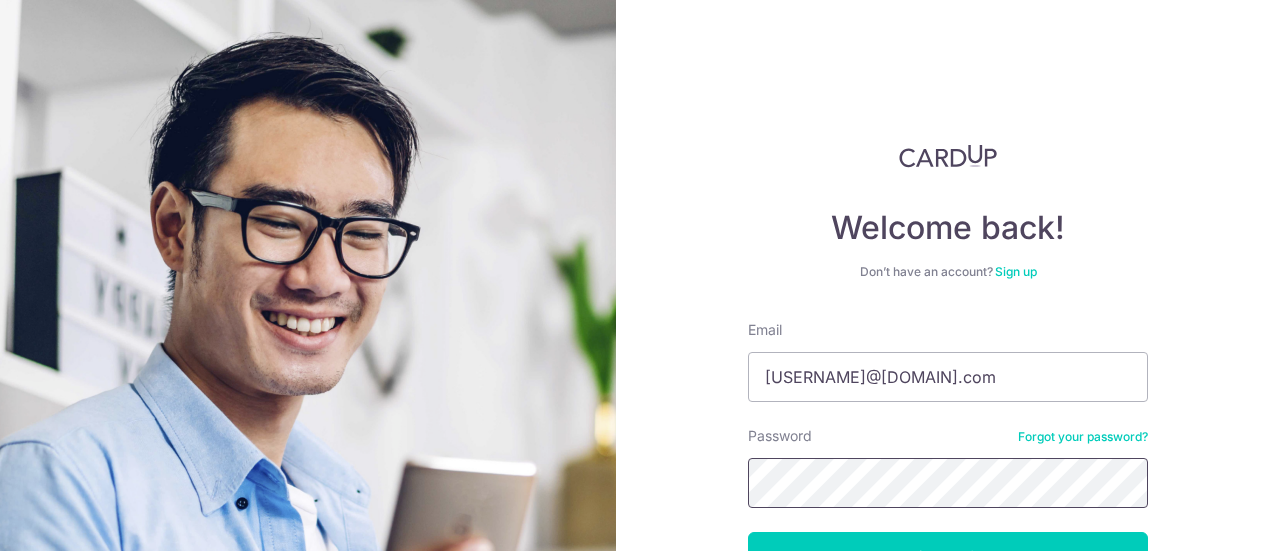 click on "Log in" at bounding box center (948, 557) 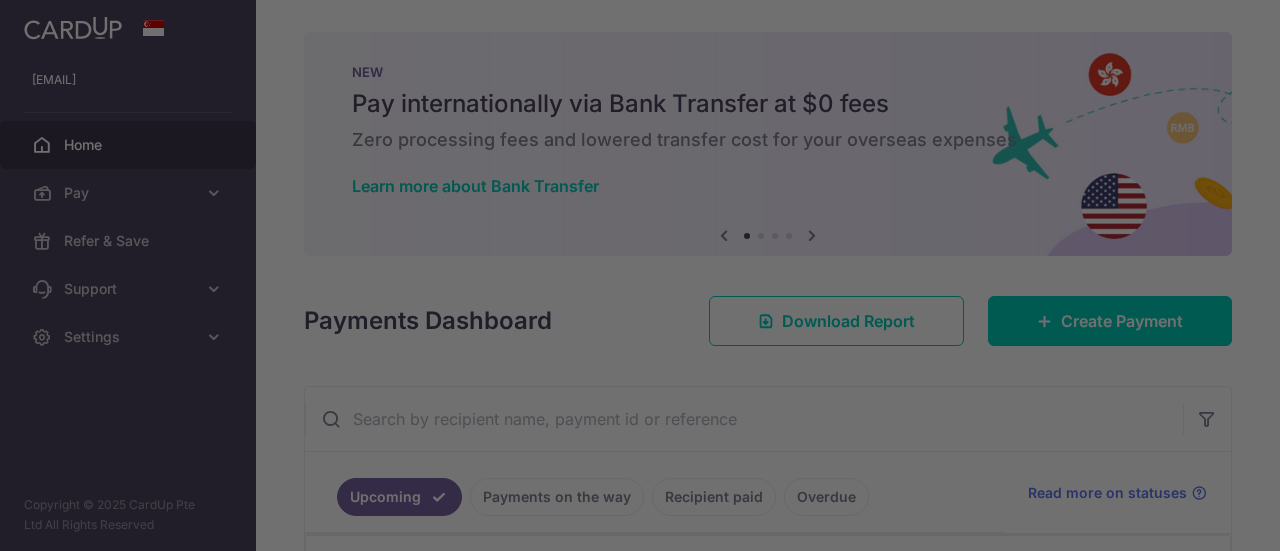 scroll, scrollTop: 0, scrollLeft: 0, axis: both 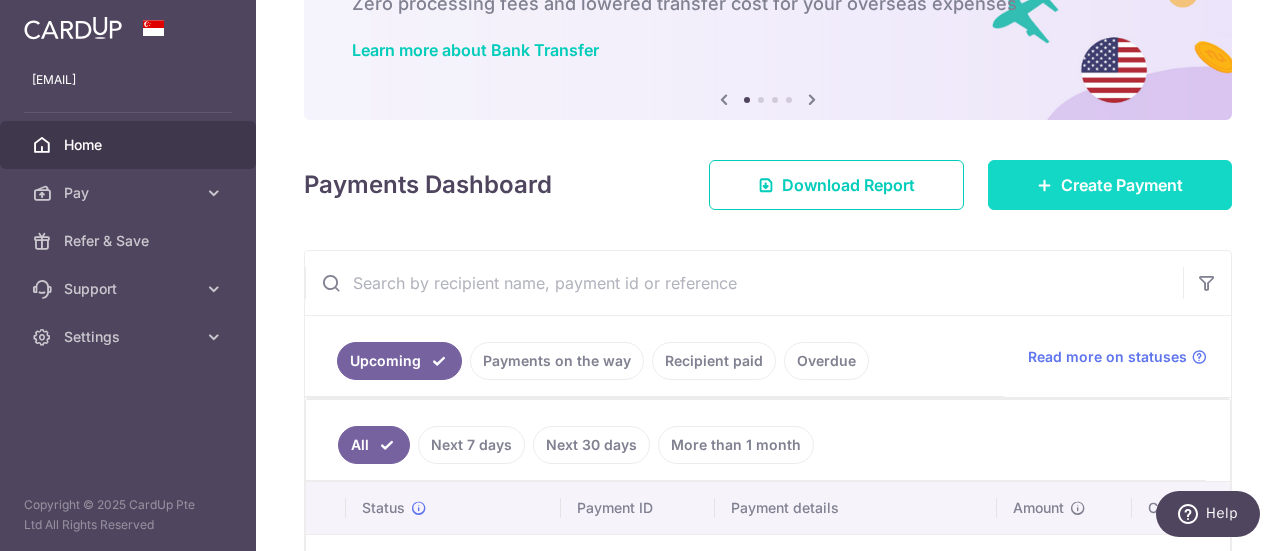 click on "Create Payment" at bounding box center (1122, 185) 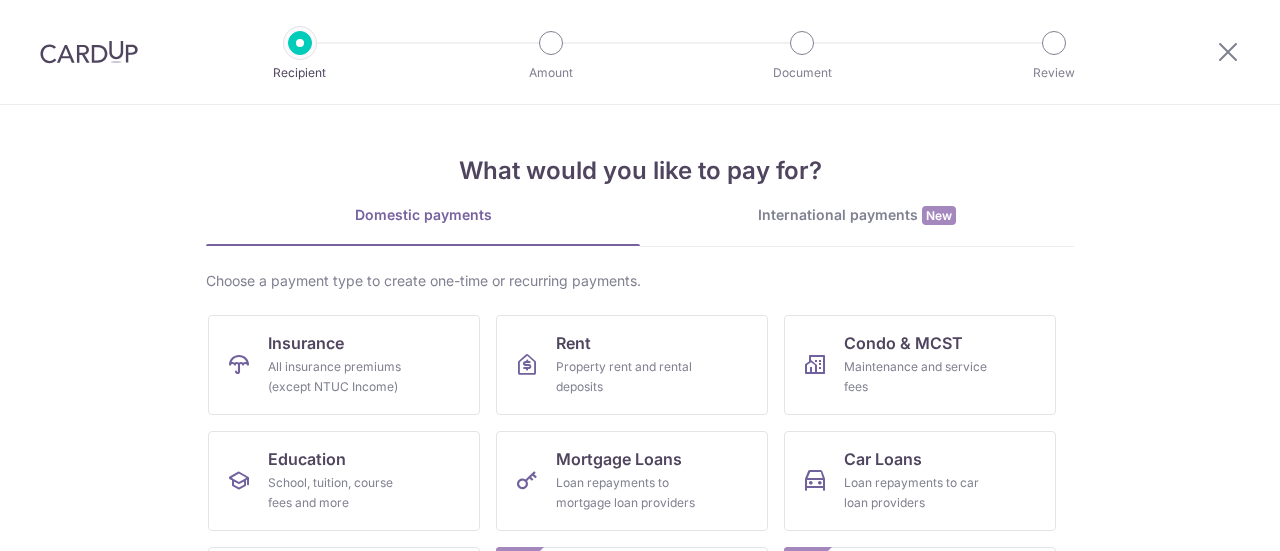scroll, scrollTop: 0, scrollLeft: 0, axis: both 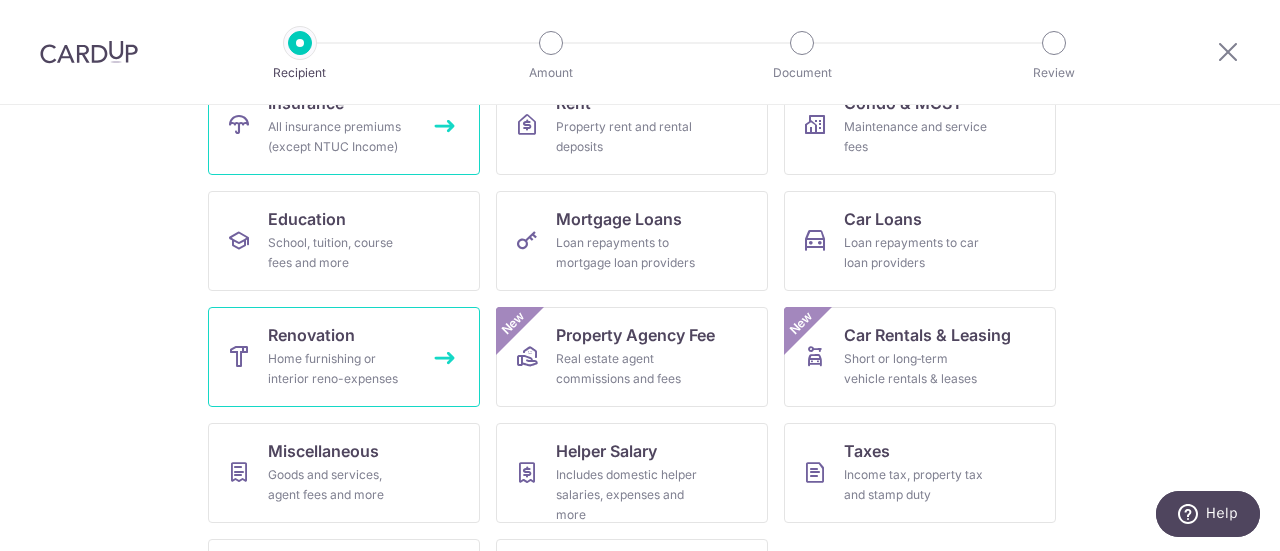 click on "Renovation Home furnishing or interior reno-expenses" at bounding box center (344, 357) 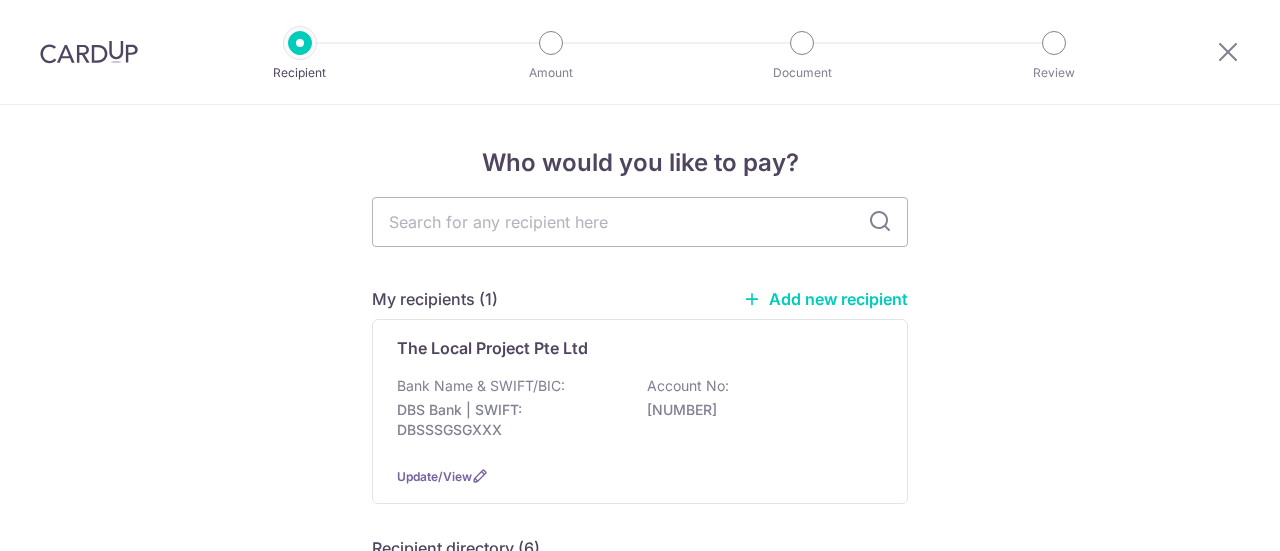scroll, scrollTop: 0, scrollLeft: 0, axis: both 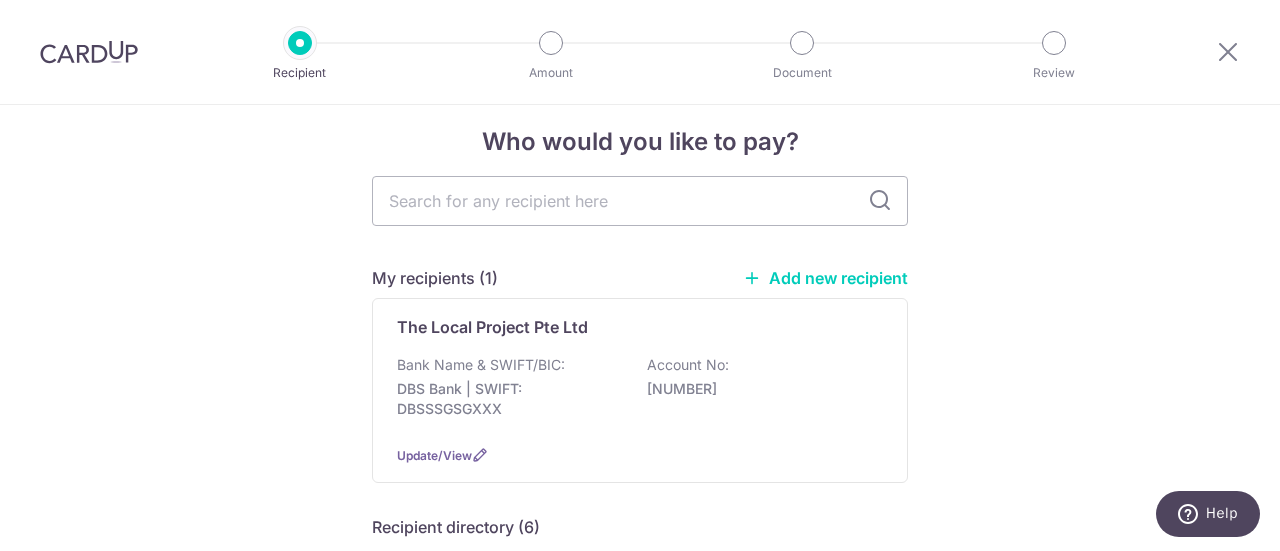 click on "Add new recipient" at bounding box center (825, 278) 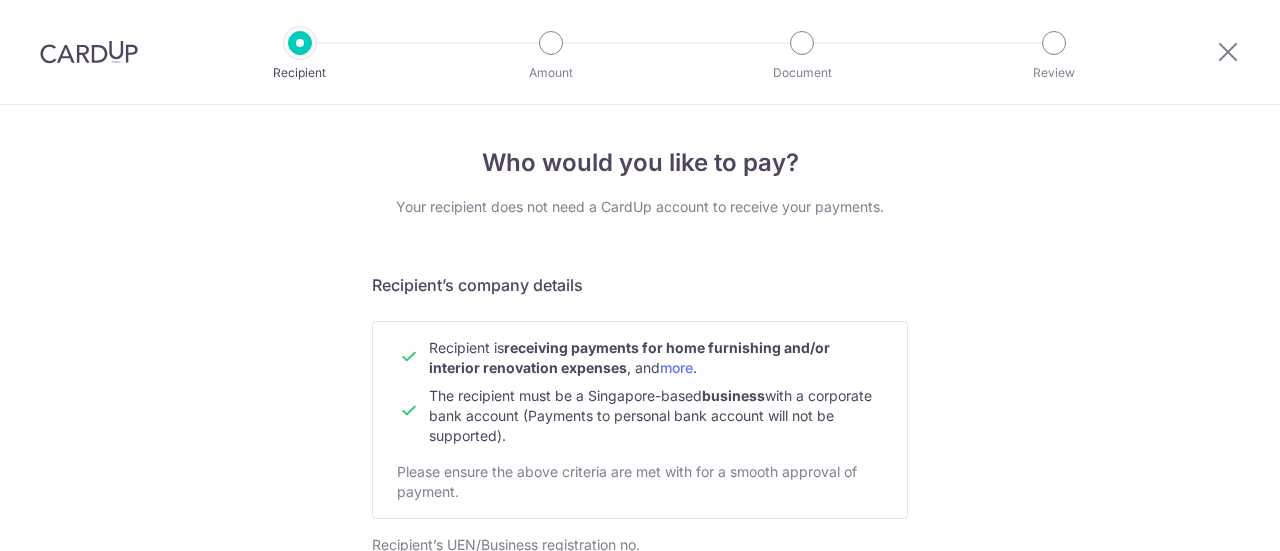 scroll, scrollTop: 0, scrollLeft: 0, axis: both 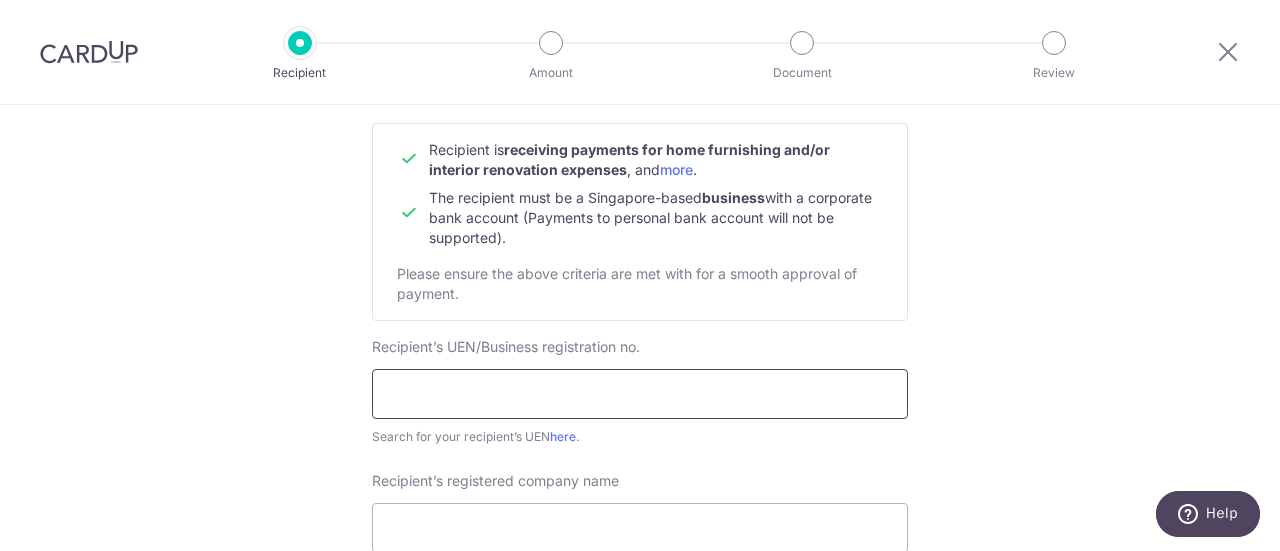 click at bounding box center (640, 394) 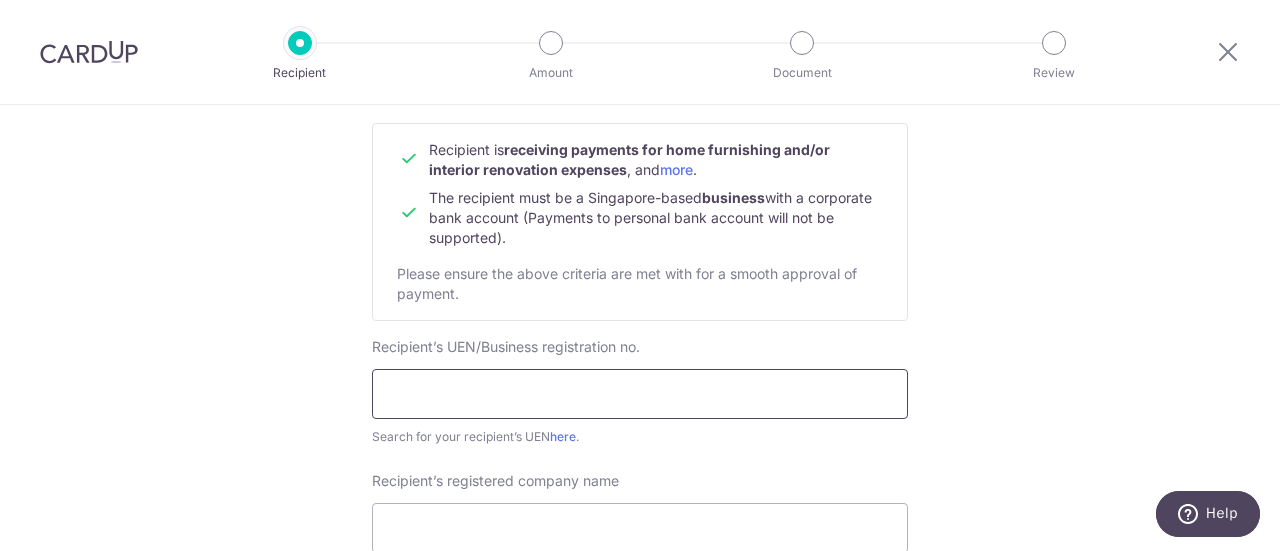 paste on "202323362G" 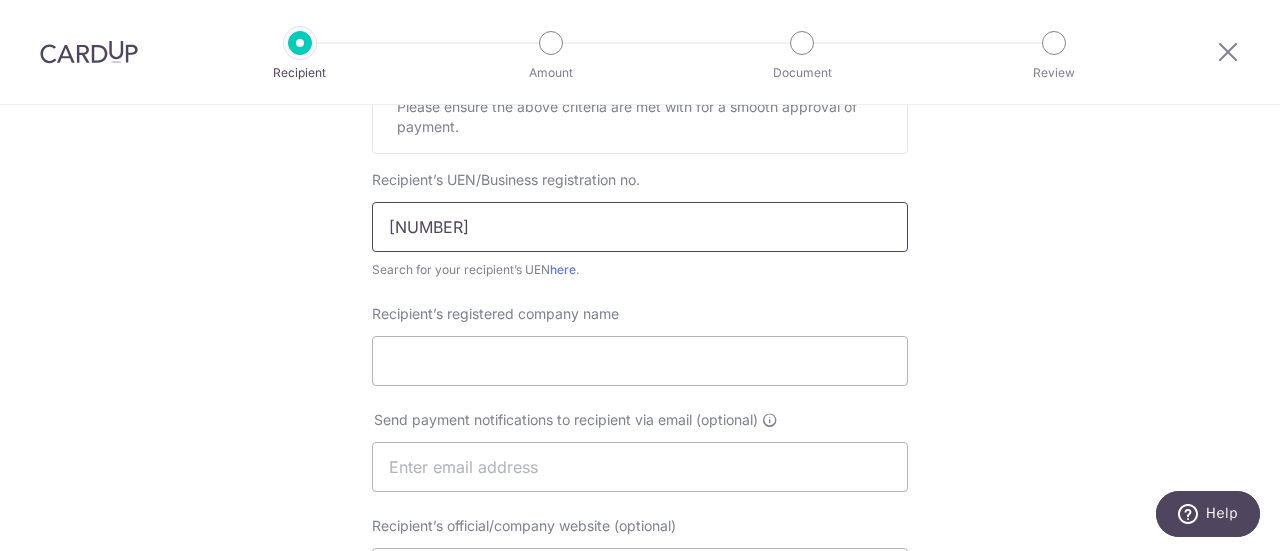 scroll, scrollTop: 378, scrollLeft: 0, axis: vertical 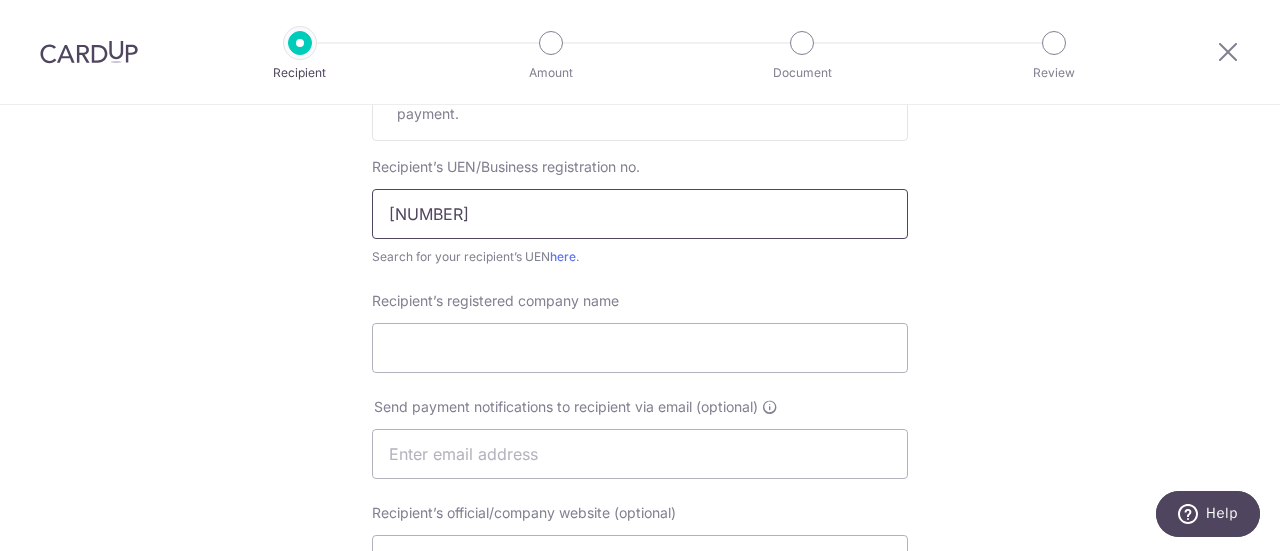 type on "202323362G" 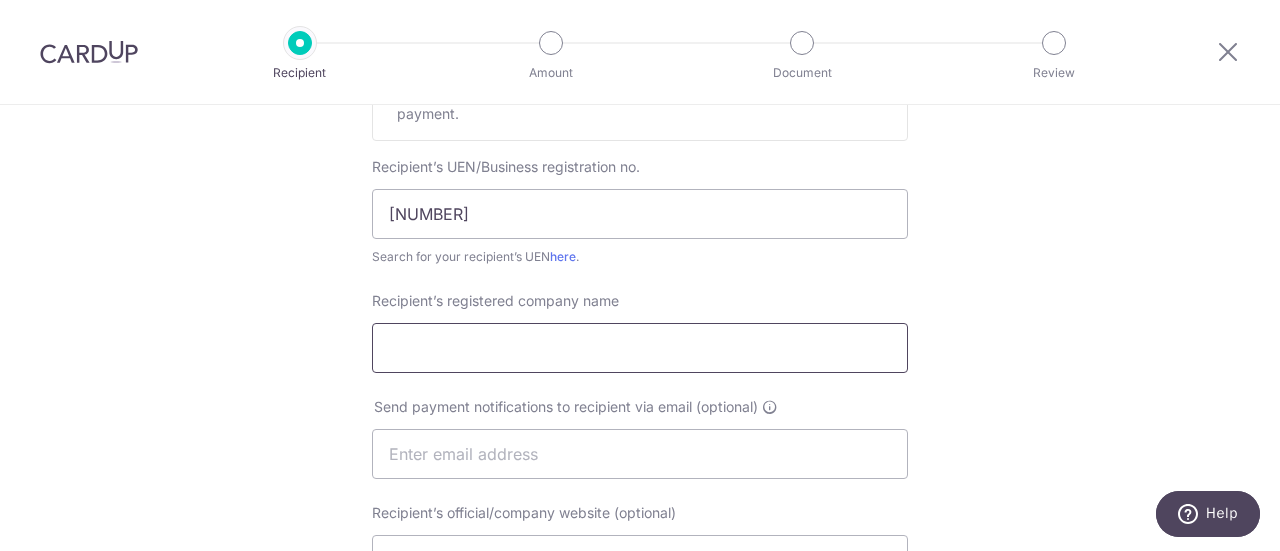 click on "Recipient’s registered company name" at bounding box center (640, 348) 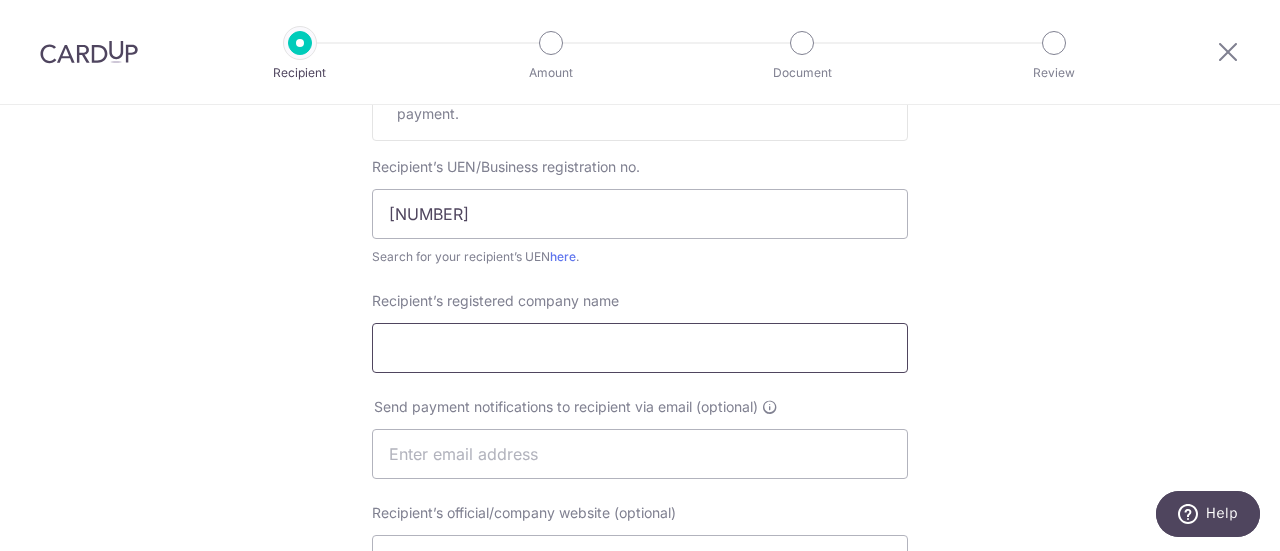 paste on "Exterior Design Pte Ltd" 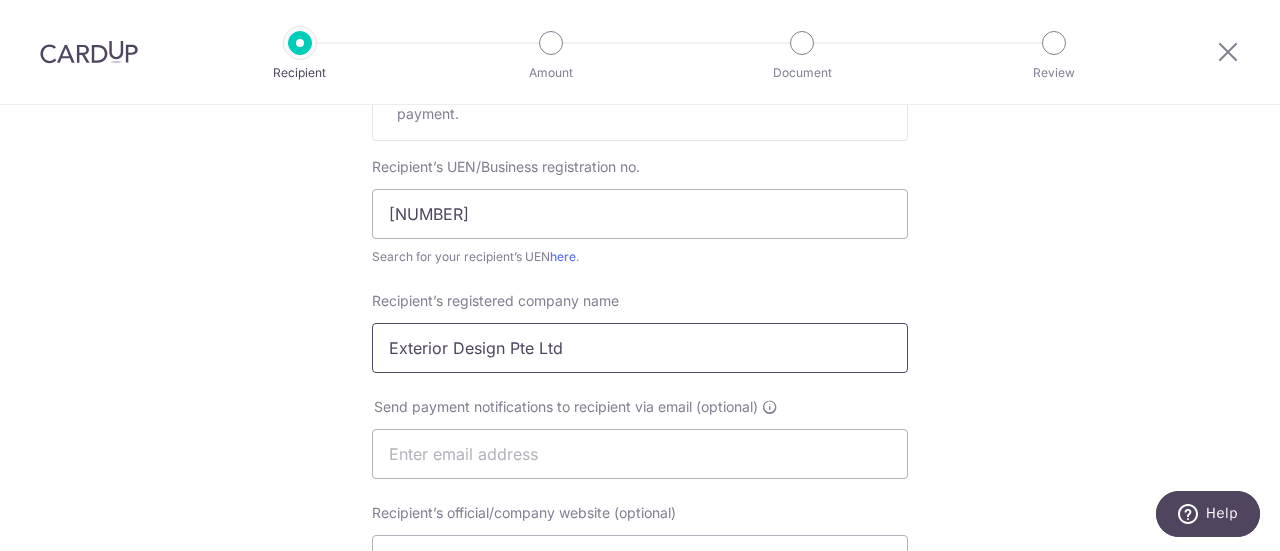scroll, scrollTop: 517, scrollLeft: 0, axis: vertical 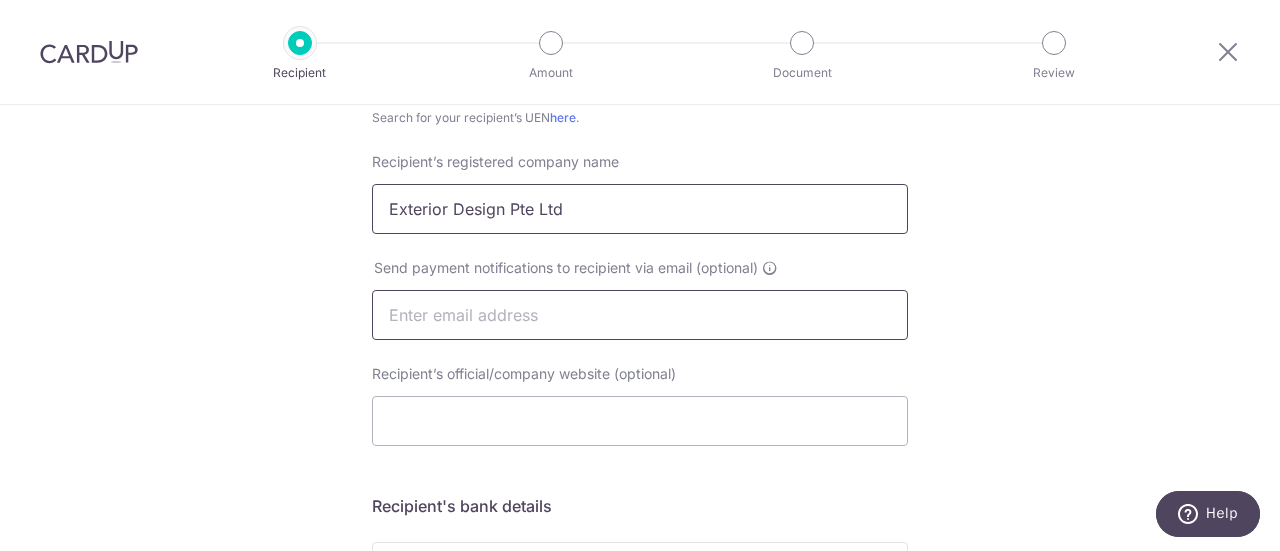 type on "Exterior Design Pte Ltd" 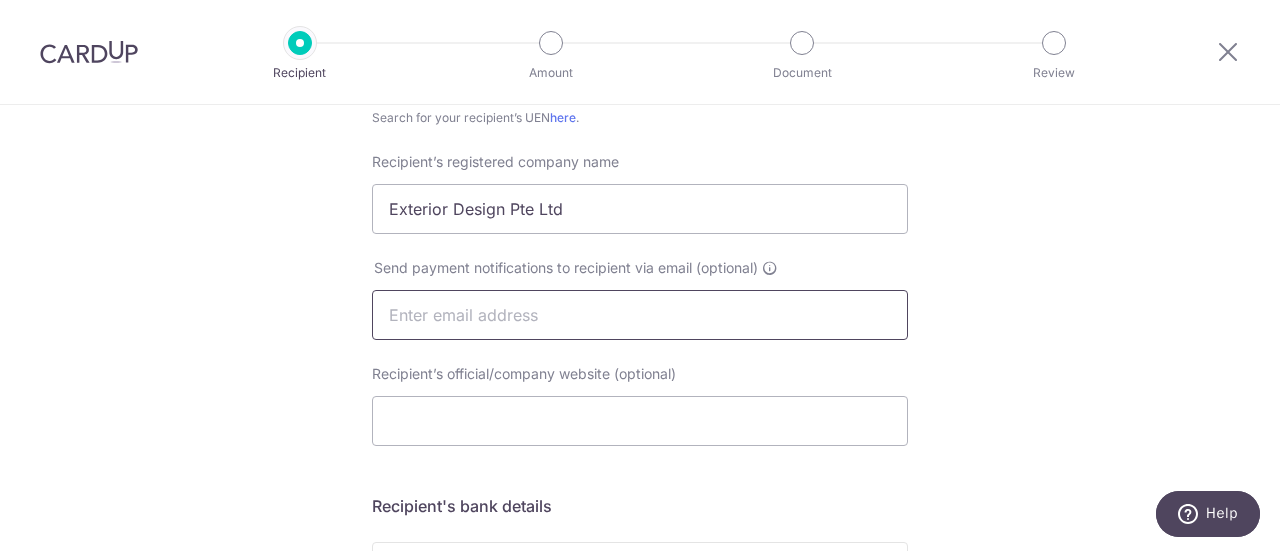 click at bounding box center [640, 315] 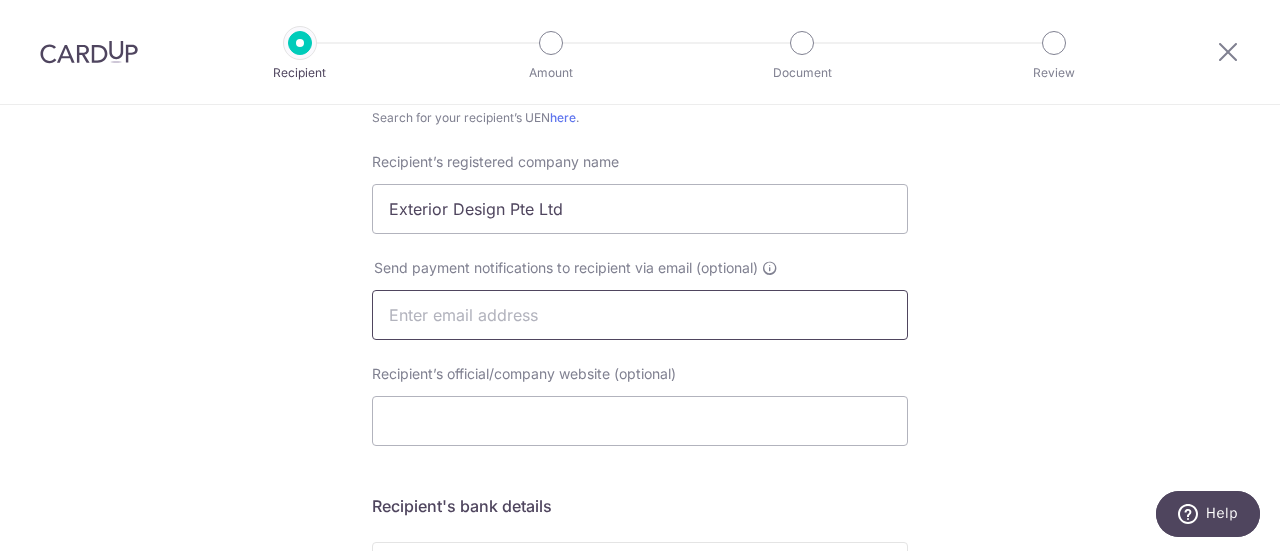 type on "j" 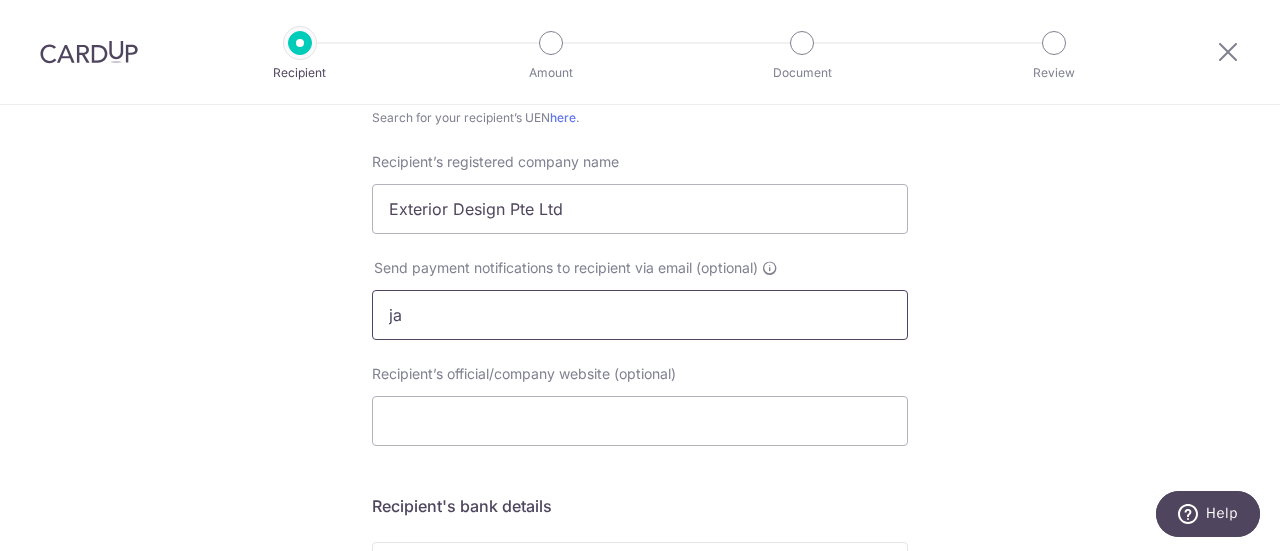 type on "j" 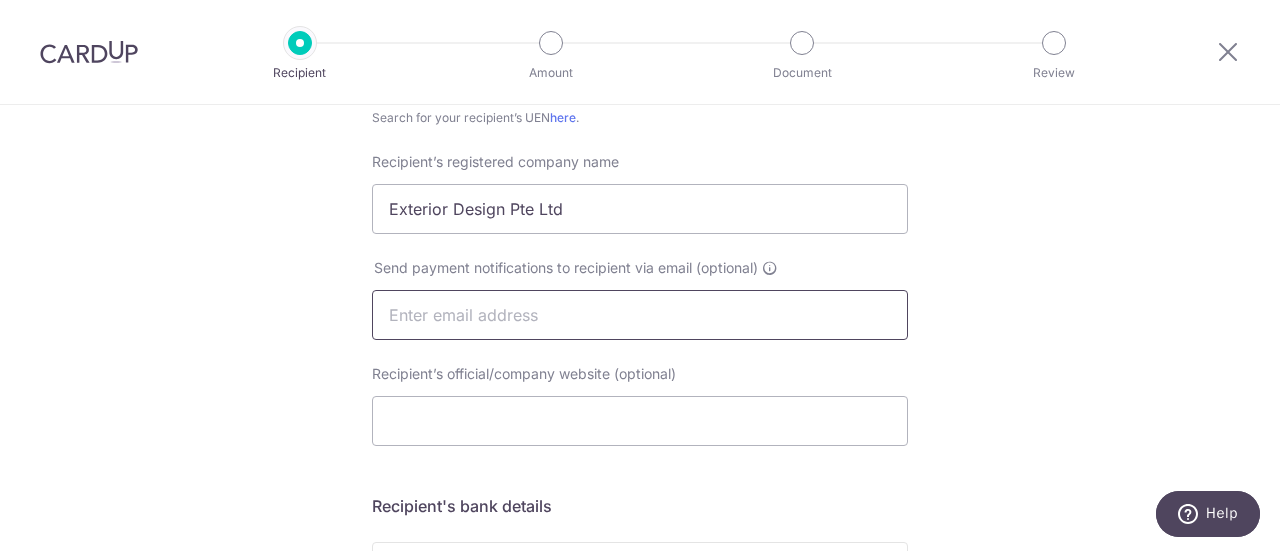 paste on "sales@exteriordesign.com.sg" 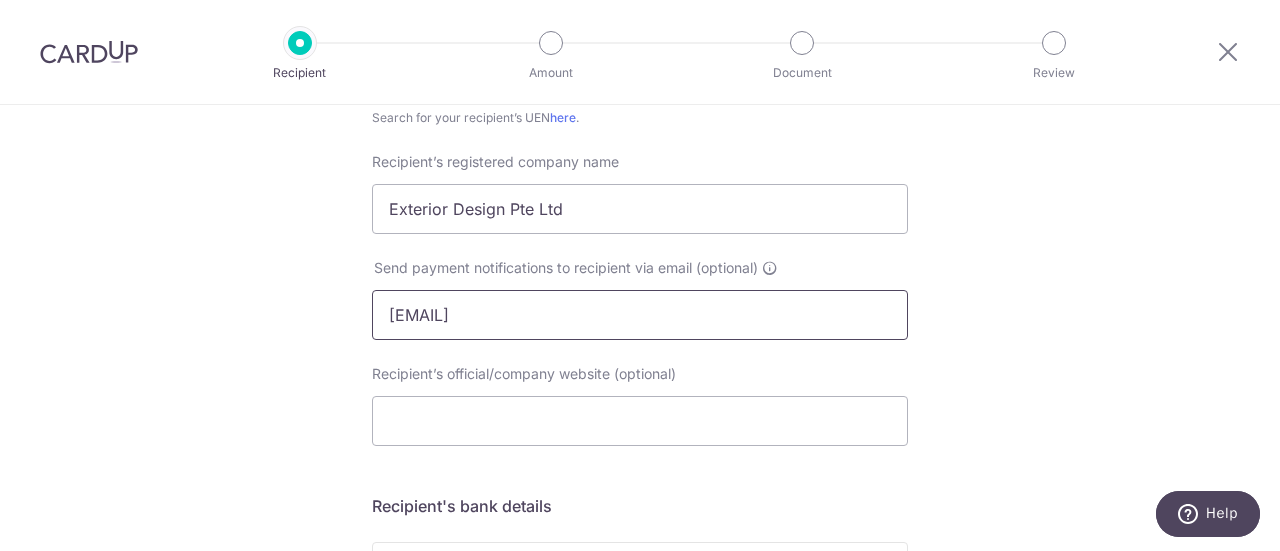 type on "sales@exteriordesign.com.sg" 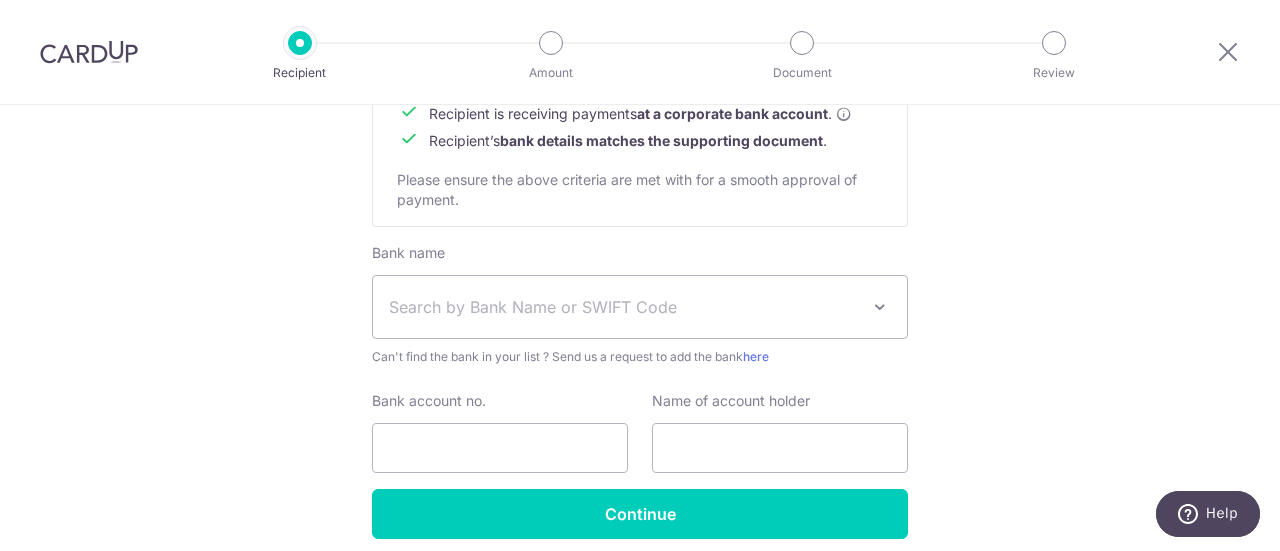 scroll, scrollTop: 978, scrollLeft: 0, axis: vertical 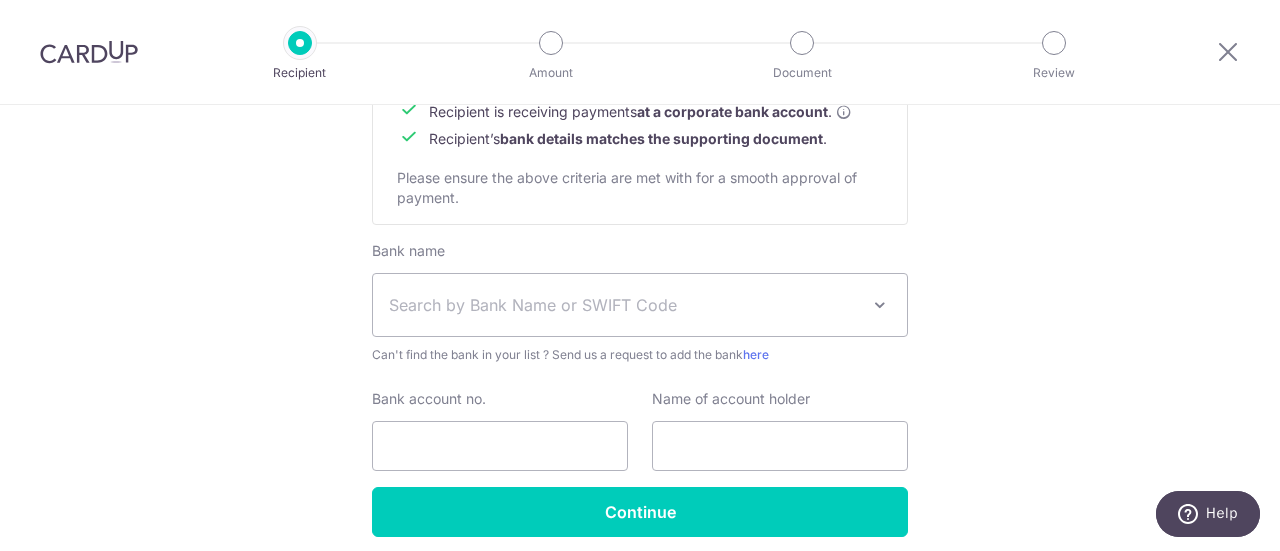 click on "Search by Bank Name or SWIFT Code" at bounding box center (624, 305) 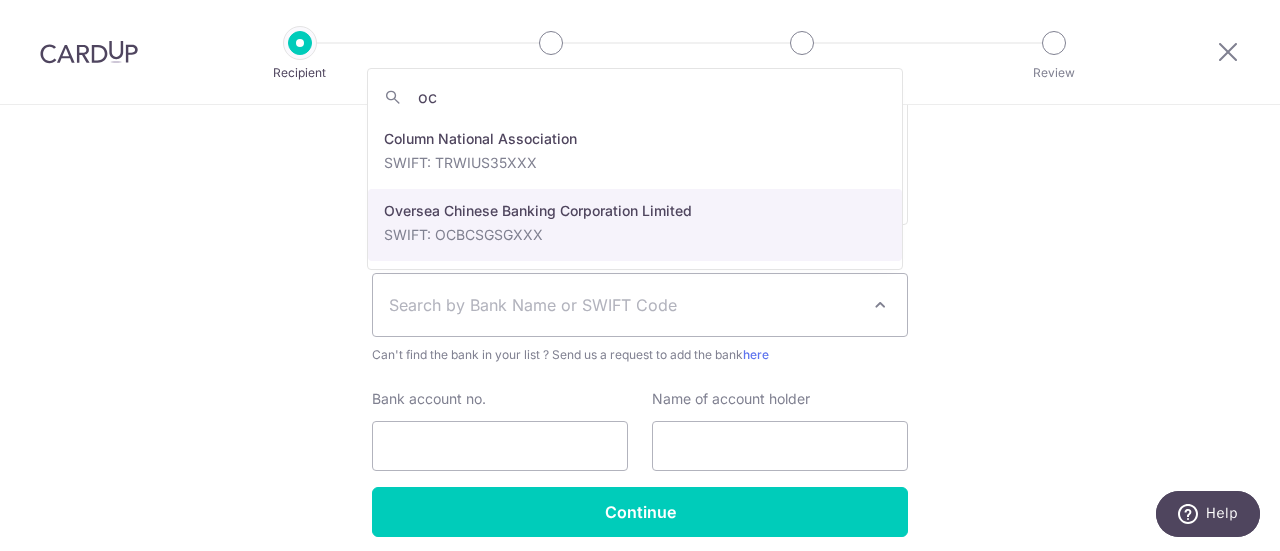 type on "oc" 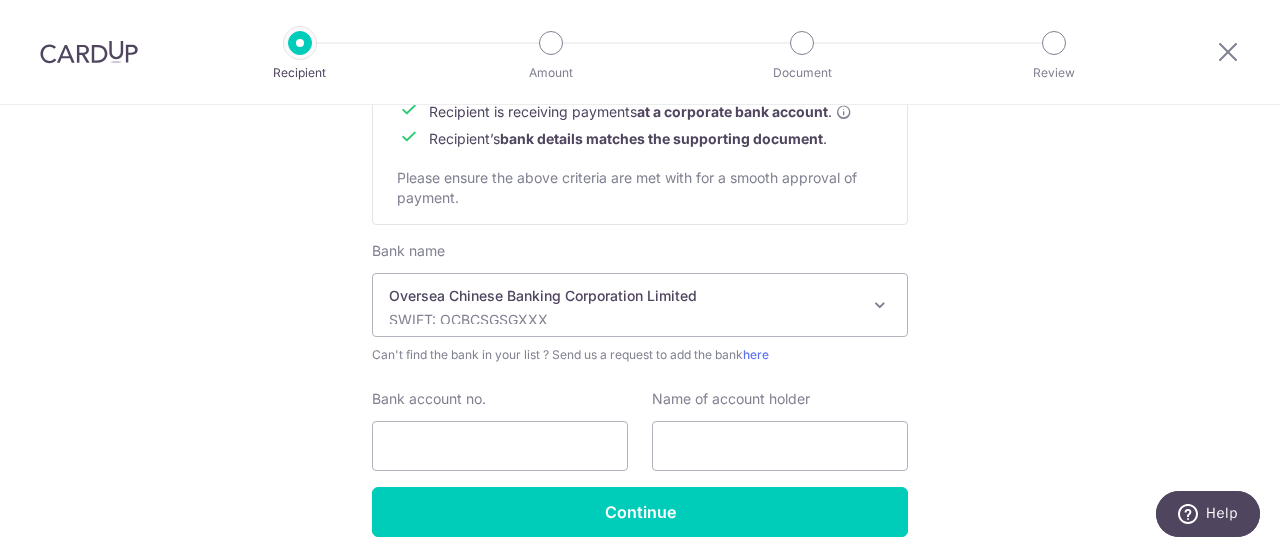 select on "12" 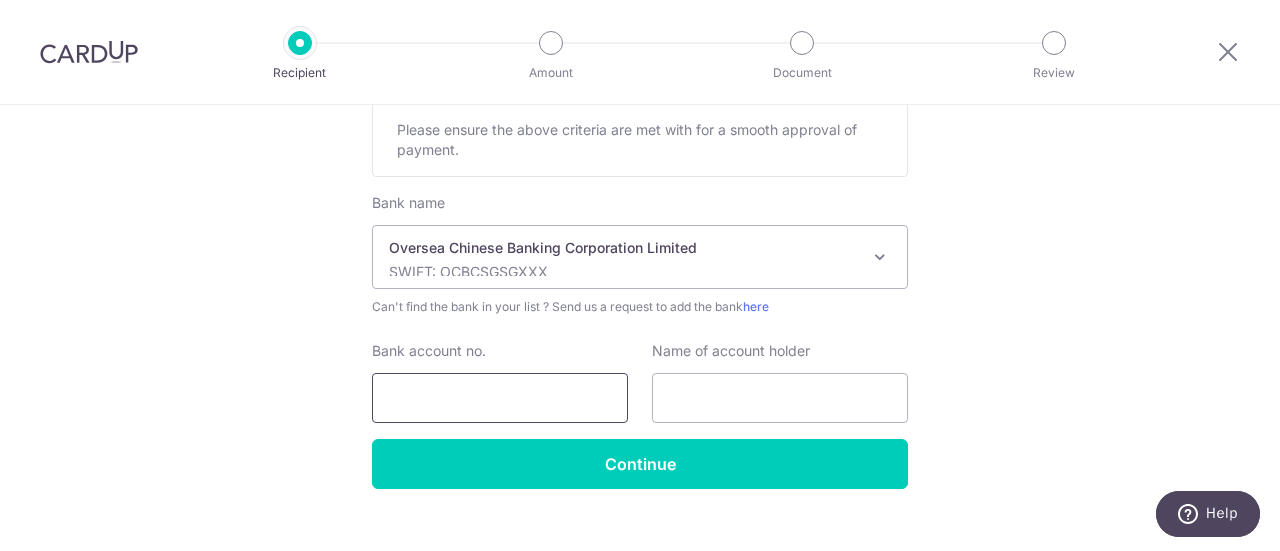 click on "Bank account no." at bounding box center (500, 398) 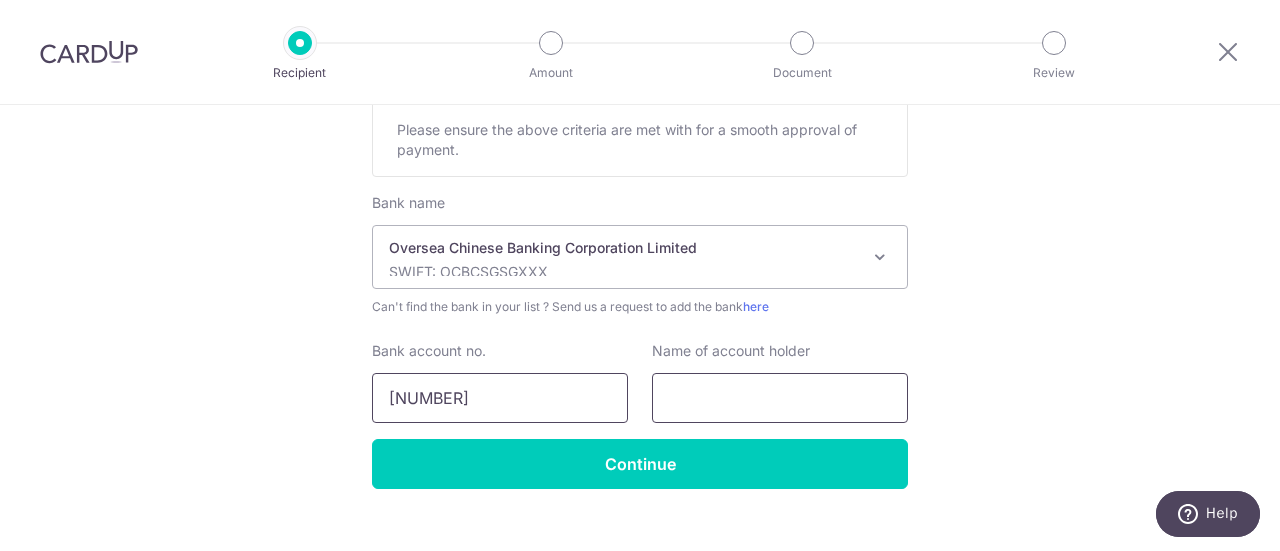 type on "595-430125-001" 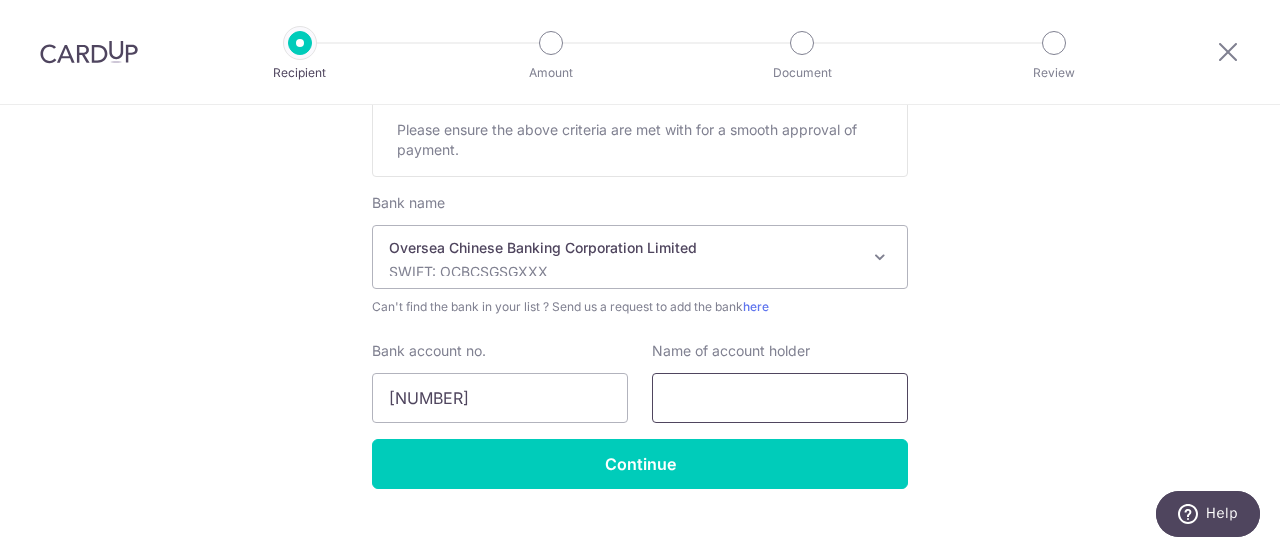 paste on "Exterior Design Pte Ltd" 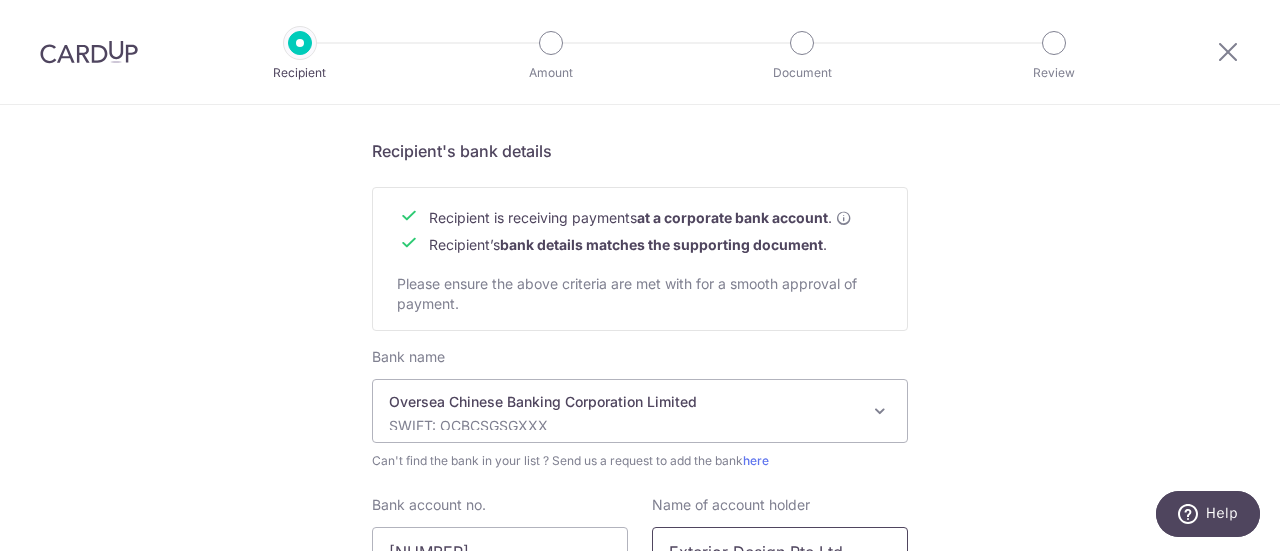 scroll, scrollTop: 1057, scrollLeft: 0, axis: vertical 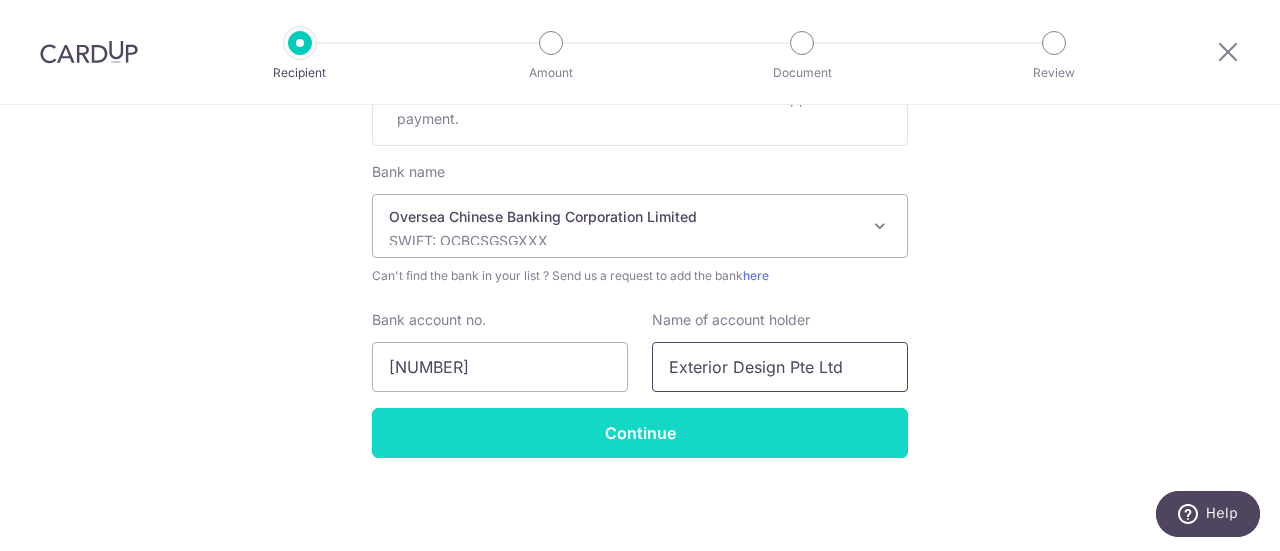 type on "Exterior Design Pte Ltd" 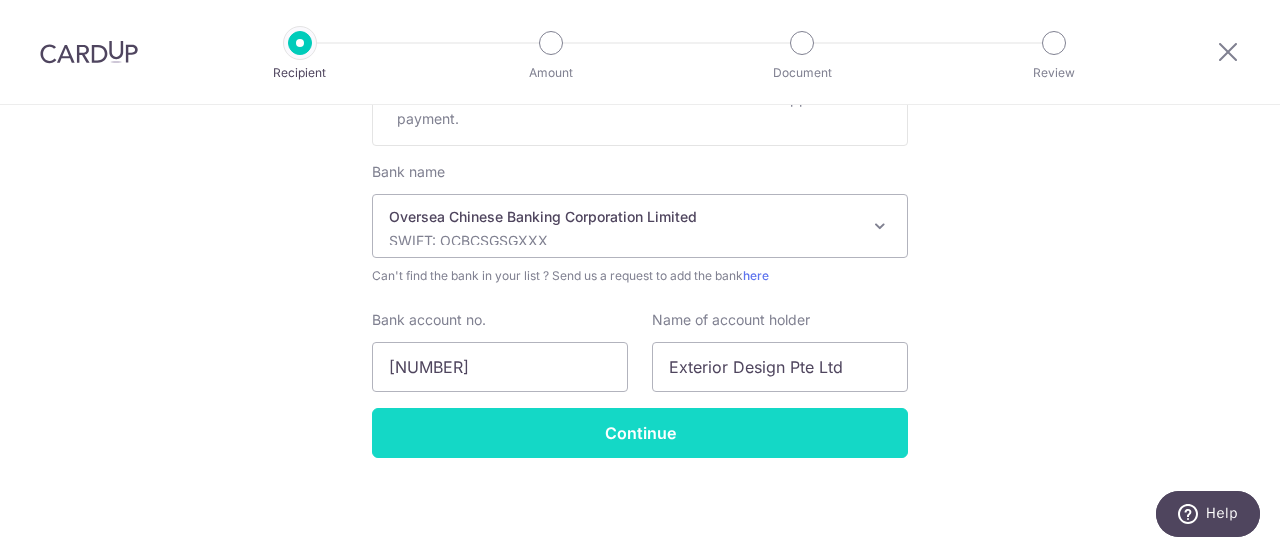 click on "Continue" at bounding box center [640, 433] 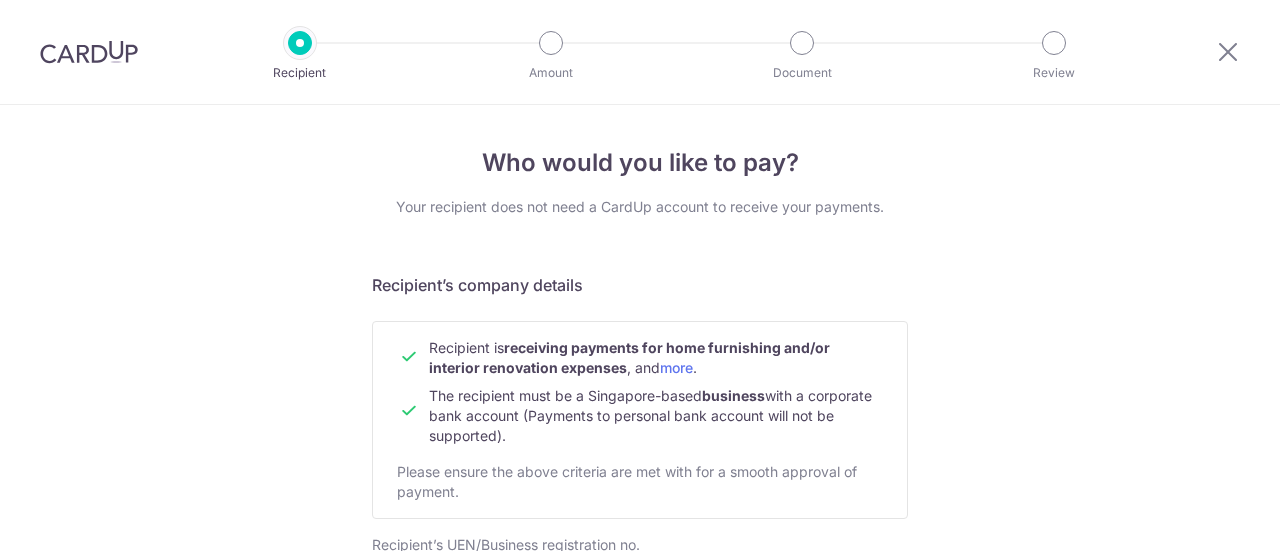 scroll, scrollTop: 0, scrollLeft: 0, axis: both 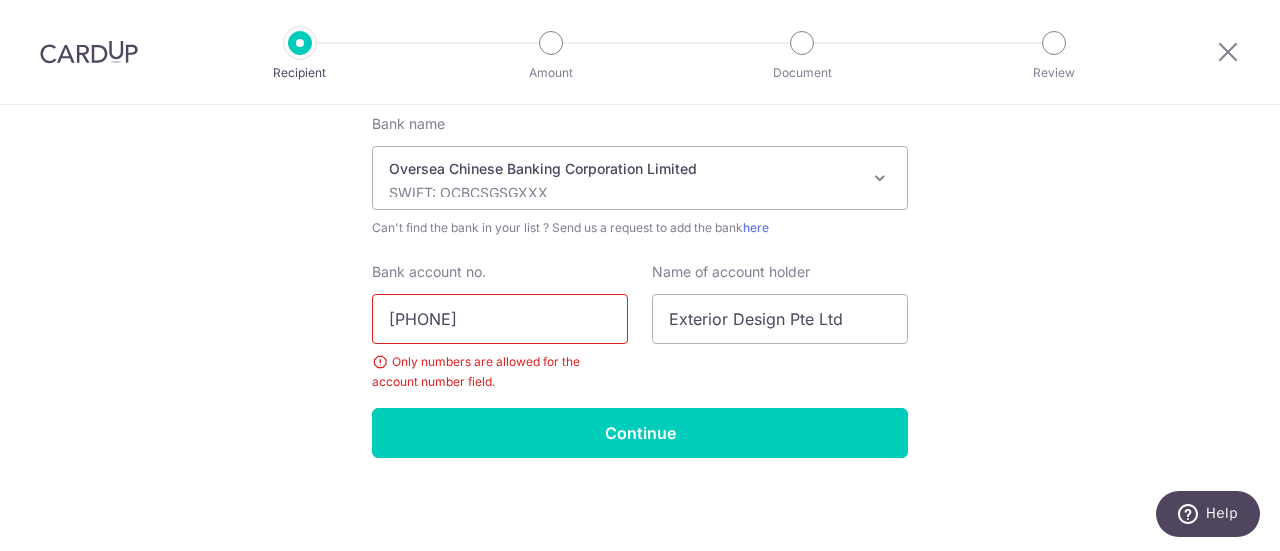 click on "595-430125-001" at bounding box center [500, 319] 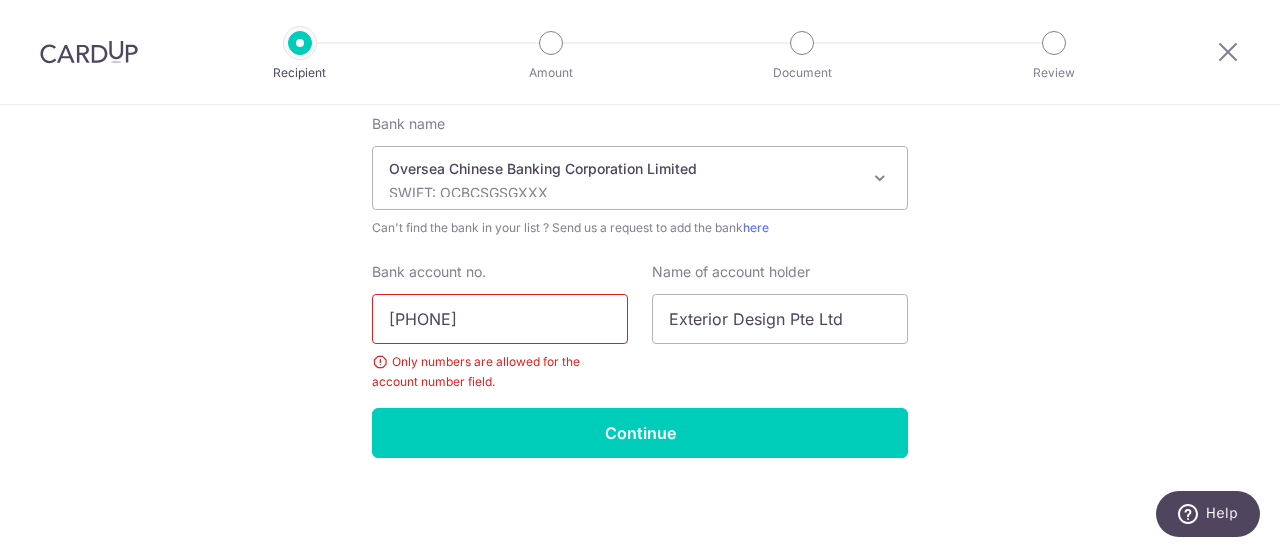 click on "595-430125001" at bounding box center (500, 319) 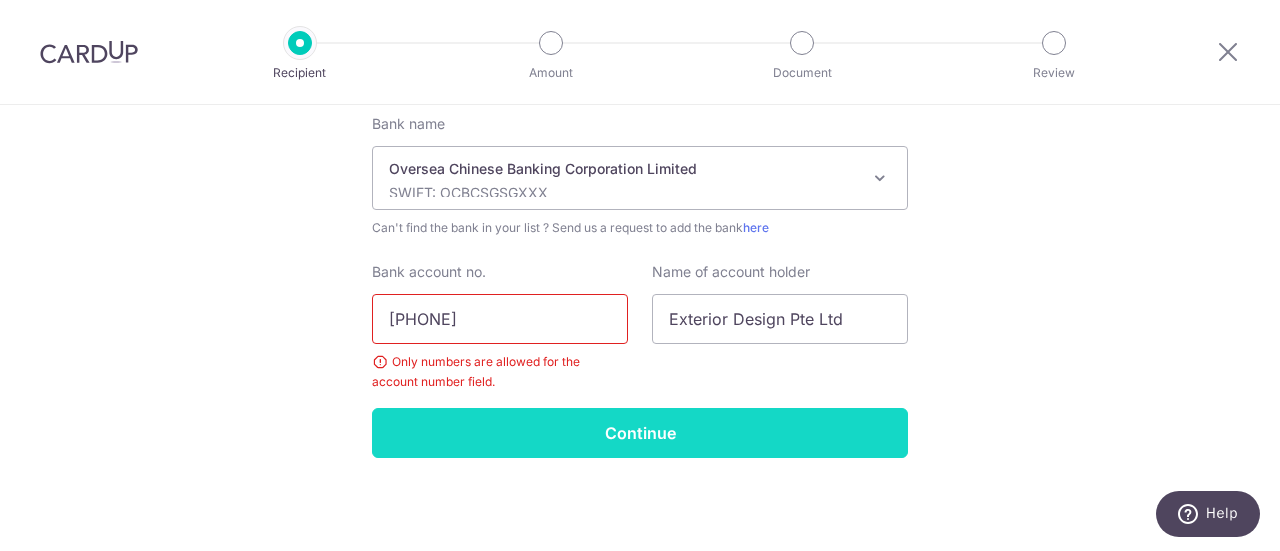 type on "595430125001" 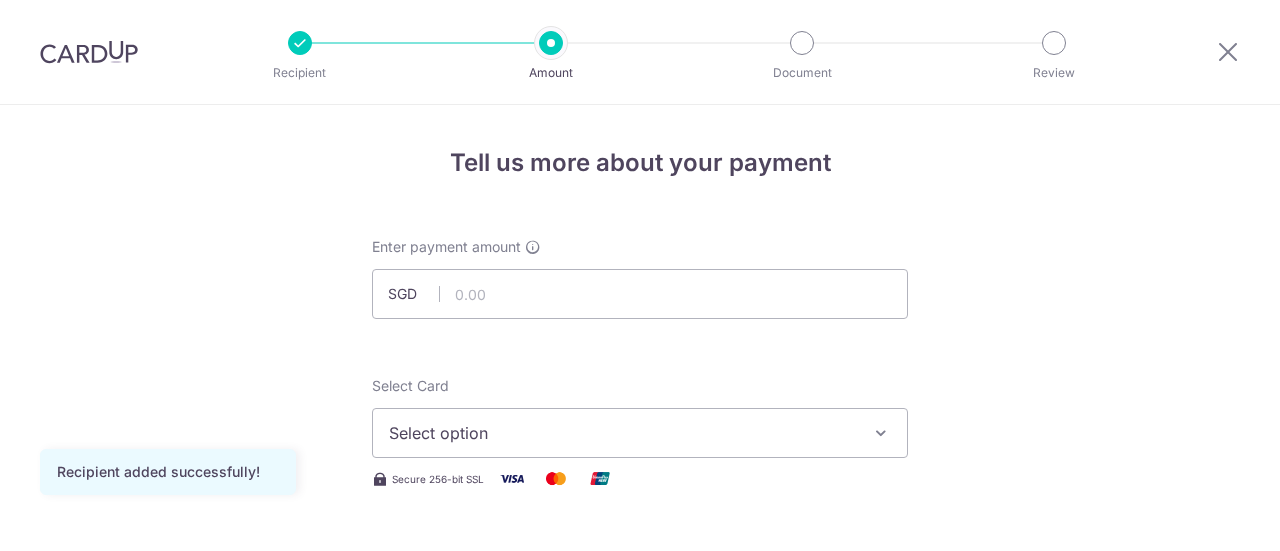 scroll, scrollTop: 0, scrollLeft: 0, axis: both 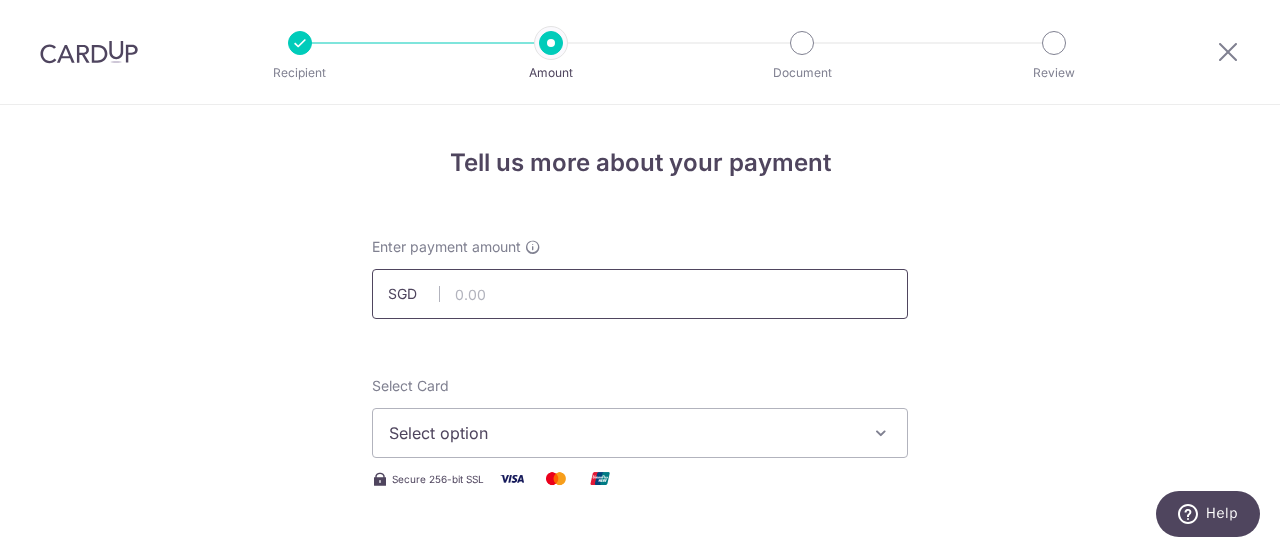 click at bounding box center (640, 294) 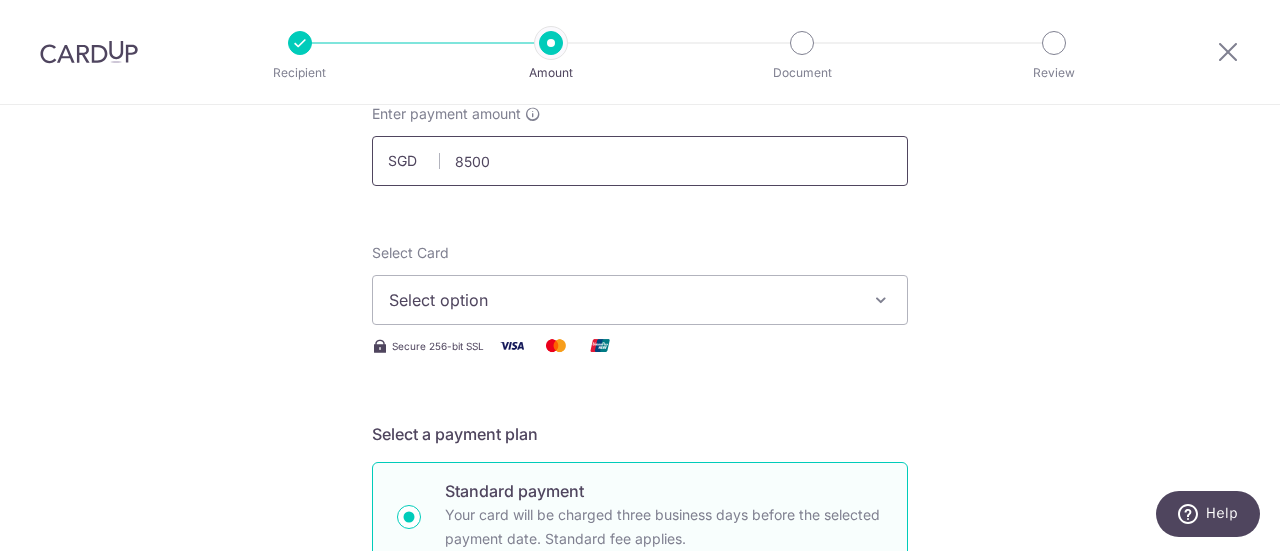scroll, scrollTop: 134, scrollLeft: 0, axis: vertical 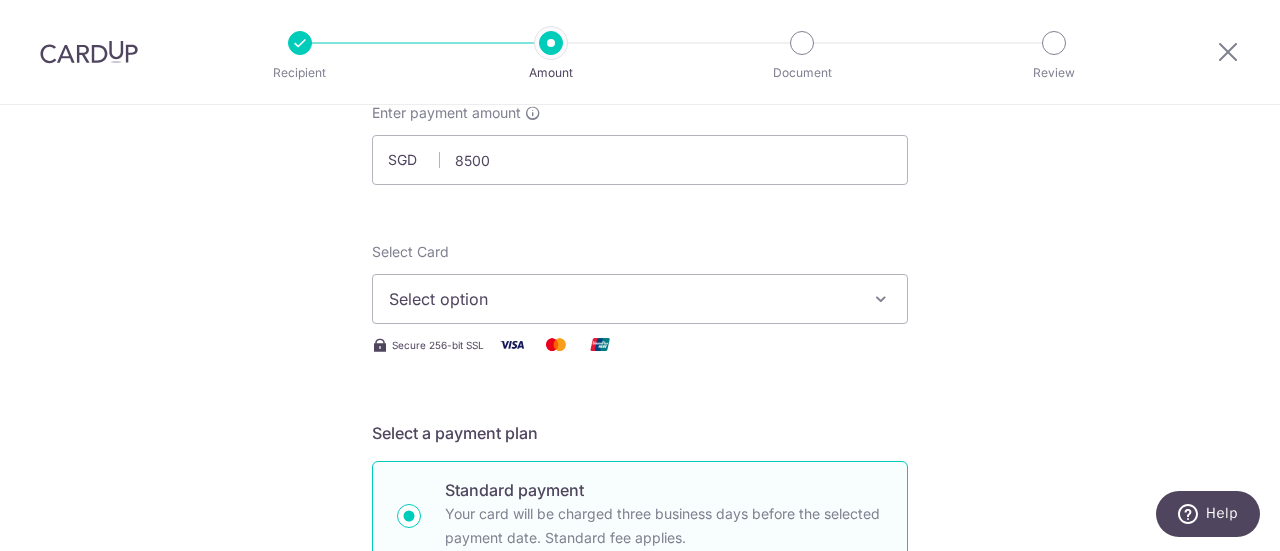 type on "8,500.00" 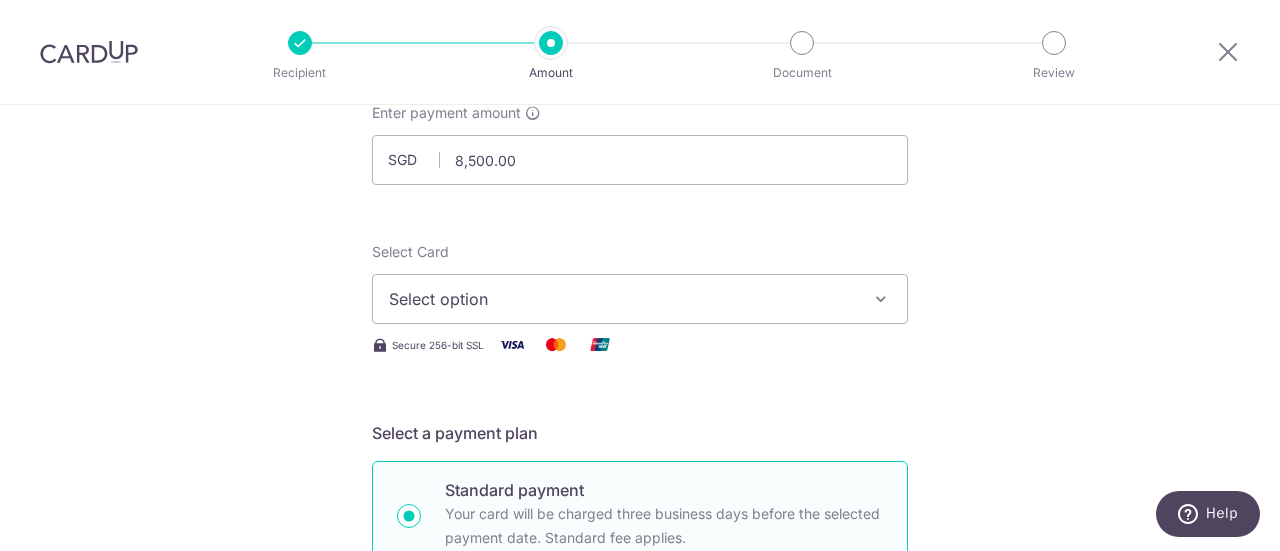 click on "Select option" at bounding box center (622, 299) 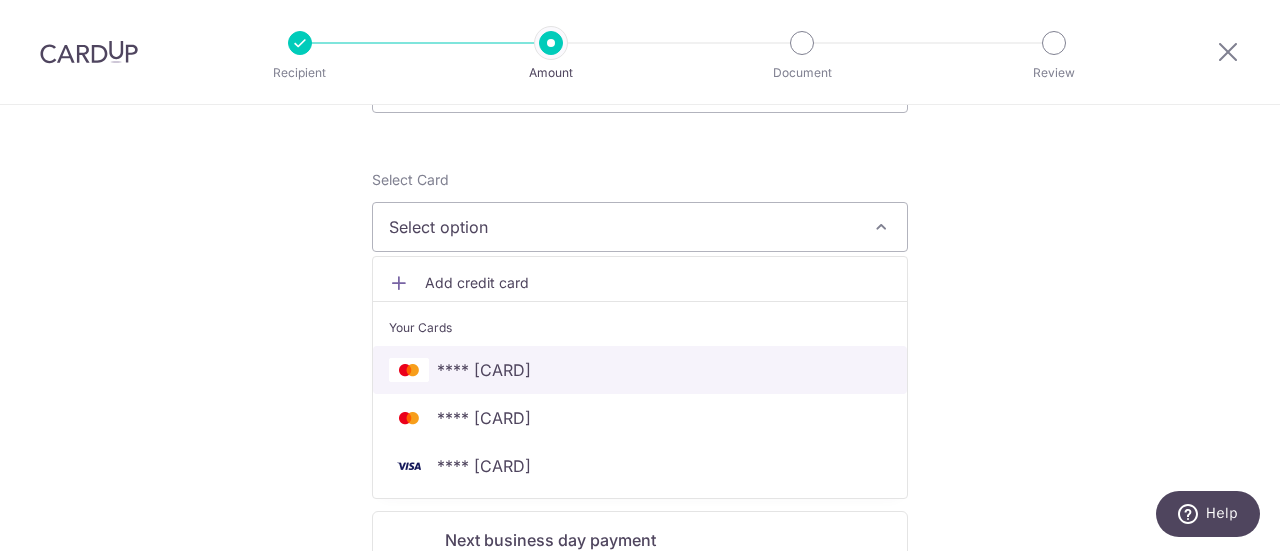 scroll, scrollTop: 207, scrollLeft: 0, axis: vertical 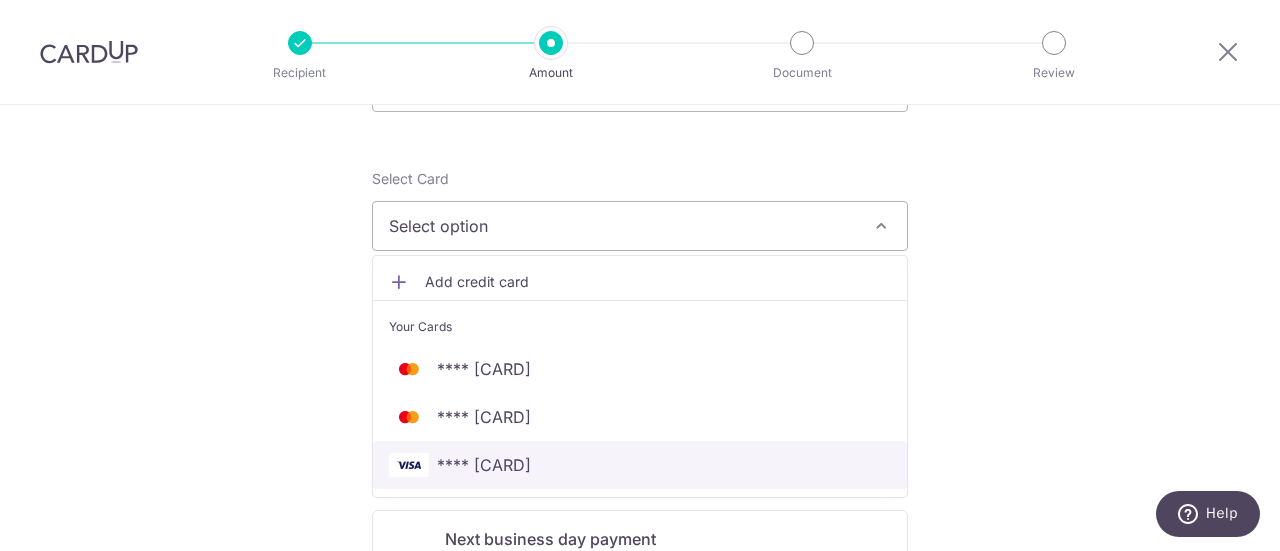 click on "**** [CARD]" at bounding box center (484, 465) 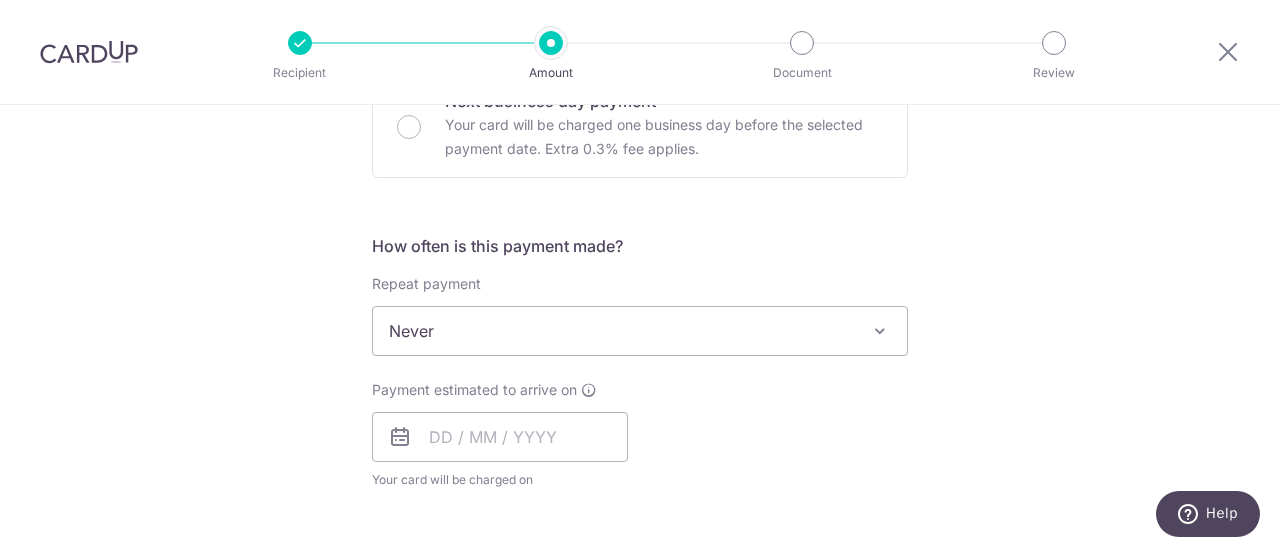 scroll, scrollTop: 646, scrollLeft: 0, axis: vertical 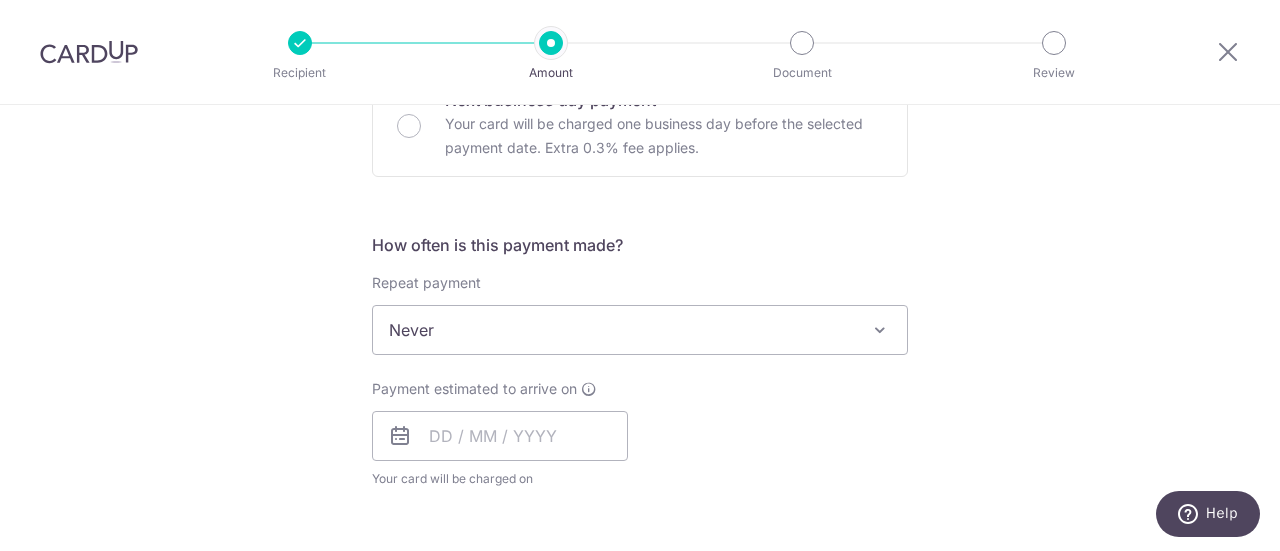 click on "Never" at bounding box center (640, 330) 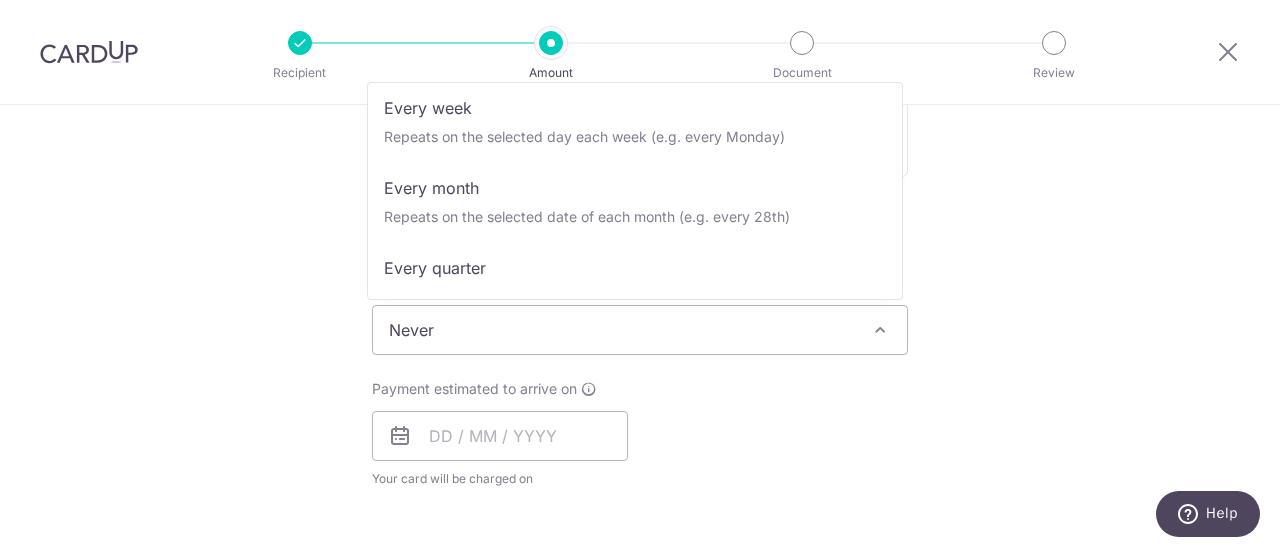 scroll, scrollTop: 88, scrollLeft: 0, axis: vertical 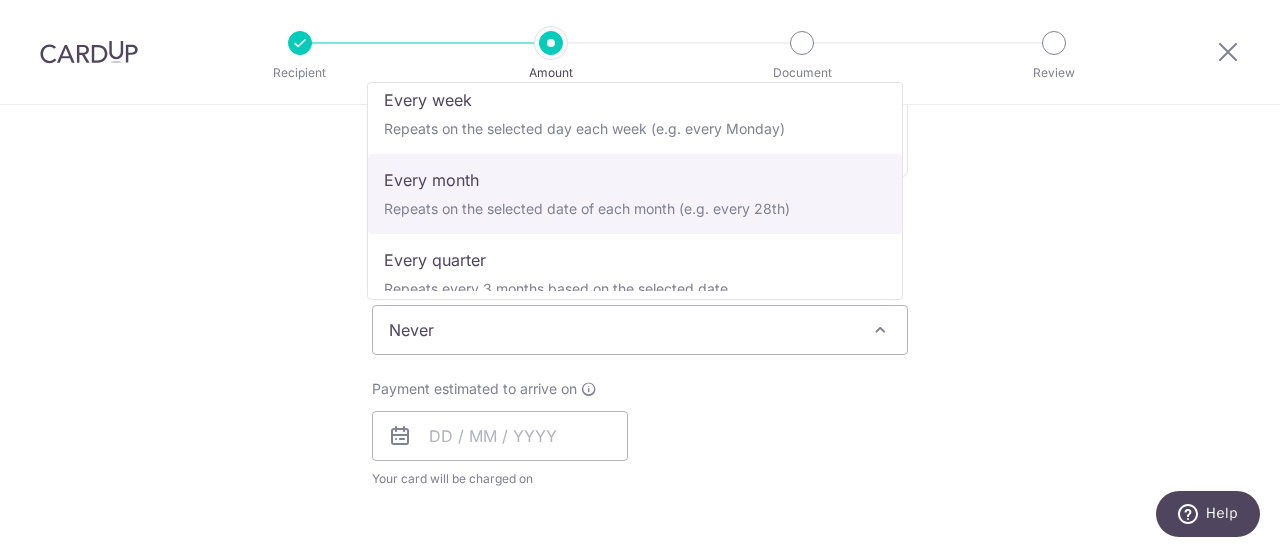 select on "3" 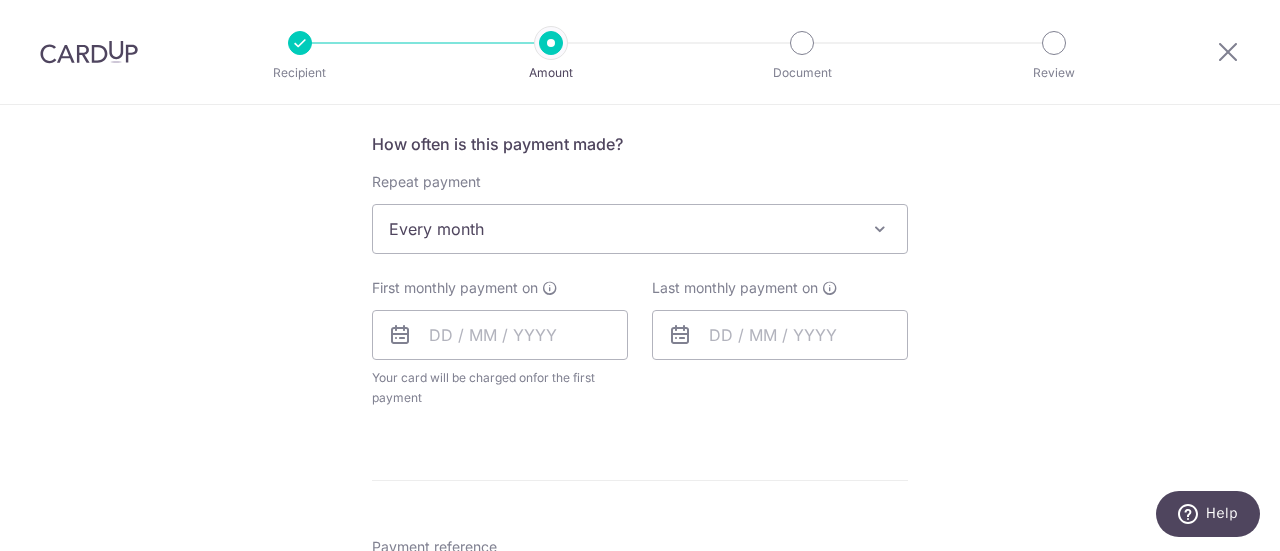 scroll, scrollTop: 748, scrollLeft: 0, axis: vertical 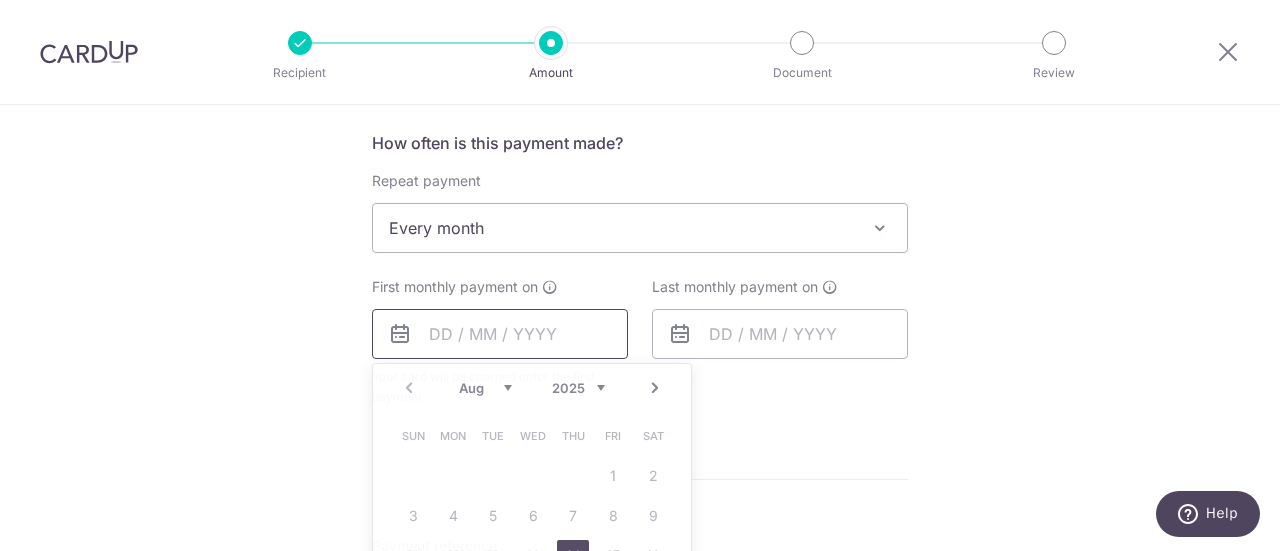 click at bounding box center [500, 334] 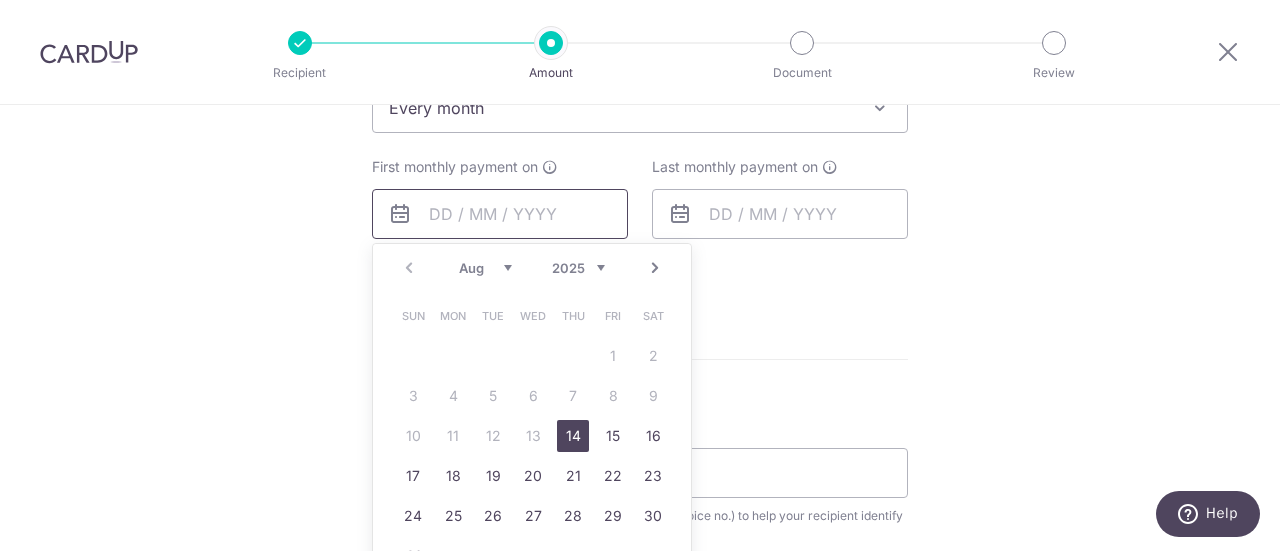 scroll, scrollTop: 870, scrollLeft: 0, axis: vertical 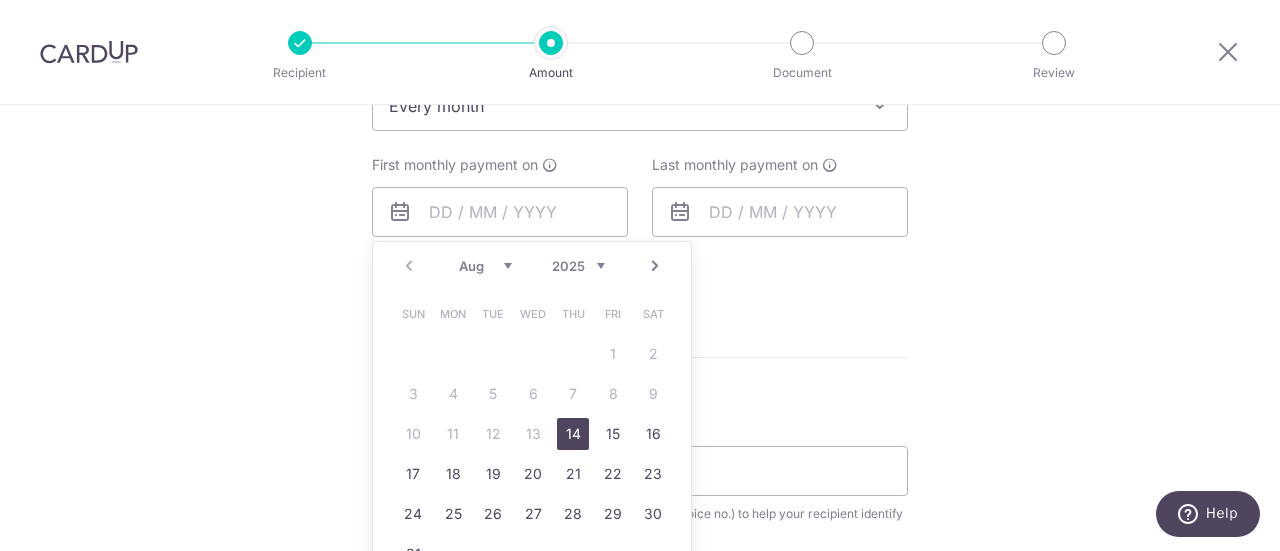 click on "14" at bounding box center [573, 434] 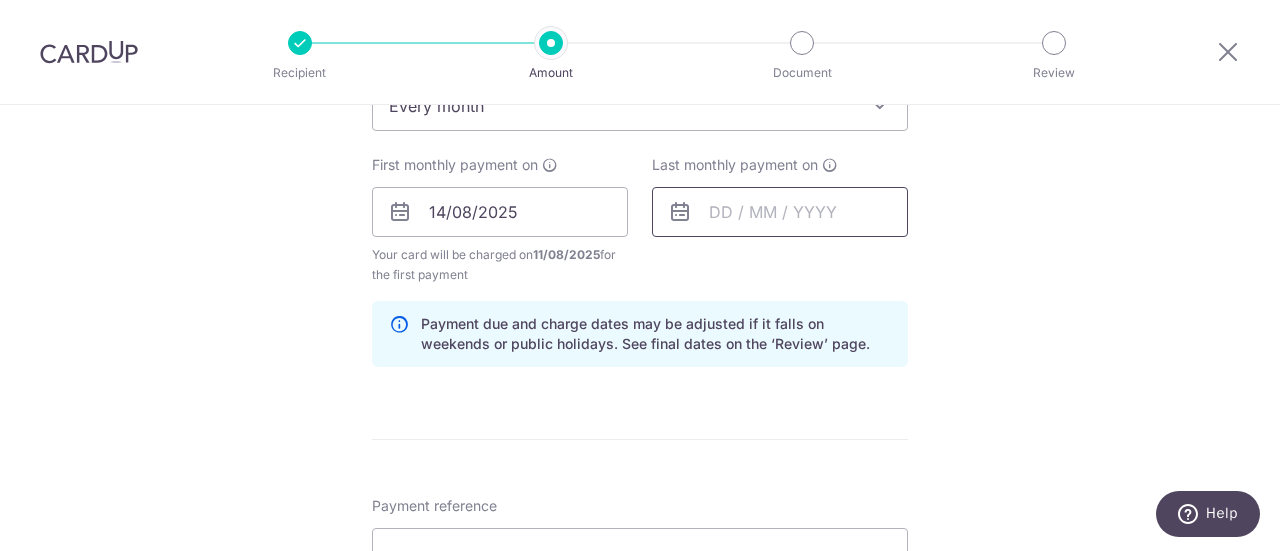 click at bounding box center (780, 212) 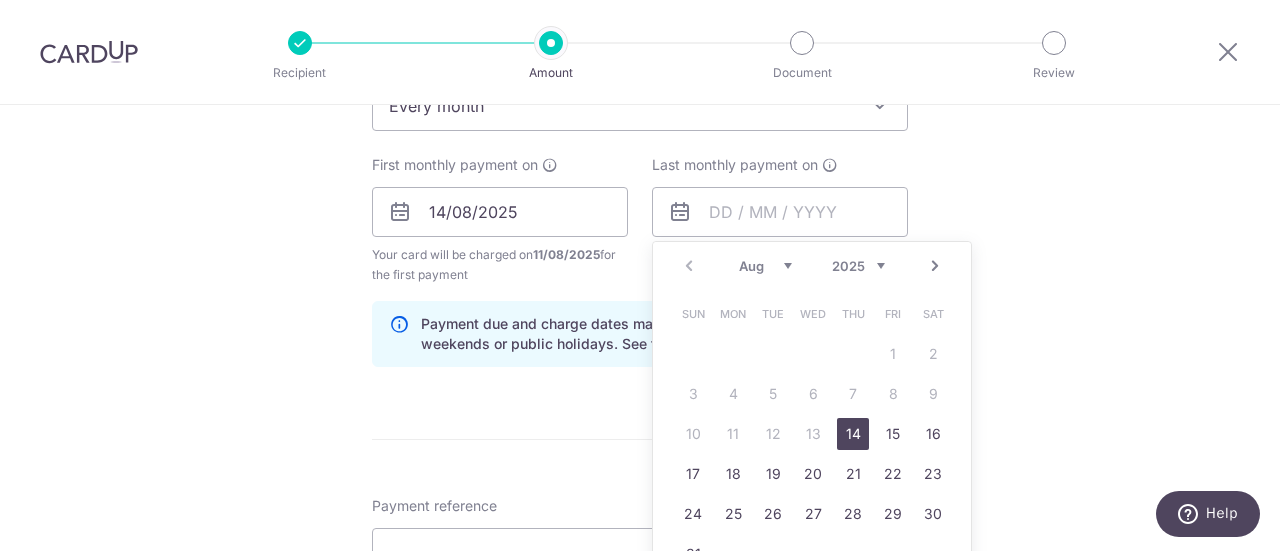 click on "Next" at bounding box center [935, 266] 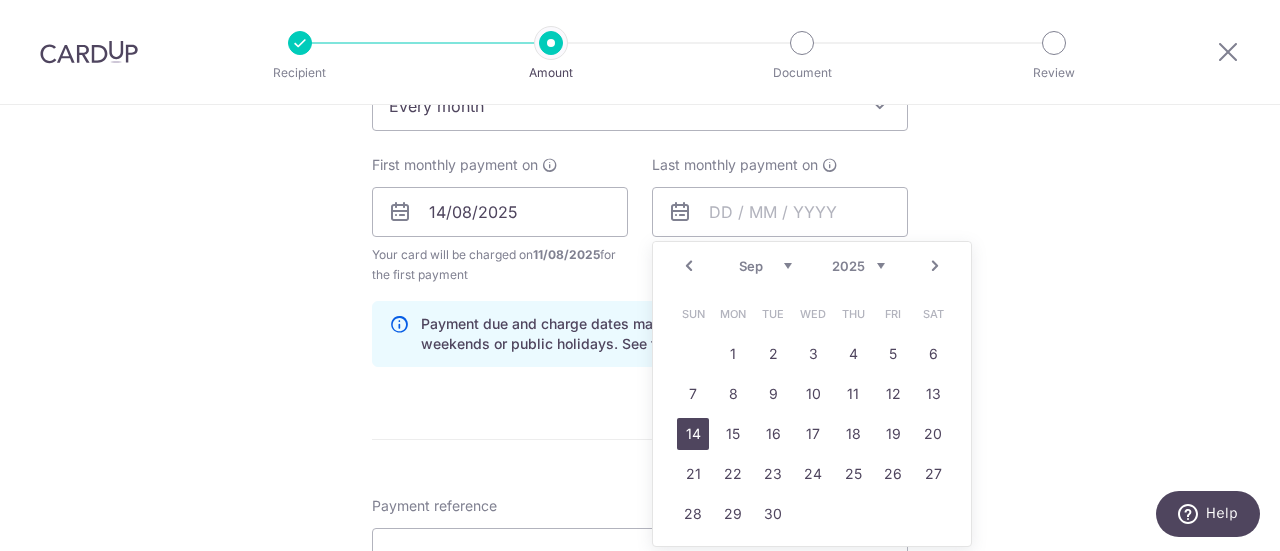 click on "14" at bounding box center [693, 434] 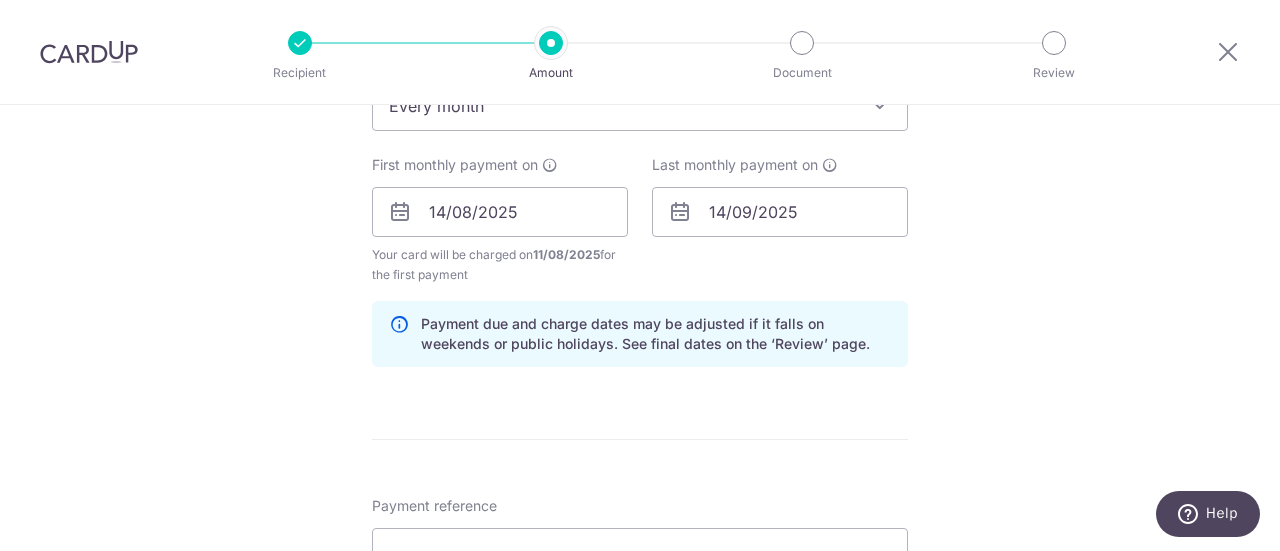 click on "Tell us more about your payment
Enter payment amount
SGD
8,500.00
8500.00
Recipient added successfully!
Select Card
**** 9799
Add credit card
Your Cards
**** 1393
**** 0877
**** 9799
Secure 256-bit SSL
Text
New card details
Card" at bounding box center [640, 257] 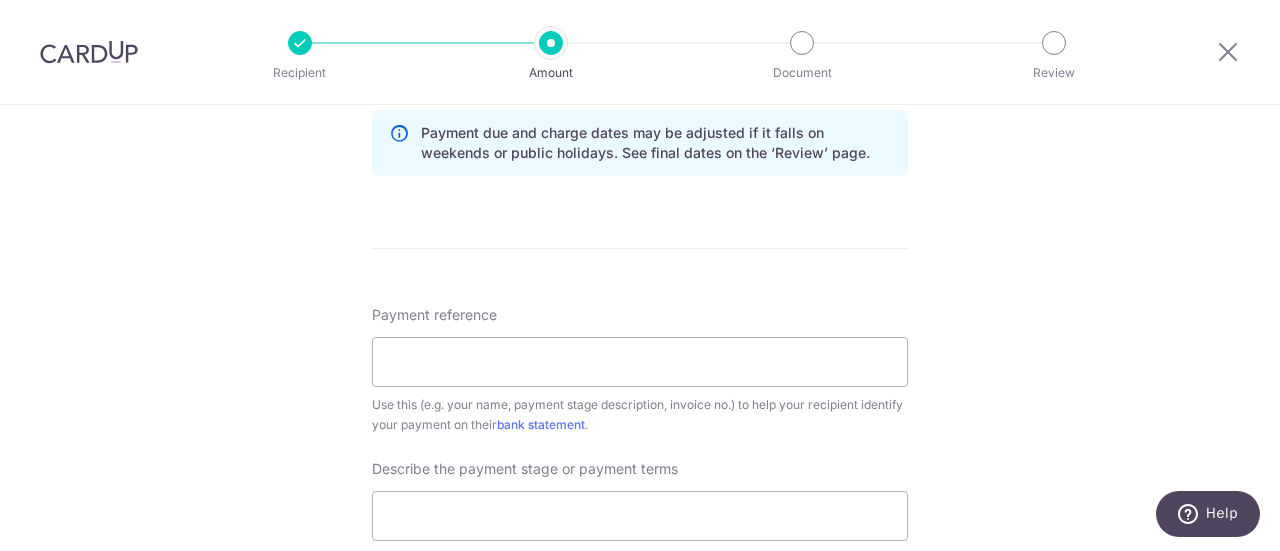 scroll, scrollTop: 1062, scrollLeft: 0, axis: vertical 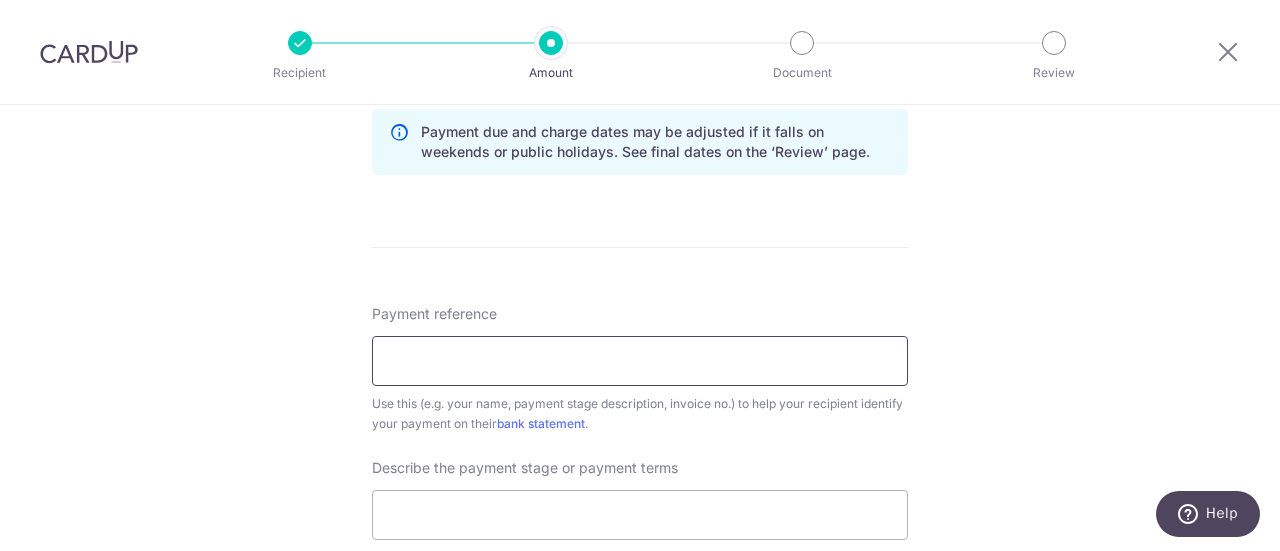 click on "Payment reference" at bounding box center (640, 361) 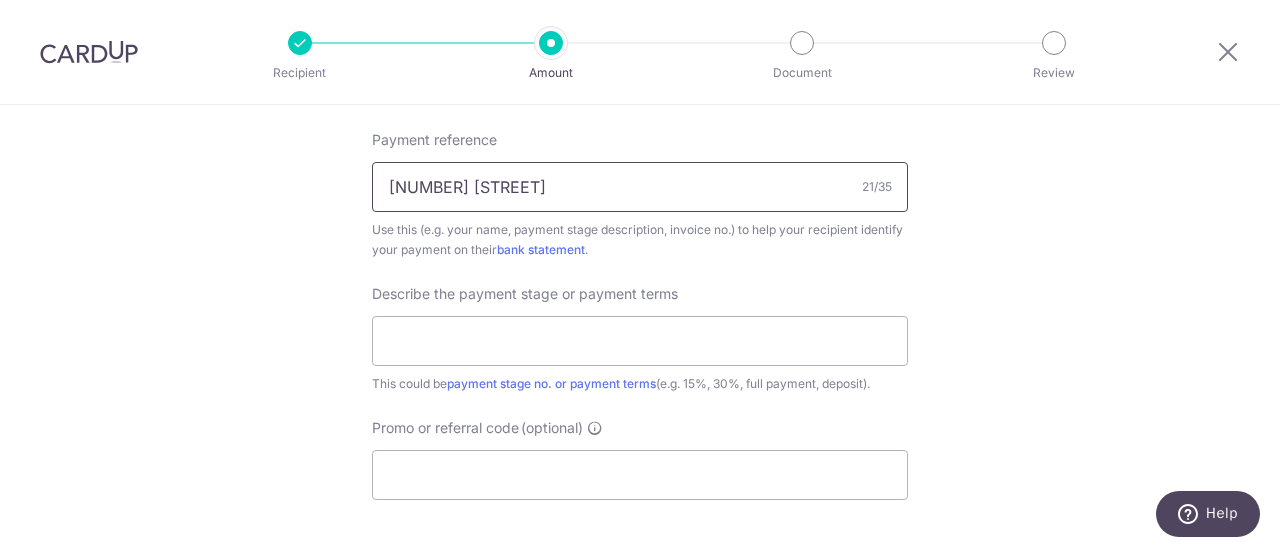 scroll, scrollTop: 1237, scrollLeft: 0, axis: vertical 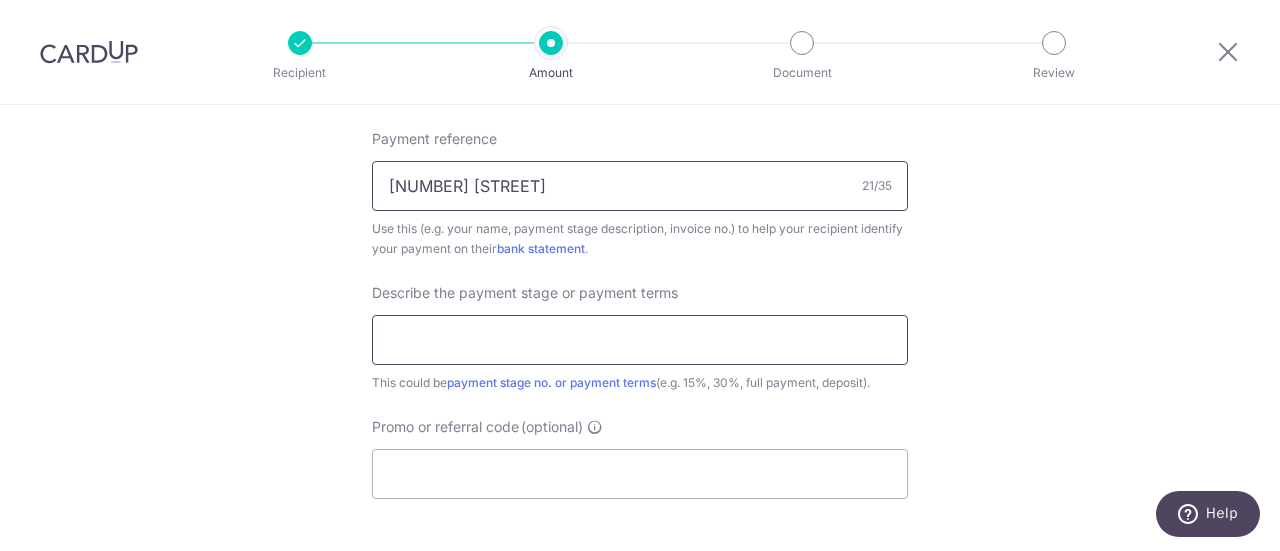 type on "55 Seletar Green Walk" 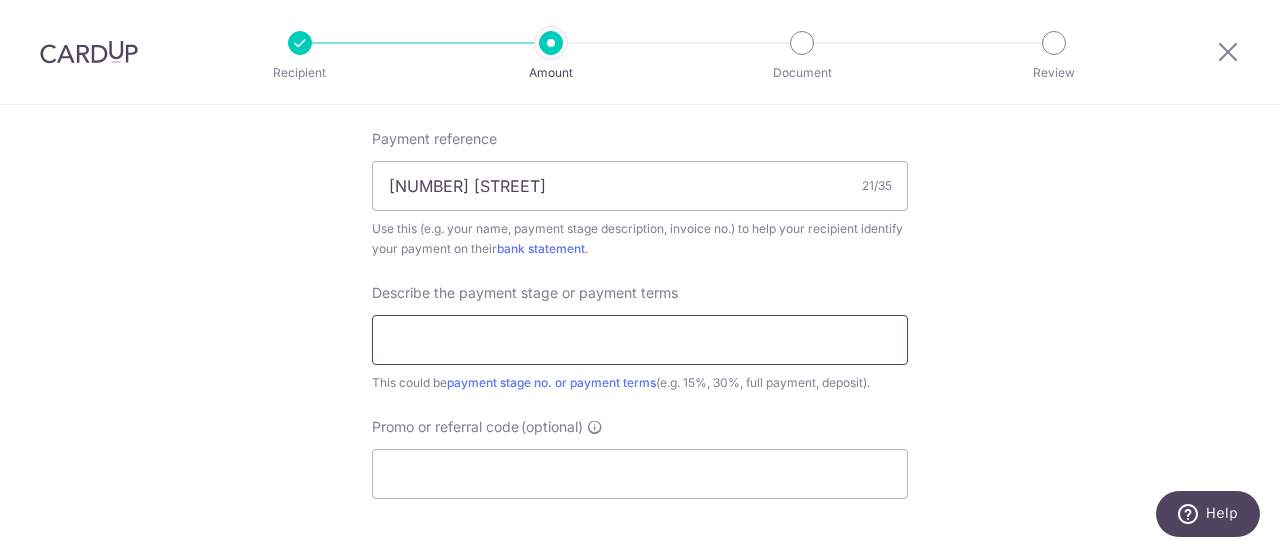 click at bounding box center [640, 340] 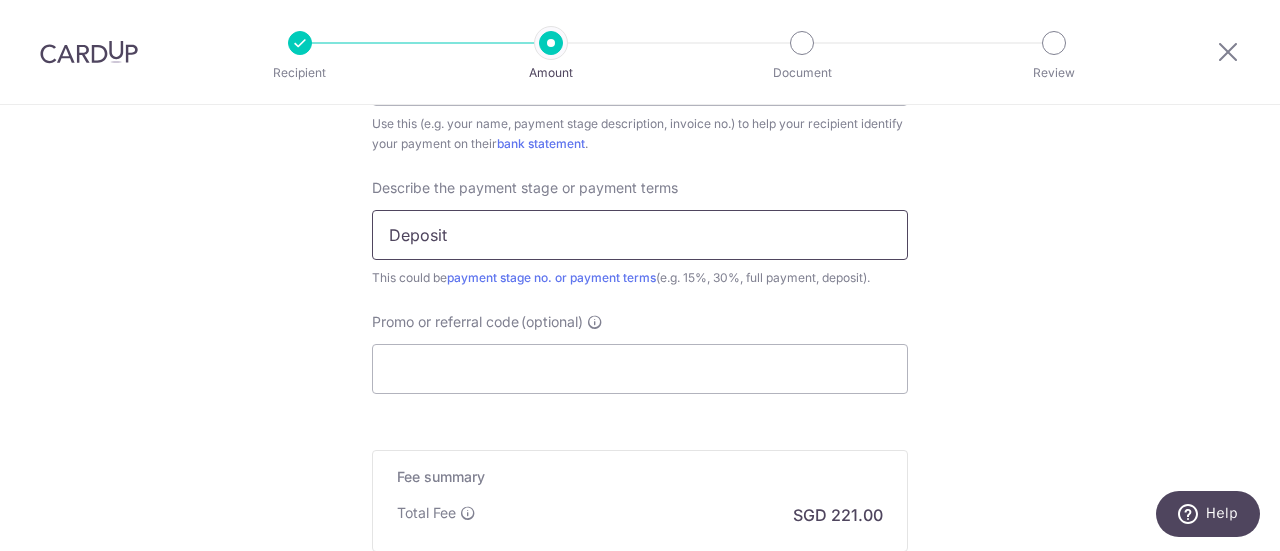 scroll, scrollTop: 1343, scrollLeft: 0, axis: vertical 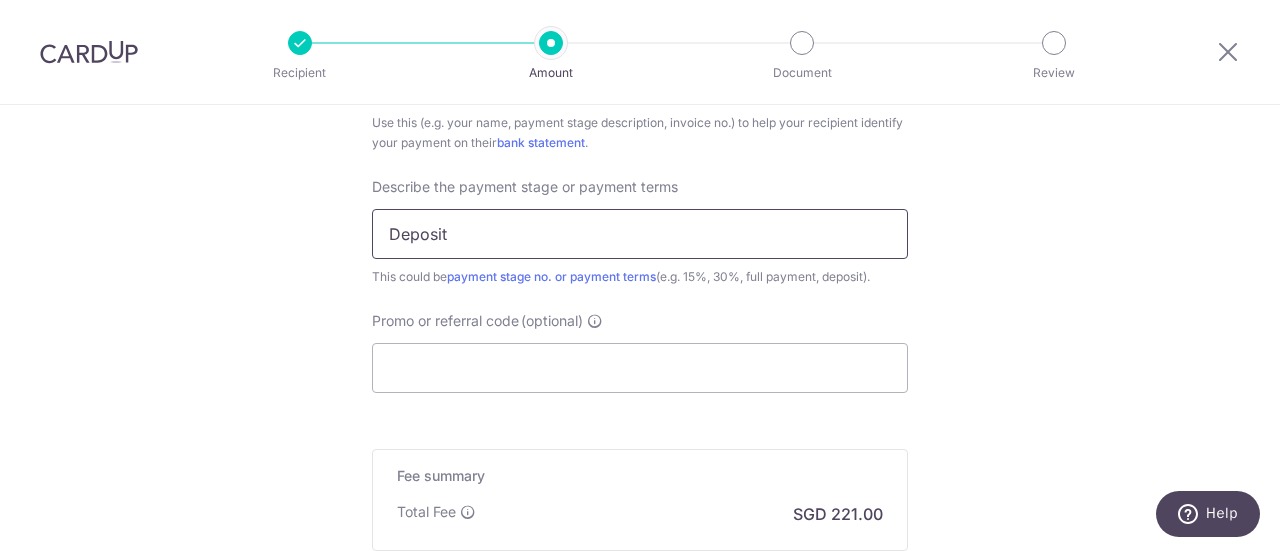 type on "Deposit" 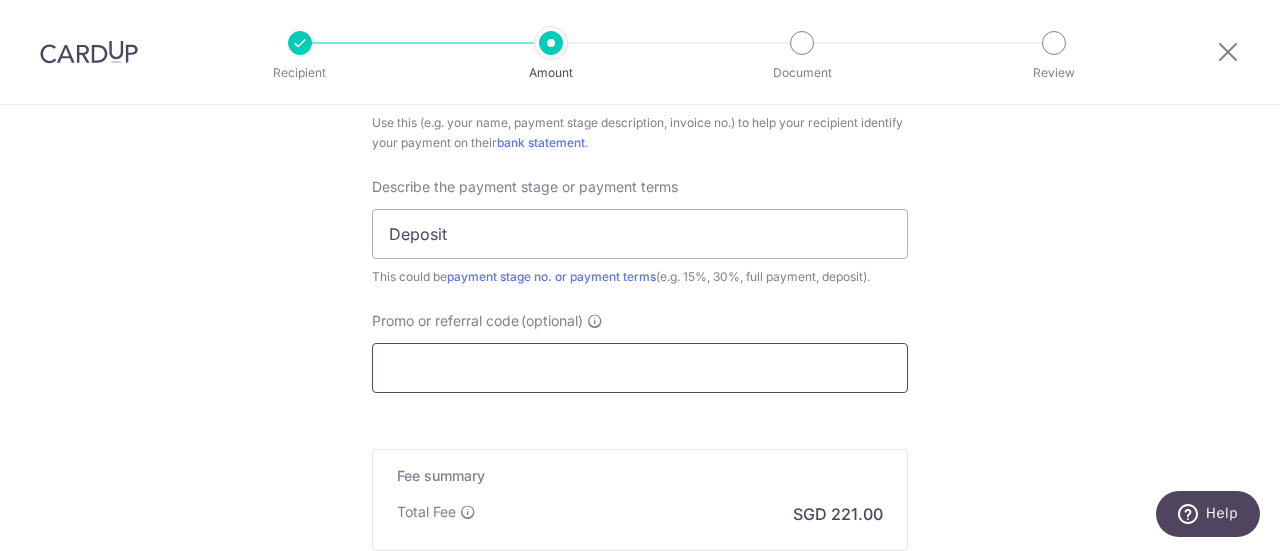 click on "Promo or referral code
(optional)" at bounding box center [640, 368] 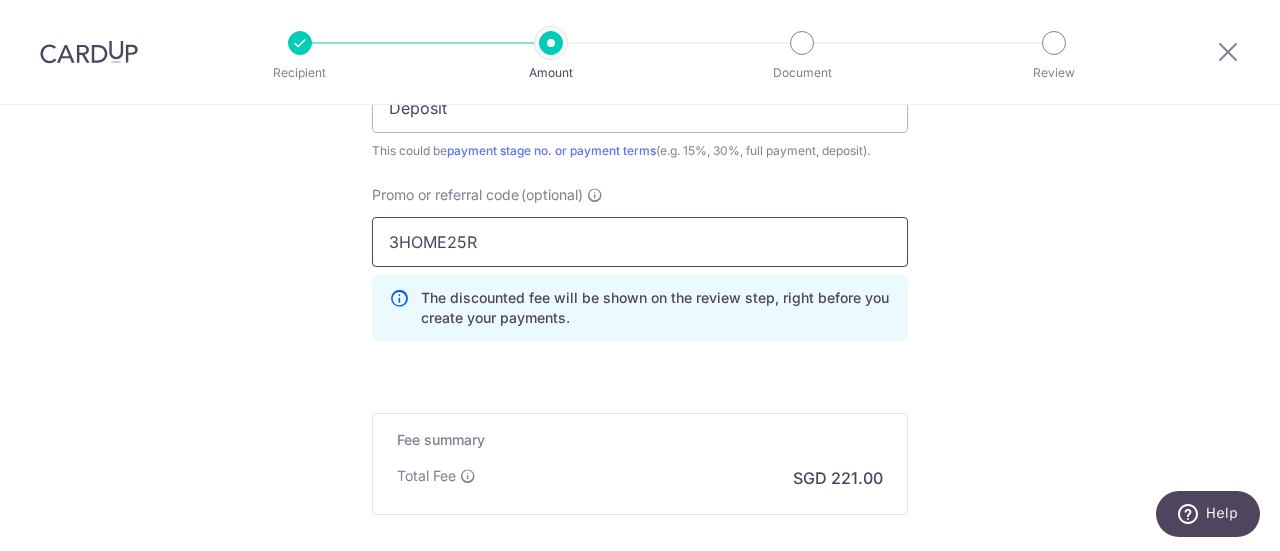 scroll, scrollTop: 1492, scrollLeft: 0, axis: vertical 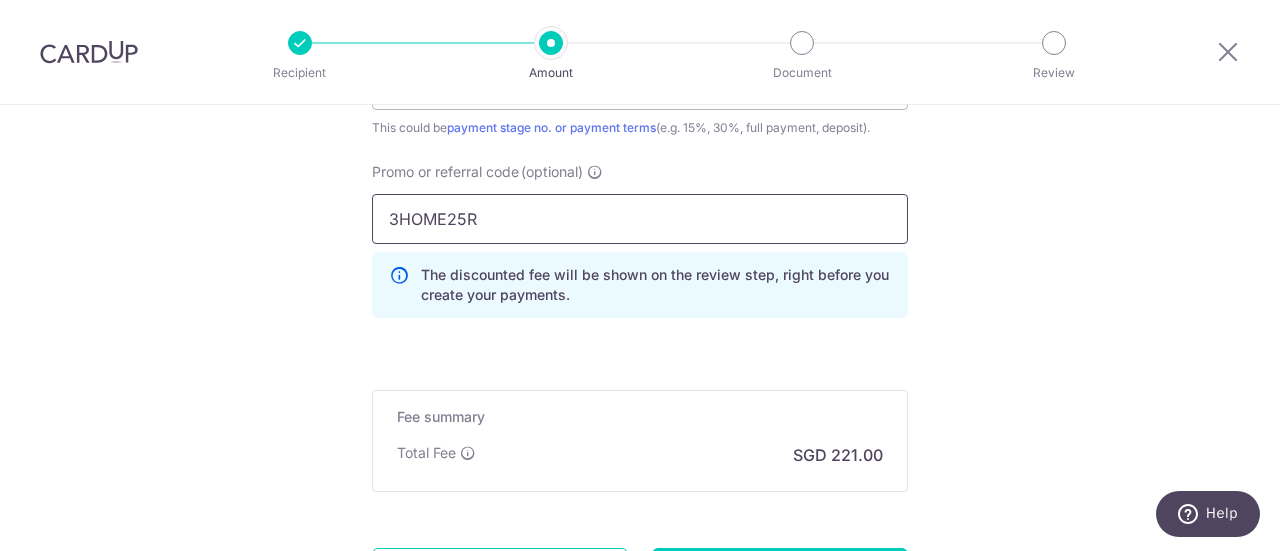 type on "3HOME25R" 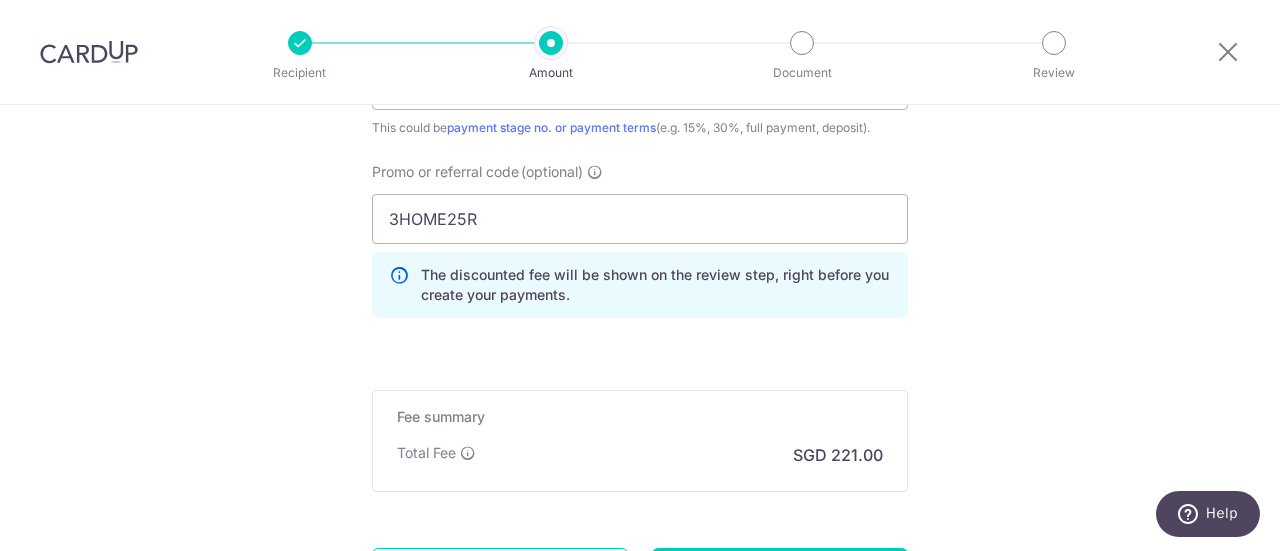 click on "Enter payment amount
SGD
8,500.00
8500.00
Recipient added successfully!
Select Card
**** 9799
Add credit card
Your Cards
**** 1393
**** 0877
**** 9799
Secure 256-bit SSL
Text
New card details
Card" at bounding box center (640, -301) 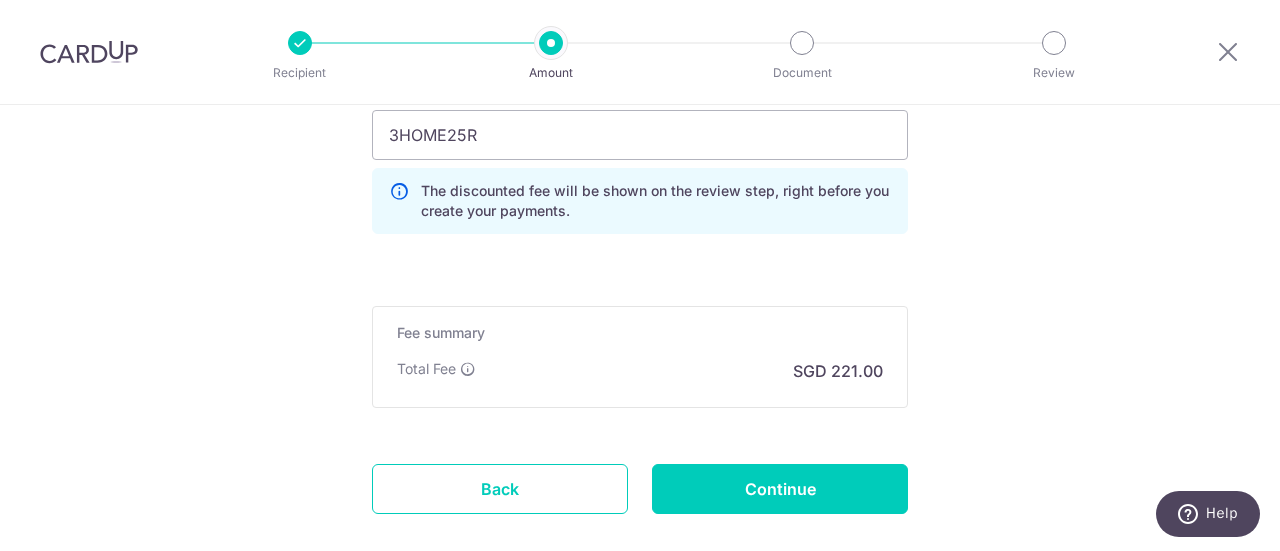 scroll, scrollTop: 1577, scrollLeft: 0, axis: vertical 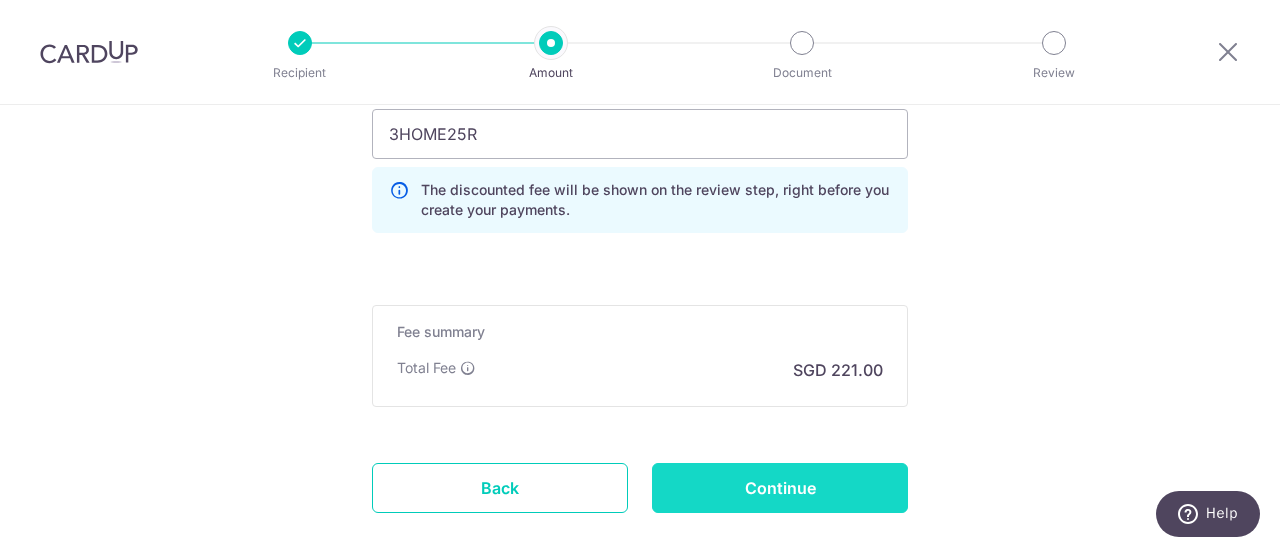 click on "Continue" at bounding box center [780, 488] 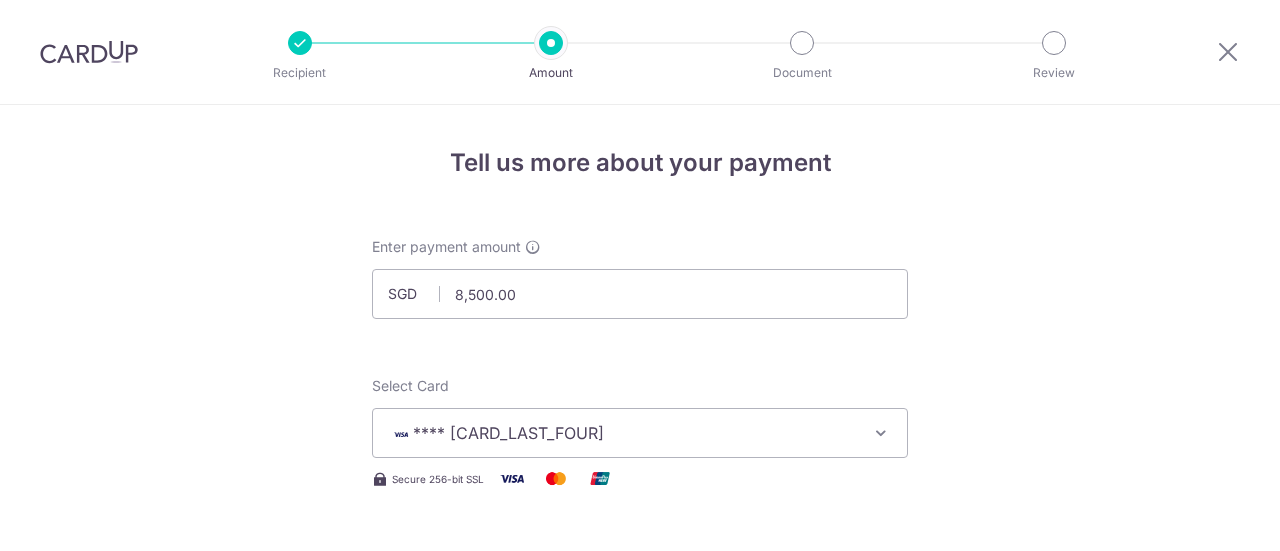 scroll, scrollTop: 0, scrollLeft: 0, axis: both 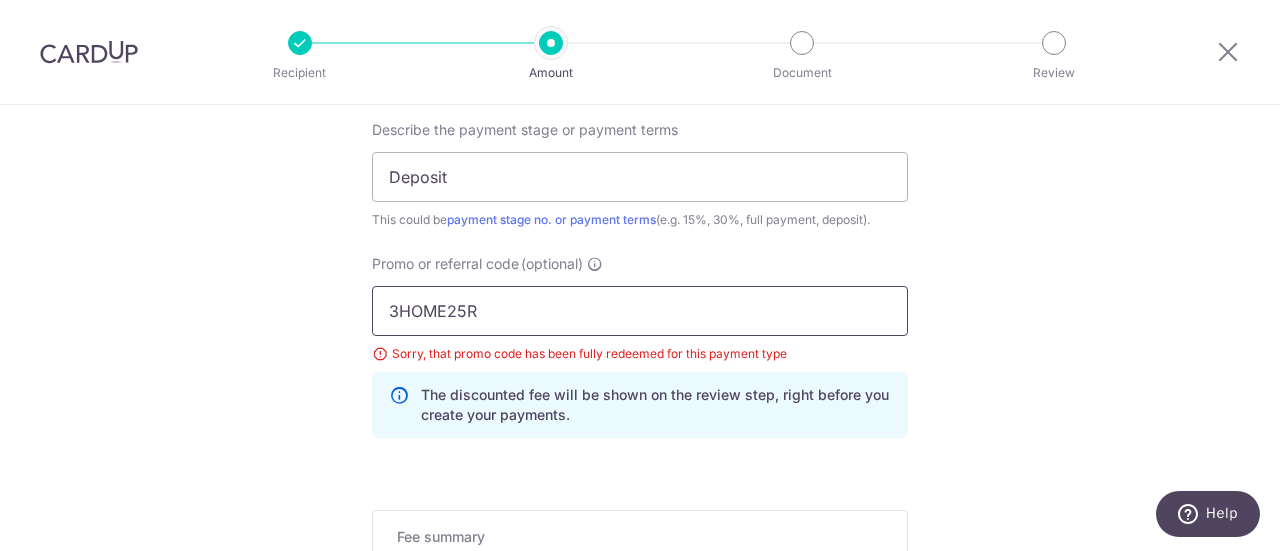 drag, startPoint x: 510, startPoint y: 303, endPoint x: 252, endPoint y: 327, distance: 259.11386 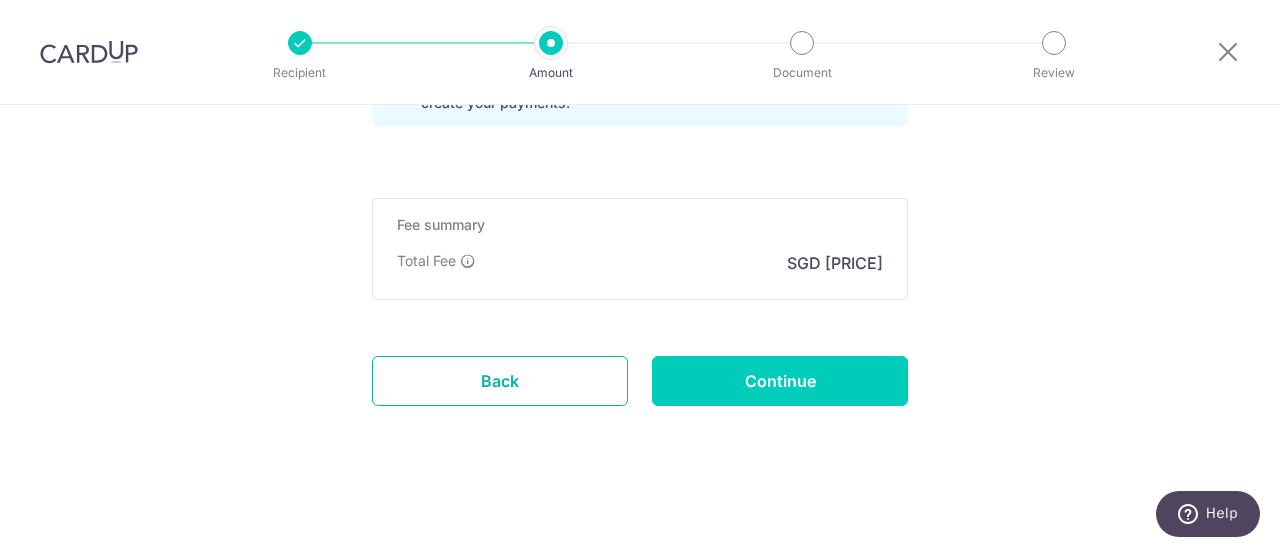 scroll, scrollTop: 1422, scrollLeft: 0, axis: vertical 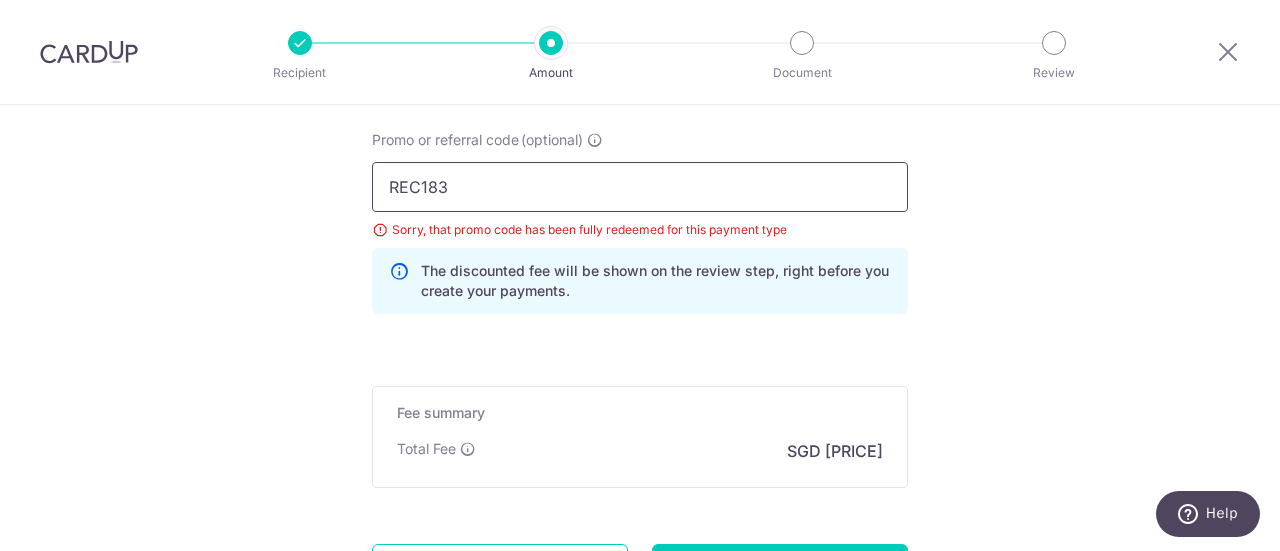click on "REC183" at bounding box center (640, 187) 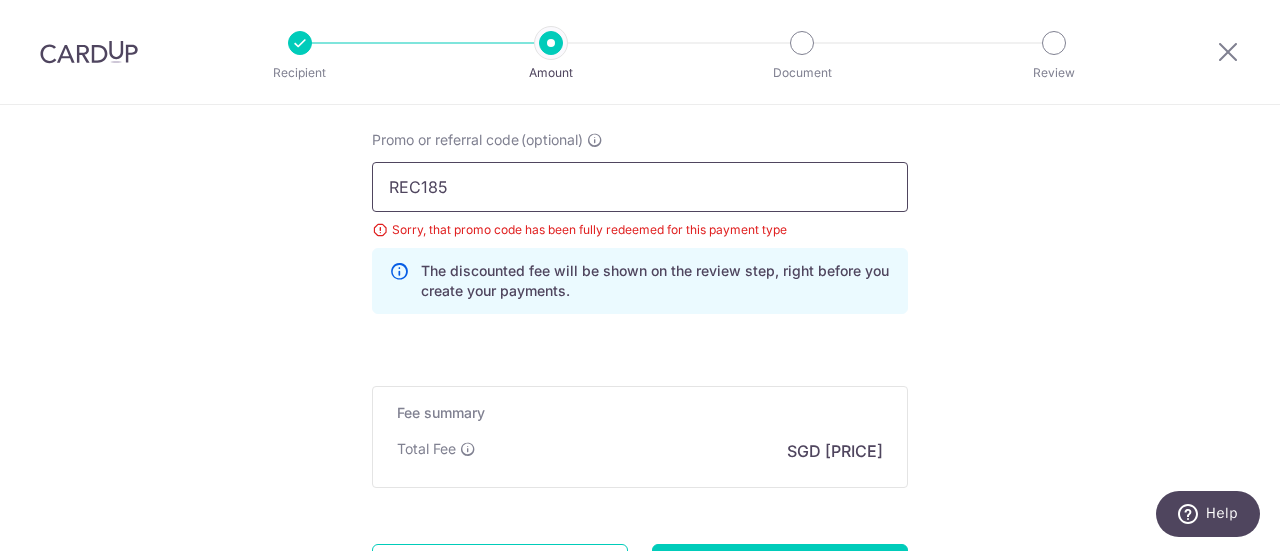 type on "REC185" 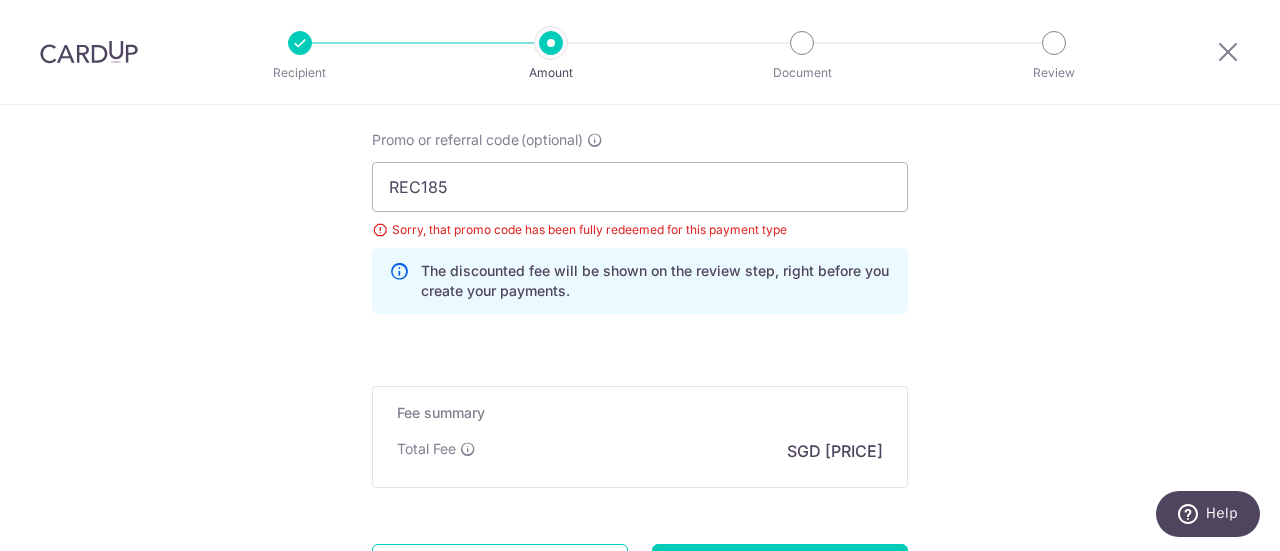 click on "Tell us more about your payment
Enter payment amount
SGD
8,500.00
8500.00
Select Card
**** 9799
Add credit card
Your Cards
**** 1393
**** 0877
**** 9799
Secure 256-bit SSL
Text
New card details
Card" at bounding box center [640, -287] 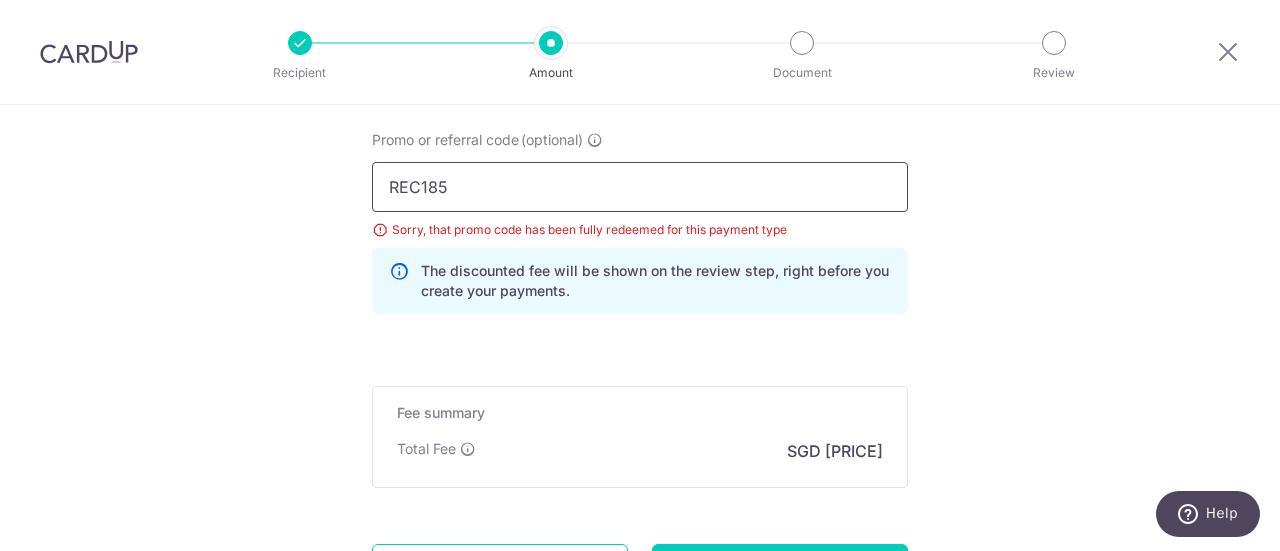 click on "REC185" at bounding box center [640, 187] 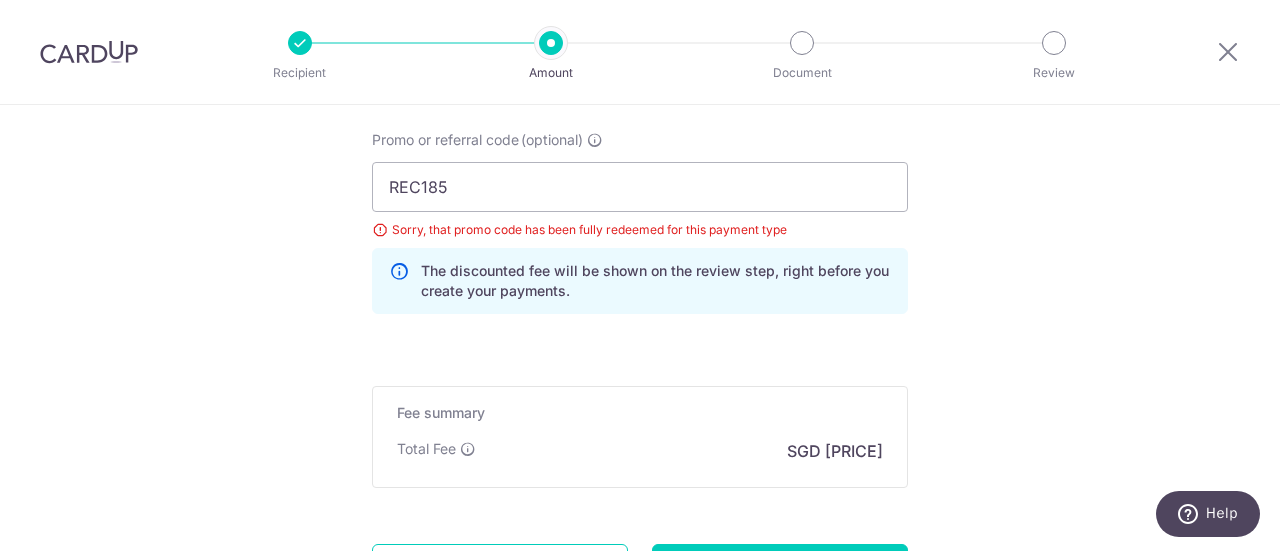 click on "Tell us more about your payment
Enter payment amount
SGD
8,500.00
8500.00
Select Card
**** 9799
Add credit card
Your Cards
**** 1393
**** 0877
**** 9799
Secure 256-bit SSL
Text
New card details
Card" at bounding box center [640, -287] 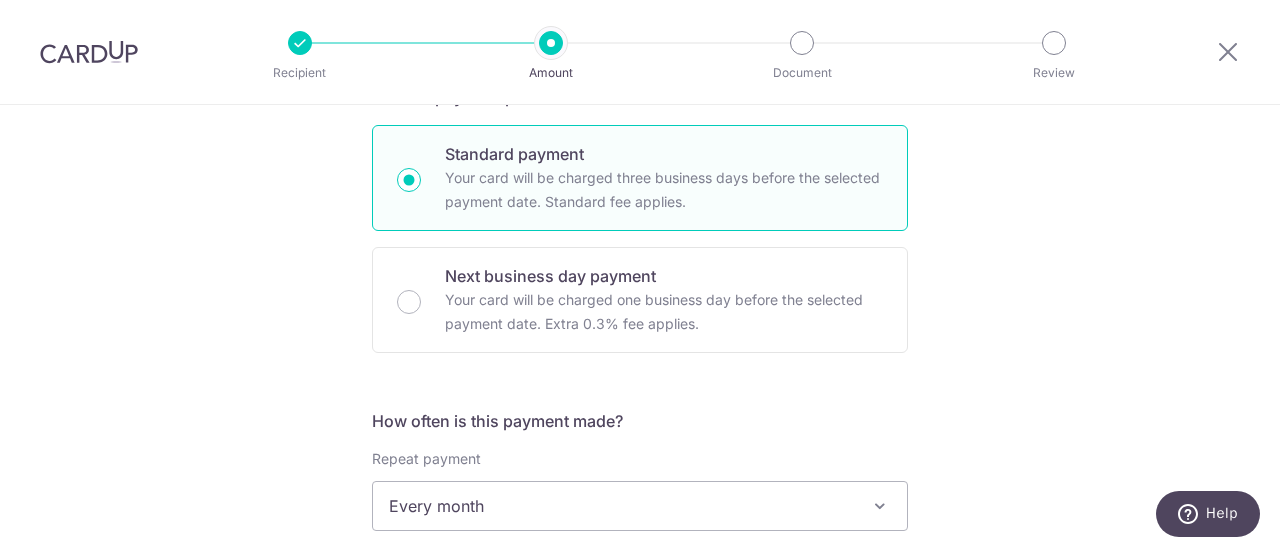 scroll, scrollTop: 449, scrollLeft: 0, axis: vertical 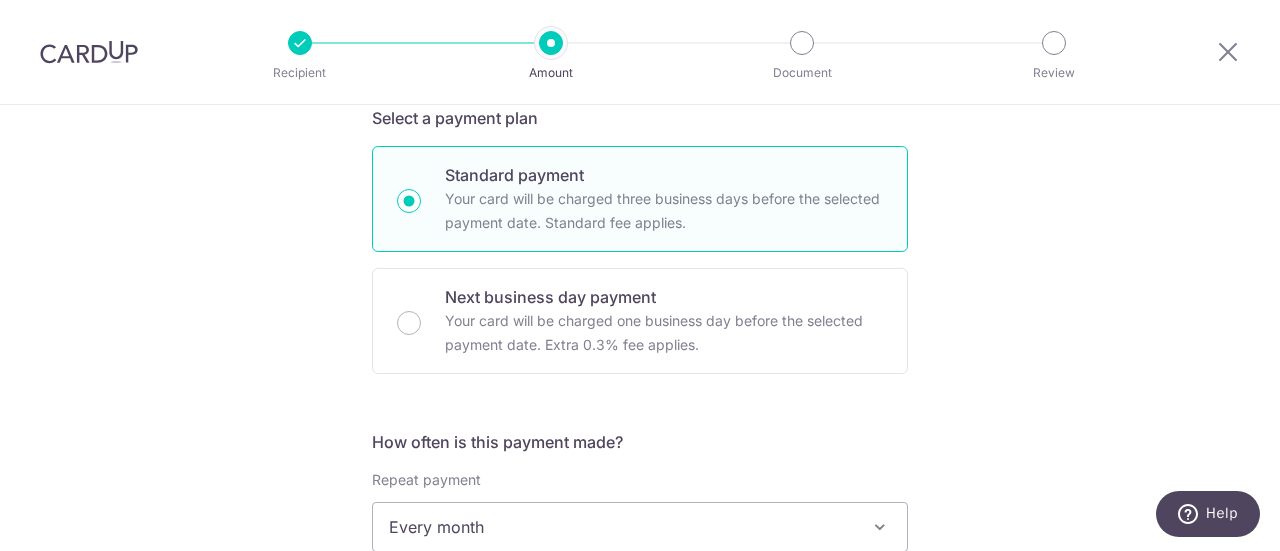 click on "Tell us more about your payment
Enter payment amount
SGD
8,500.00
8500.00
Select Card
**** 9799
Add credit card
Your Cards
**** 1393
**** 0877
**** 9799
Secure 256-bit SSL
Text
New card details
Card" at bounding box center [640, 686] 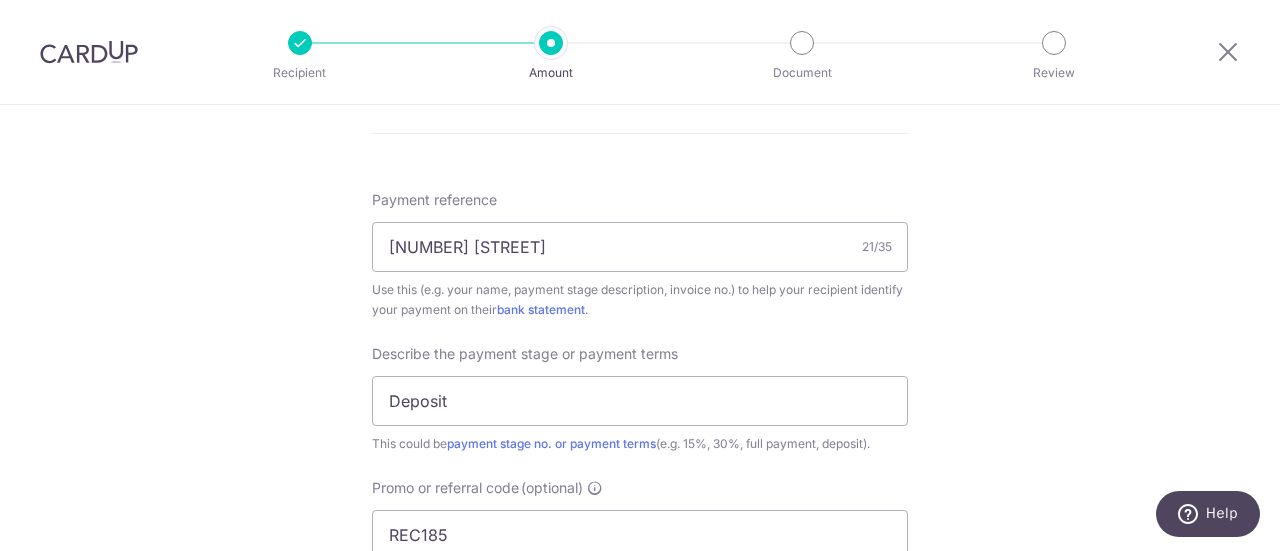 scroll, scrollTop: 1231, scrollLeft: 0, axis: vertical 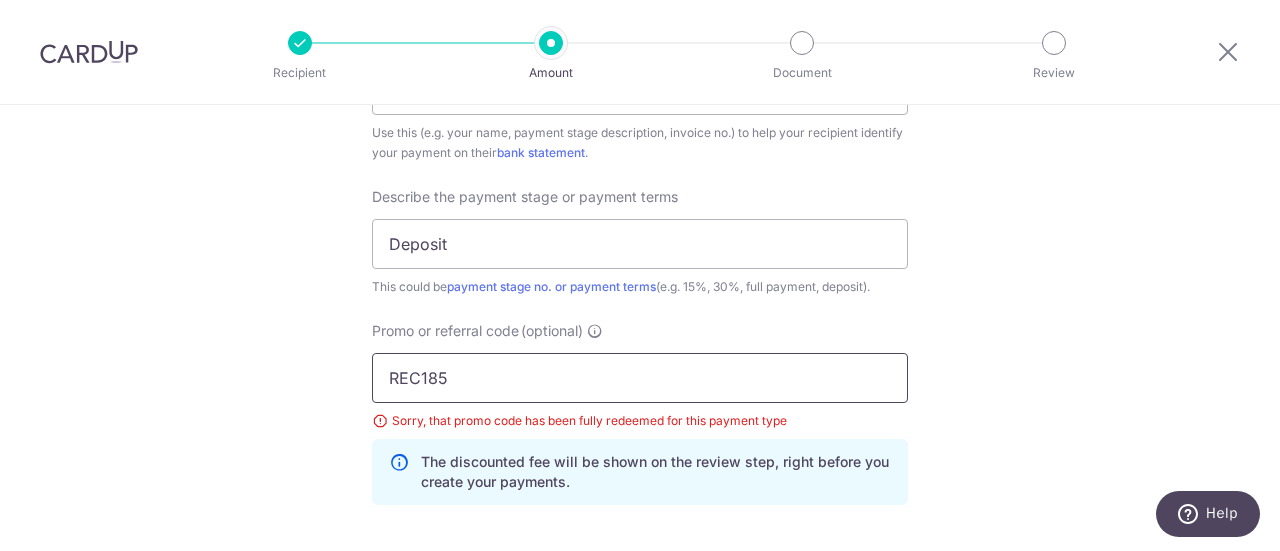 click on "REC185" at bounding box center [640, 378] 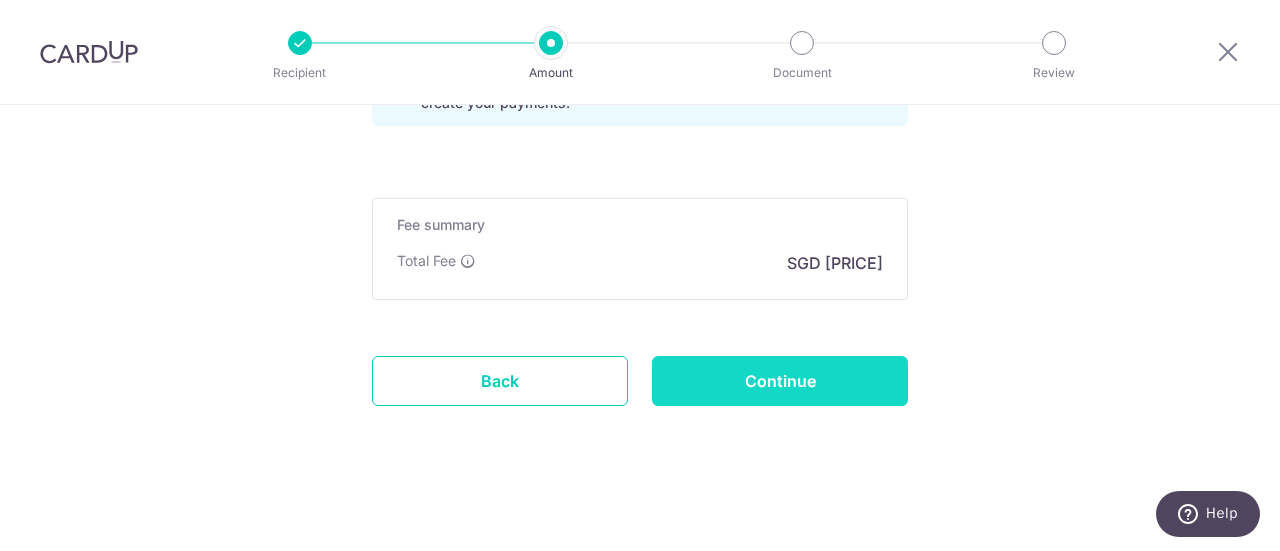 click on "Continue" at bounding box center [780, 381] 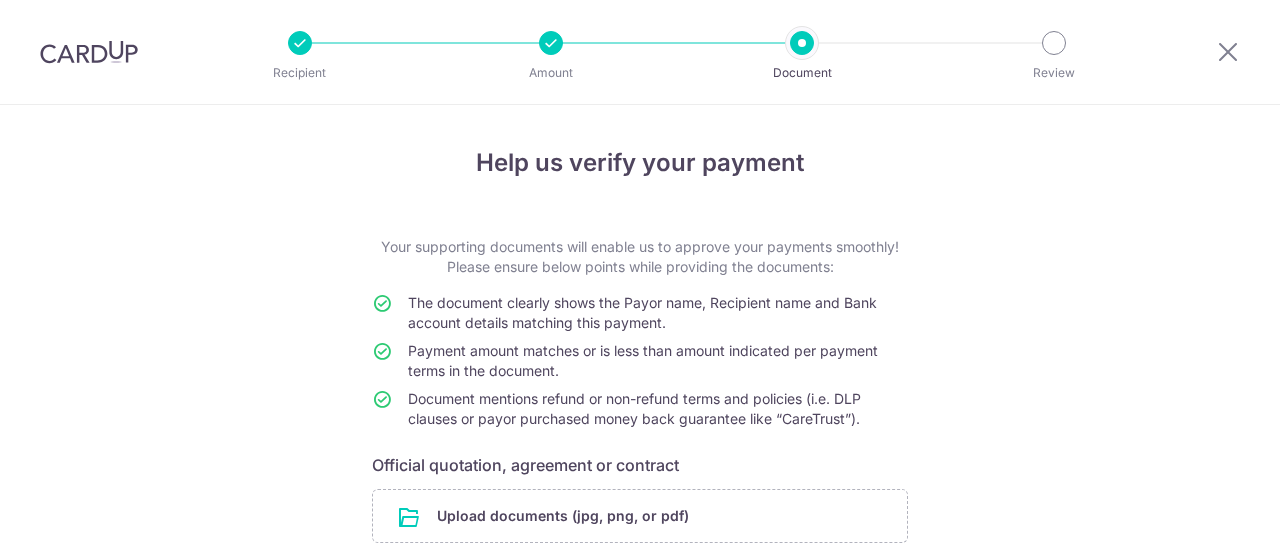 scroll, scrollTop: 0, scrollLeft: 0, axis: both 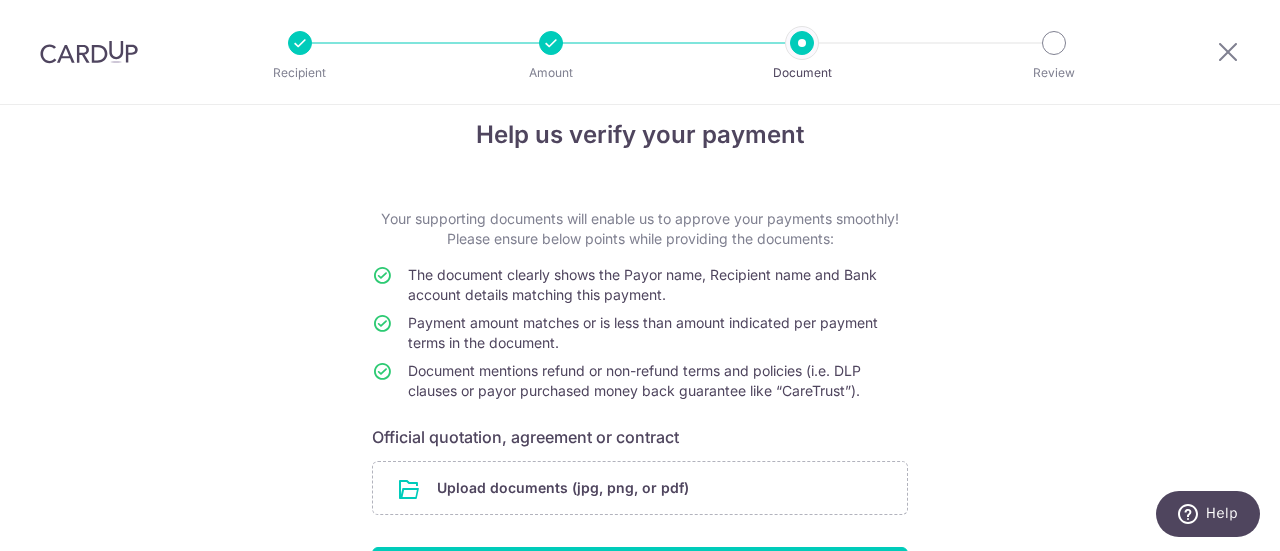 click at bounding box center [551, 43] 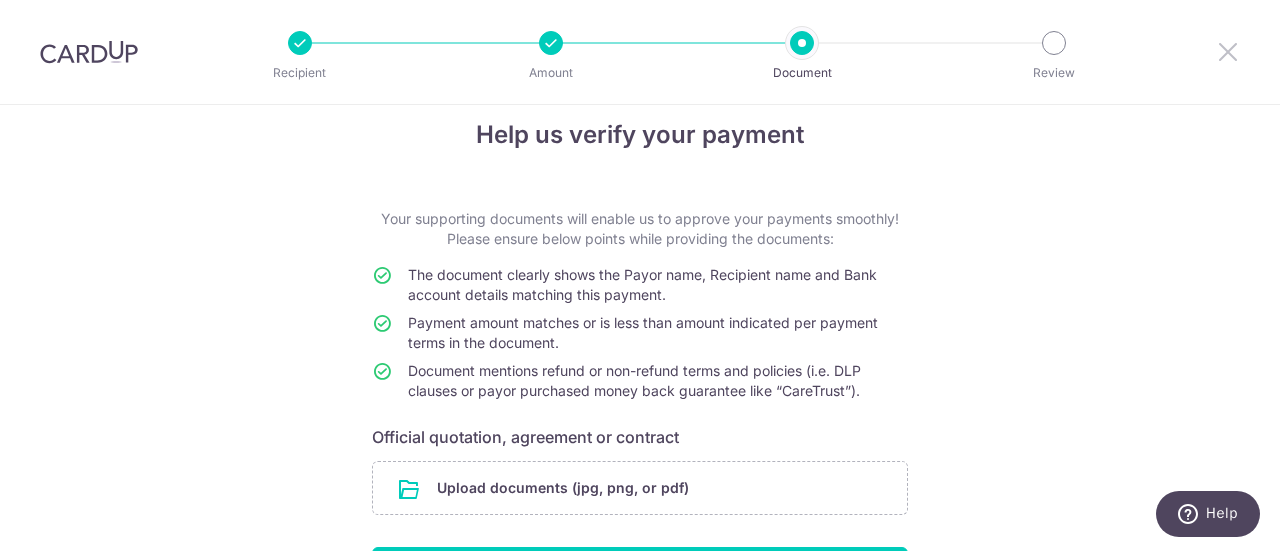 click at bounding box center (1228, 51) 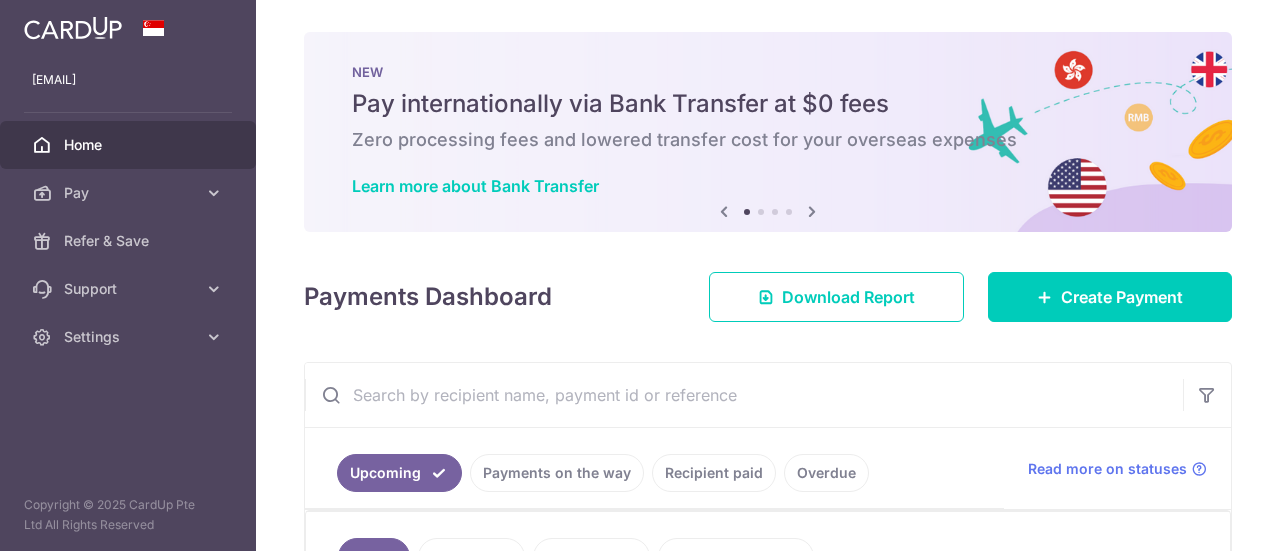 scroll, scrollTop: 0, scrollLeft: 0, axis: both 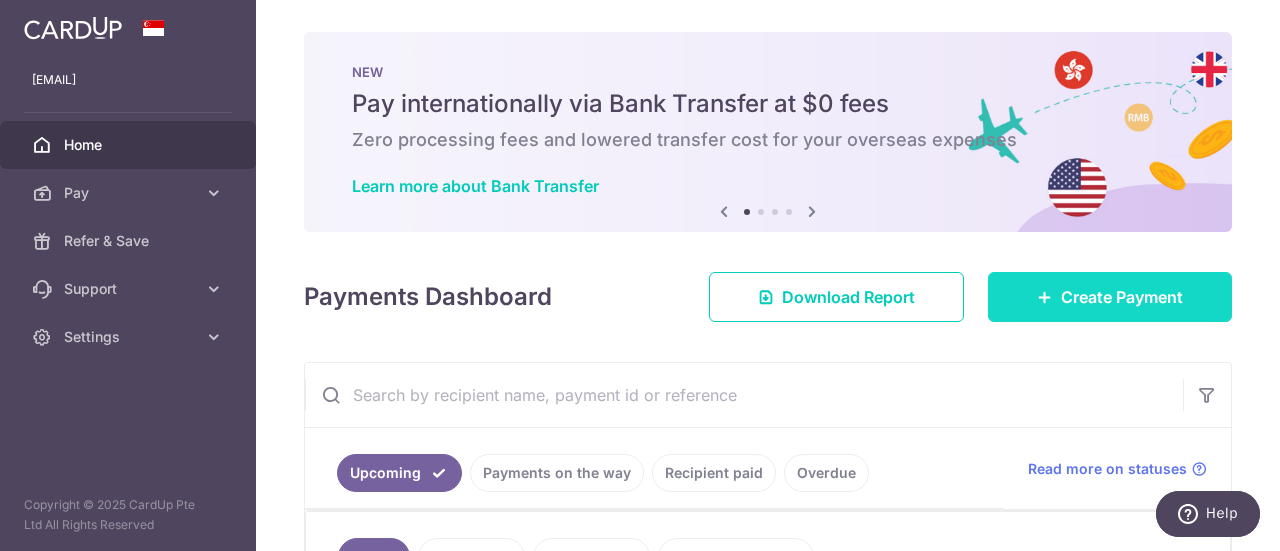 click on "Create Payment" at bounding box center [1122, 297] 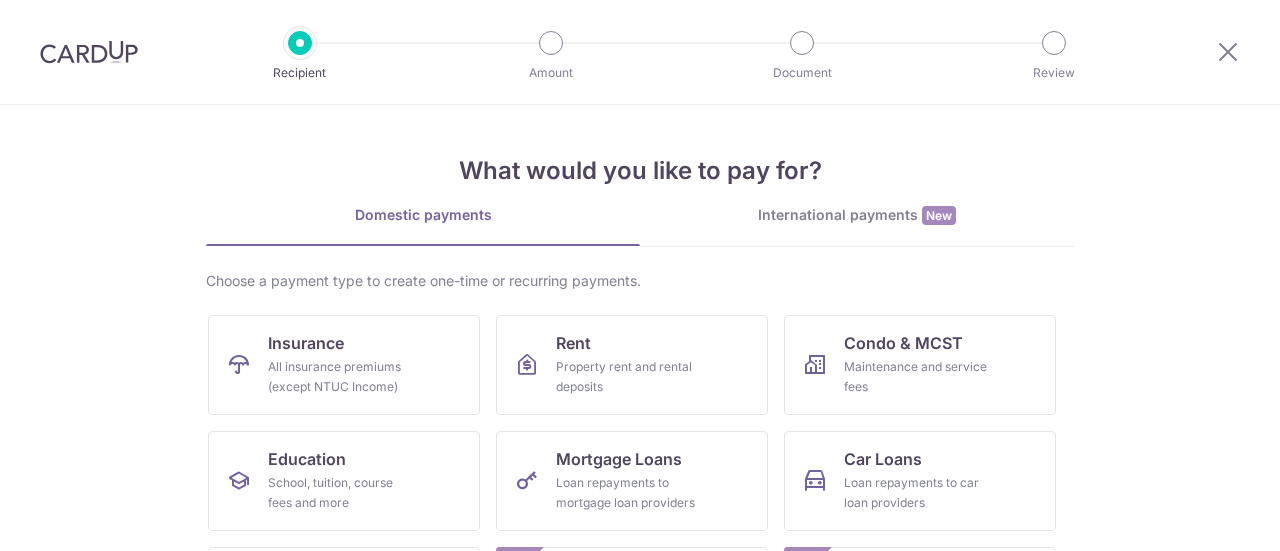 scroll, scrollTop: 0, scrollLeft: 0, axis: both 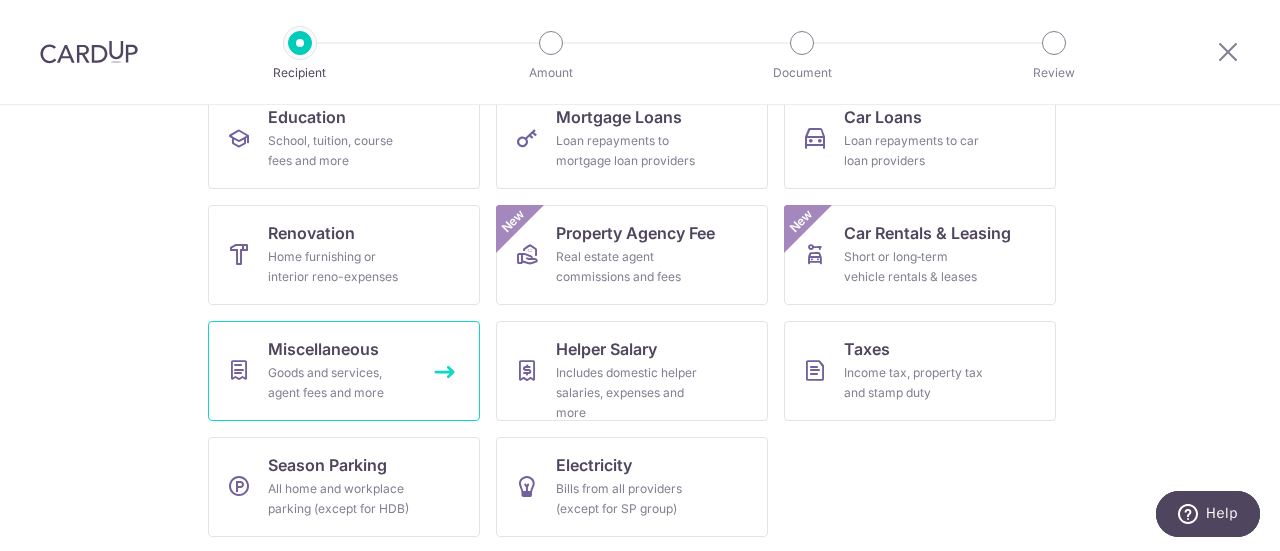 click on "Miscellaneous" at bounding box center (323, 349) 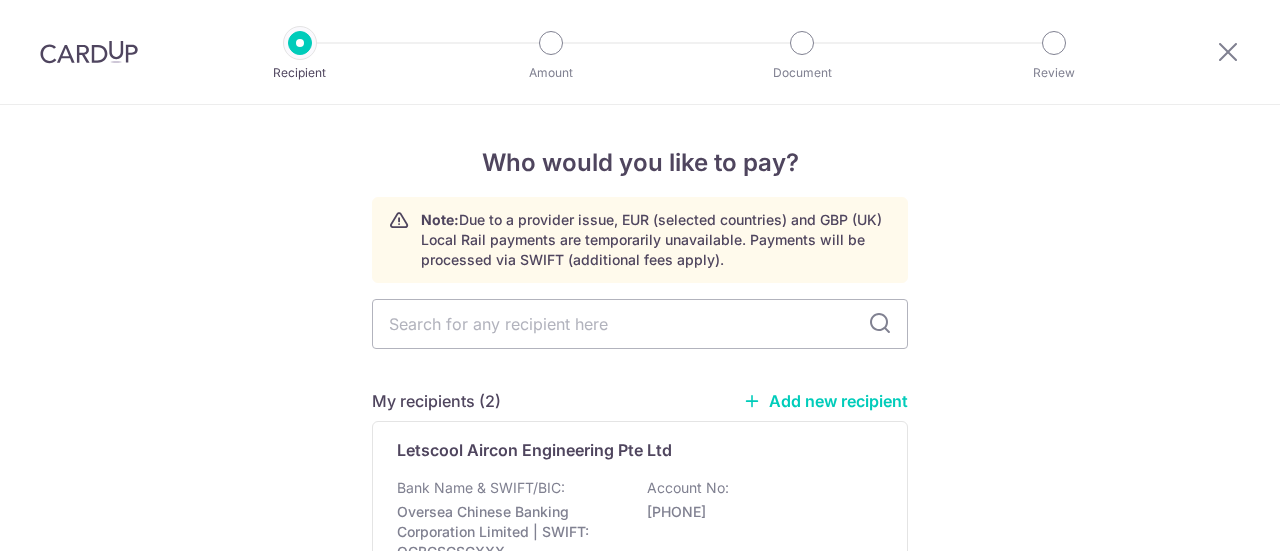 scroll, scrollTop: 0, scrollLeft: 0, axis: both 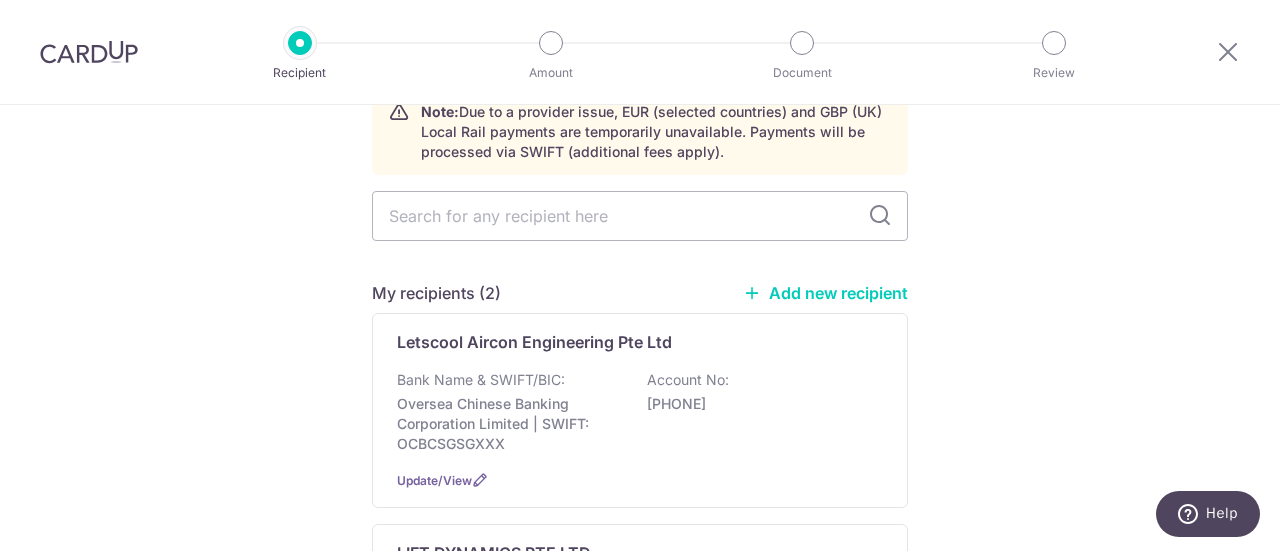 click on "Add new recipient" at bounding box center [825, 293] 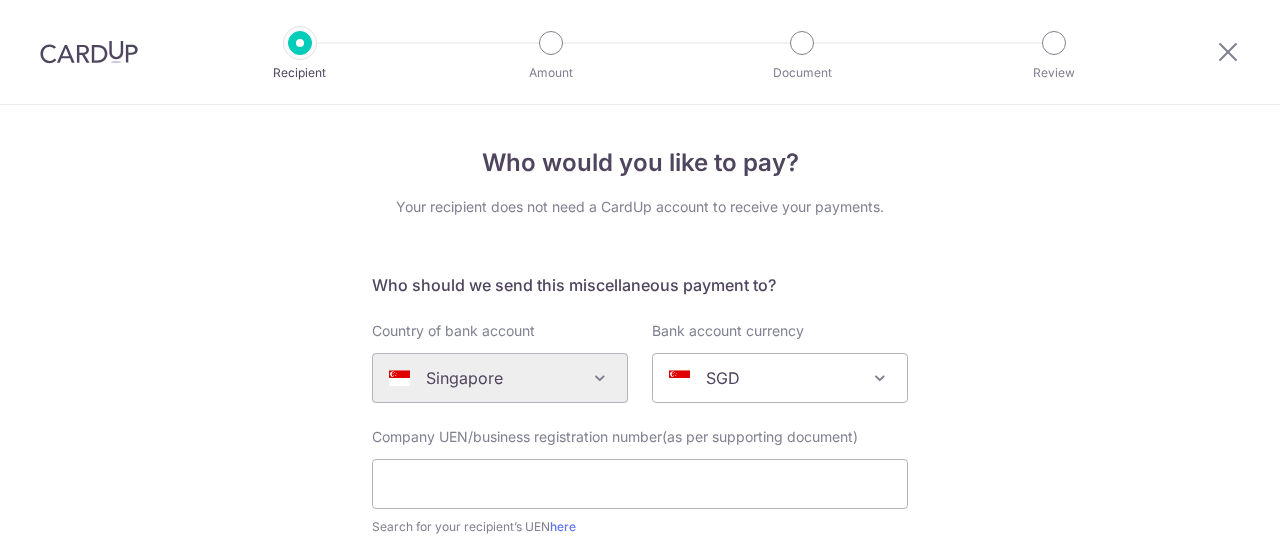 scroll, scrollTop: 0, scrollLeft: 0, axis: both 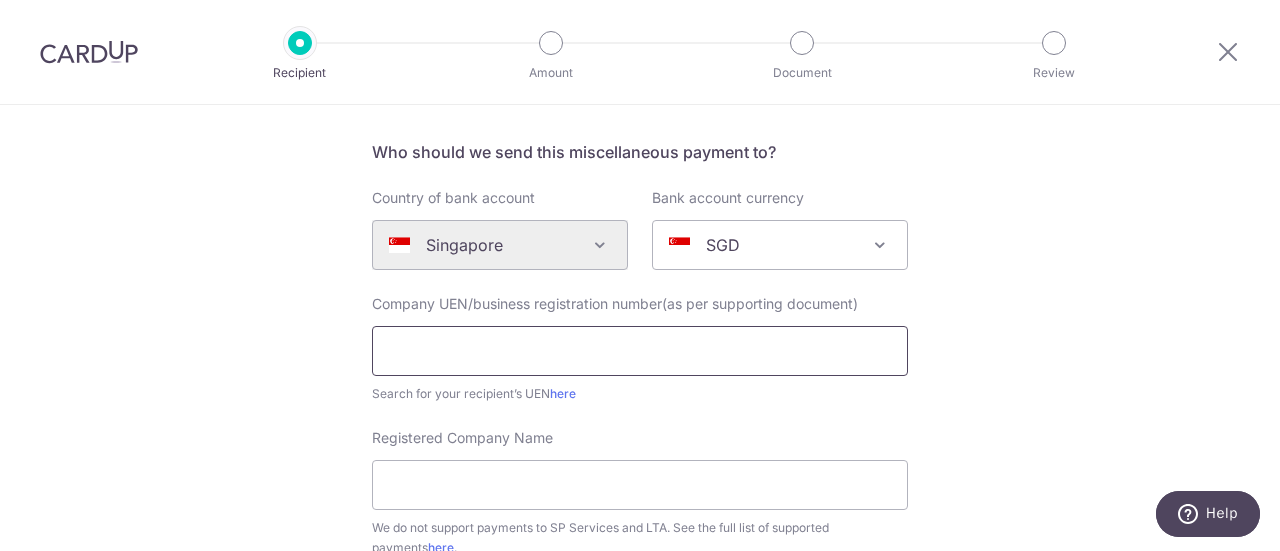 click at bounding box center [640, 351] 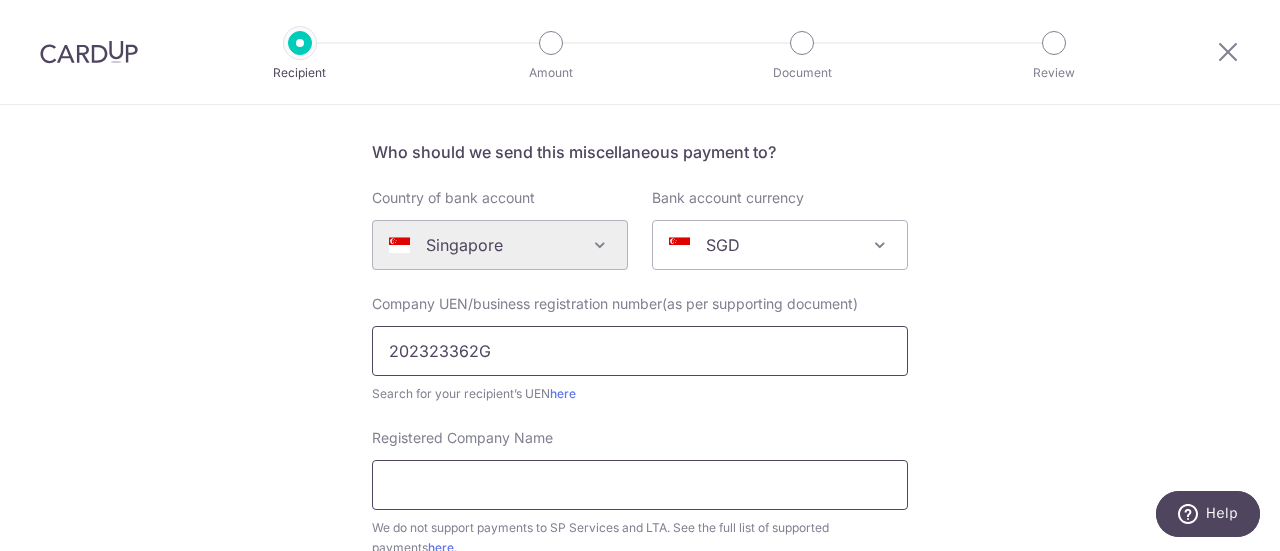 type on "202323362G" 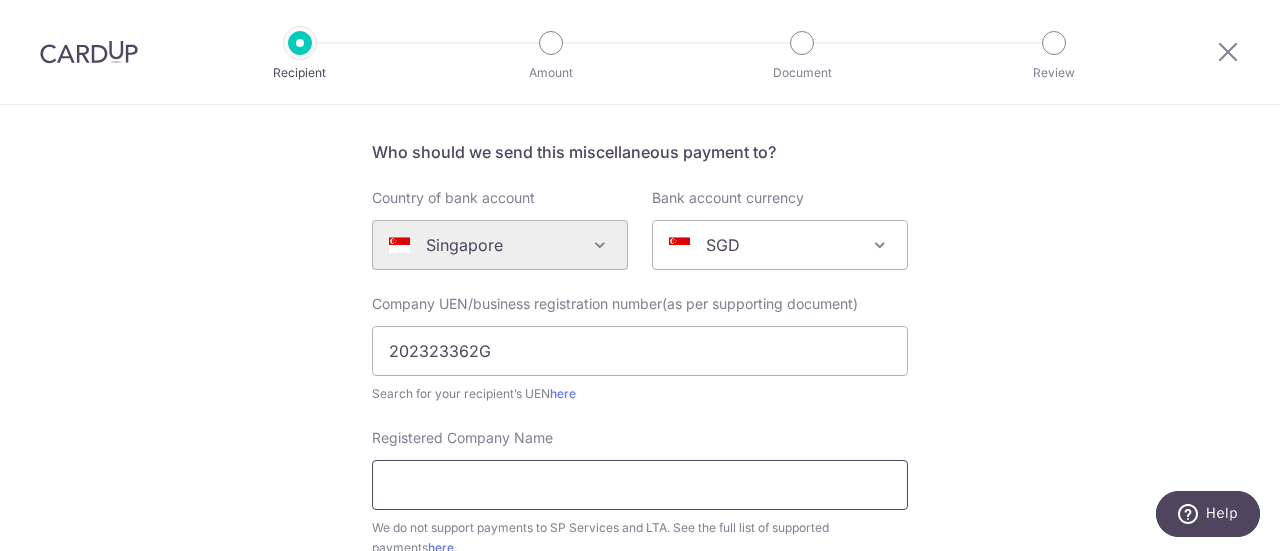 click on "Registered Company Name" at bounding box center (640, 485) 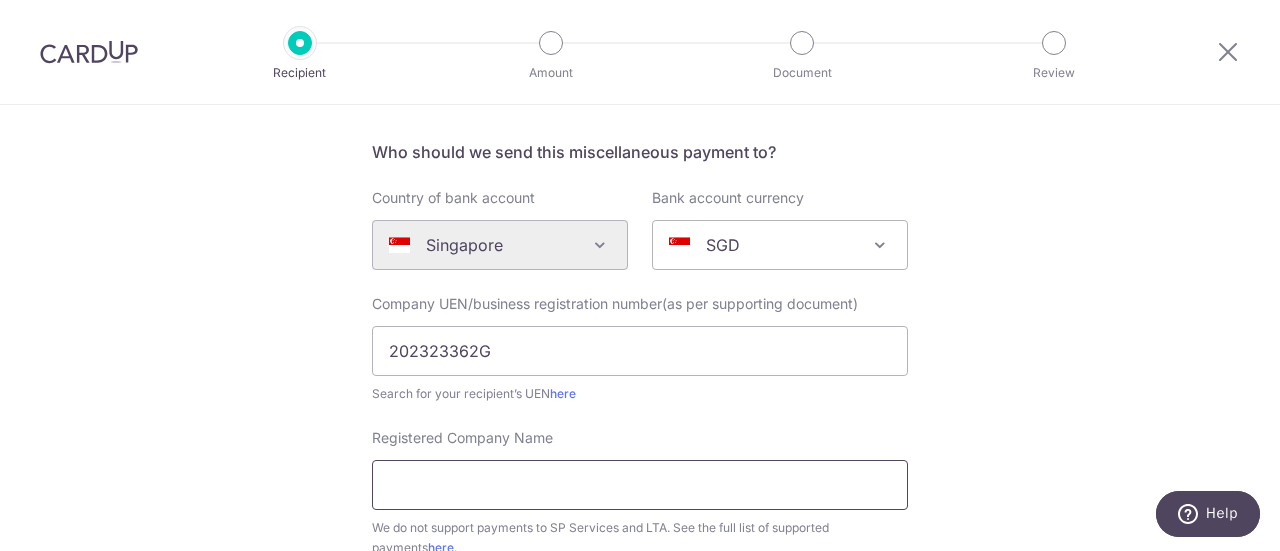 paste on "Exterior Design Pte Ltd" 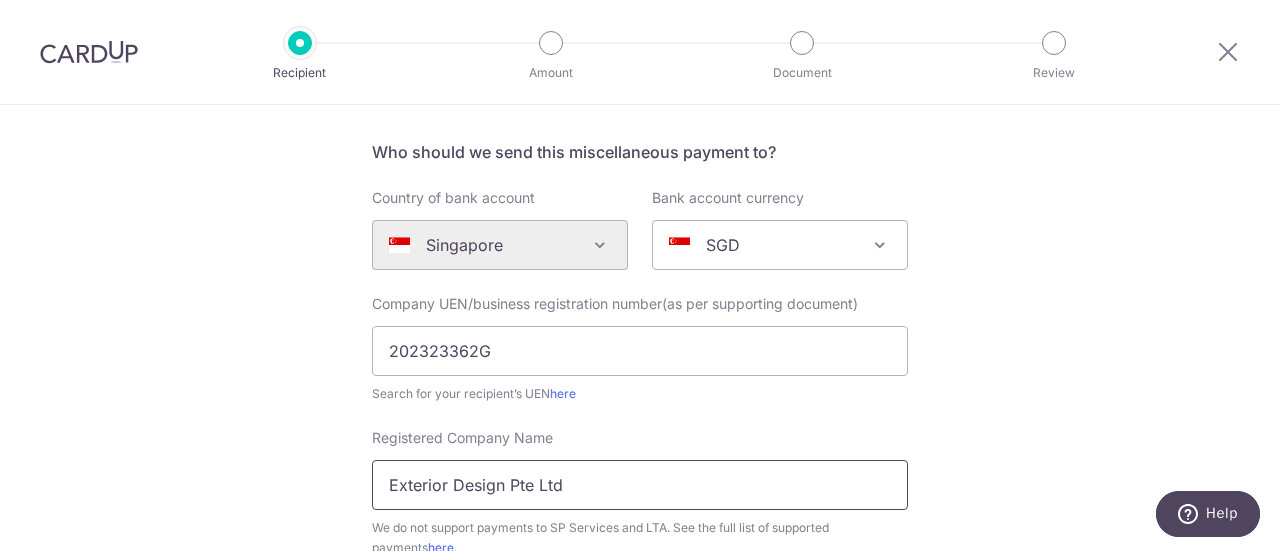 scroll, scrollTop: 425, scrollLeft: 0, axis: vertical 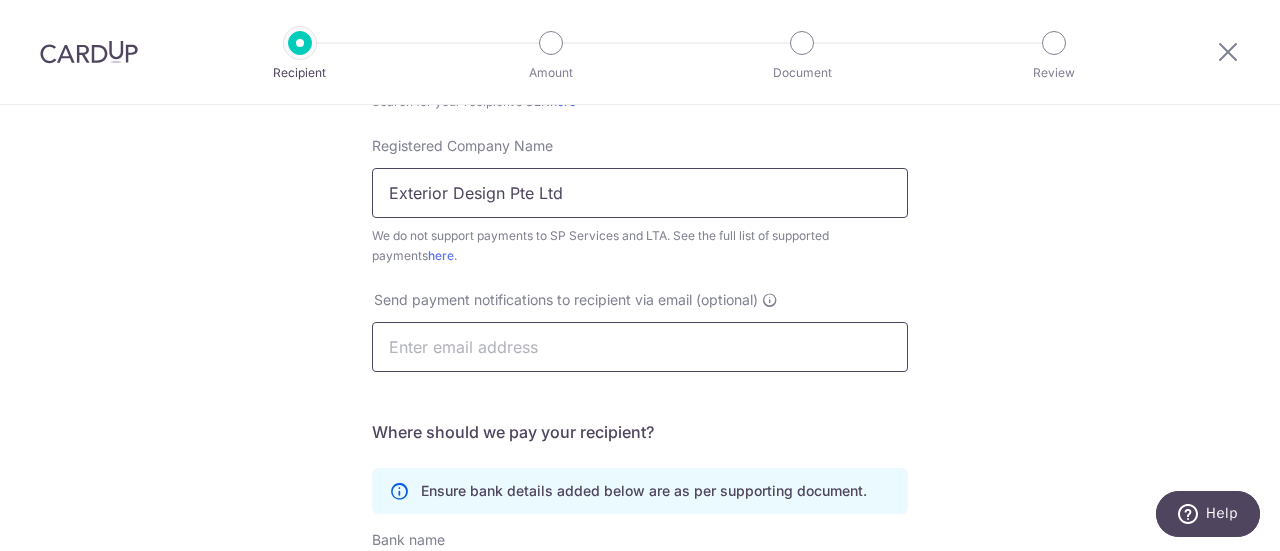 type on "Exterior Design Pte Ltd" 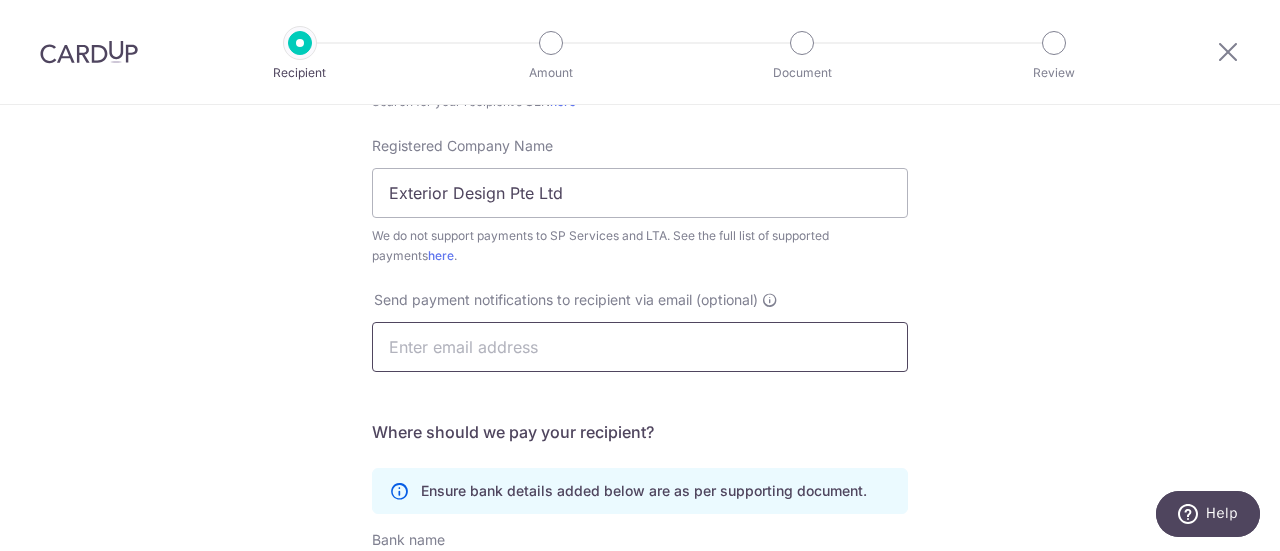 click at bounding box center [640, 347] 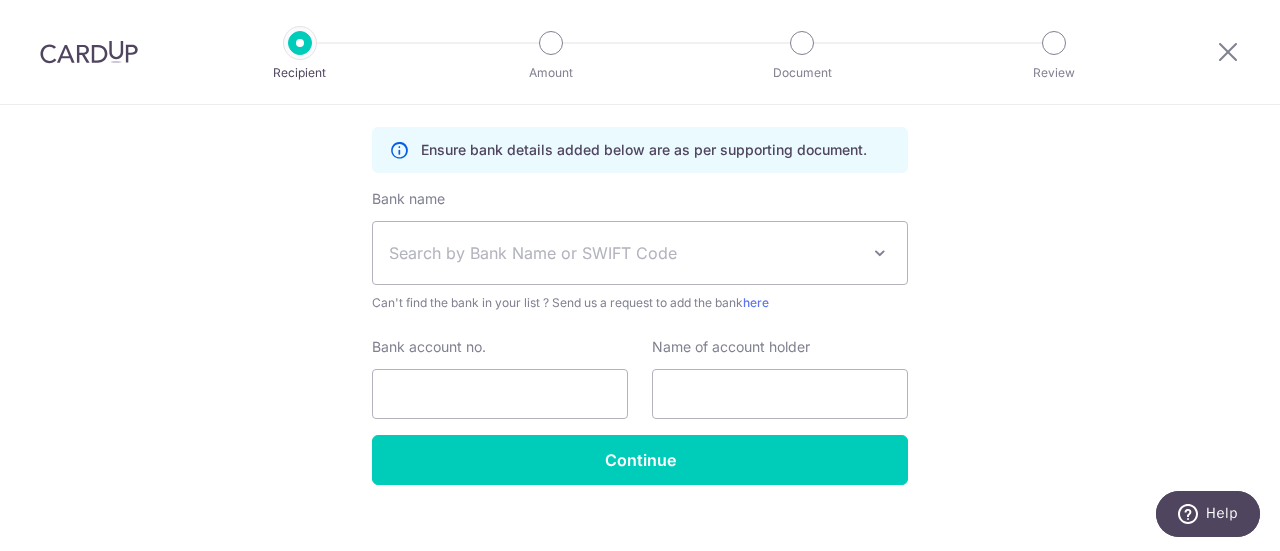 scroll, scrollTop: 769, scrollLeft: 0, axis: vertical 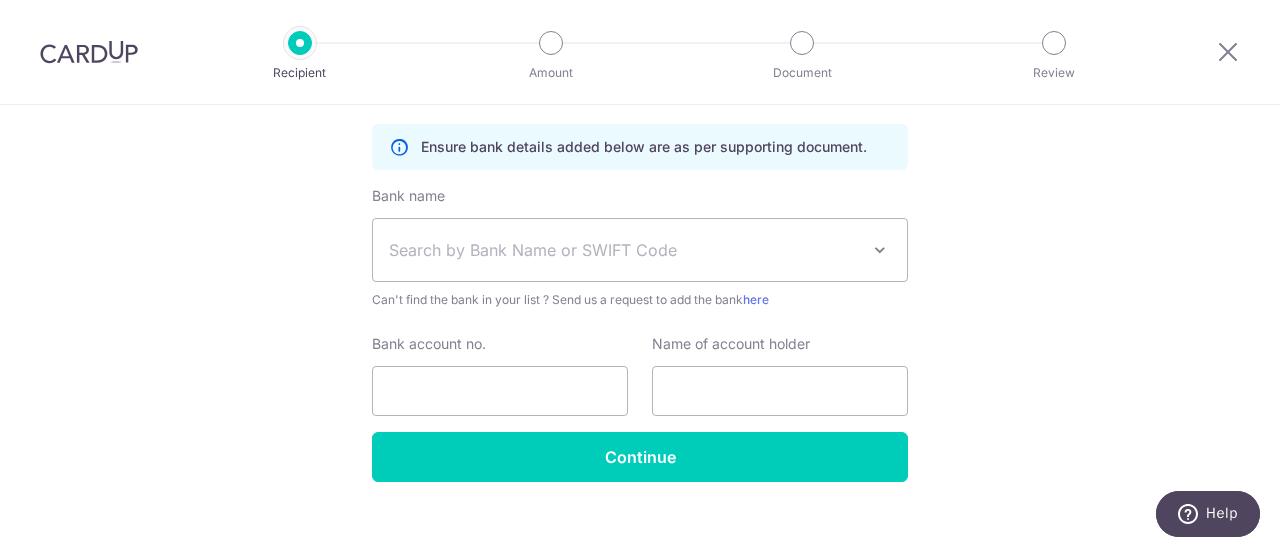 type on "jackson_wjl@yahoo.com" 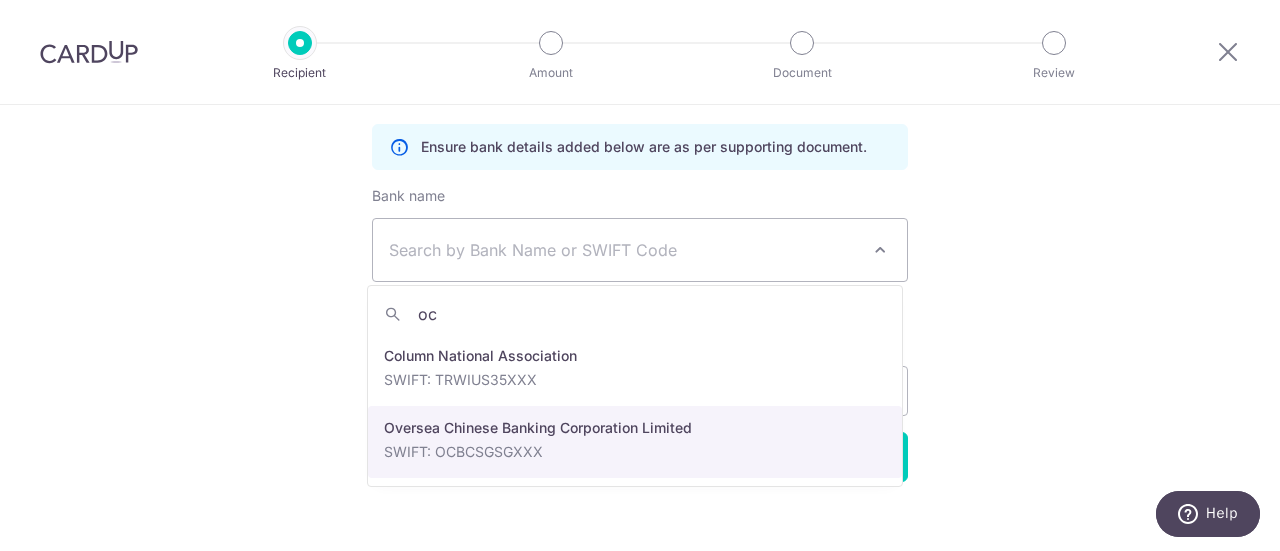 type on "oc" 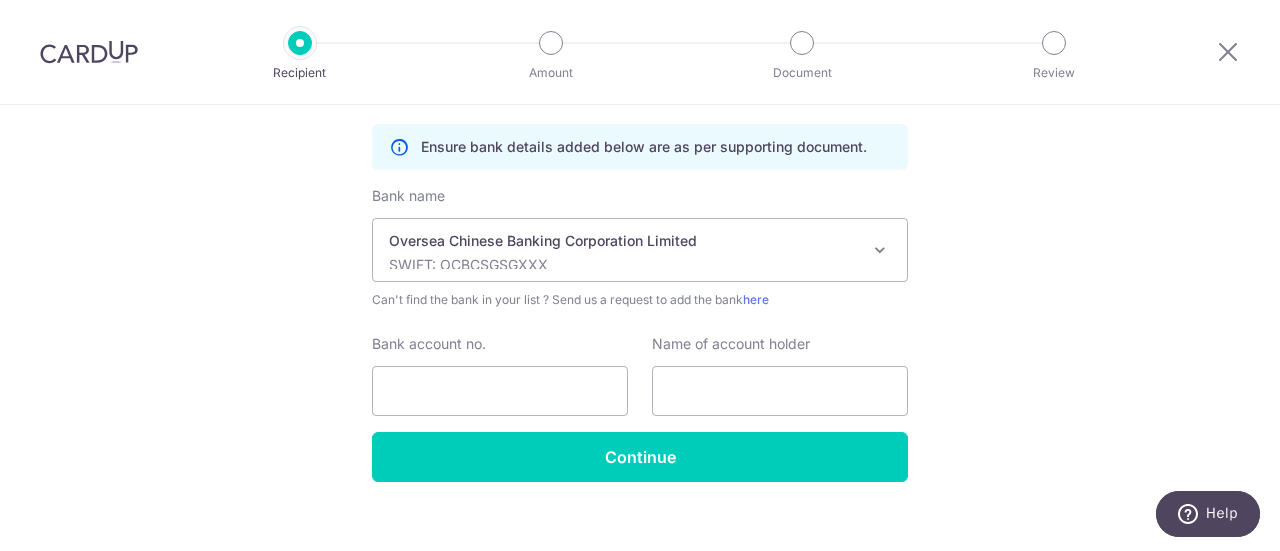 scroll, scrollTop: 792, scrollLeft: 0, axis: vertical 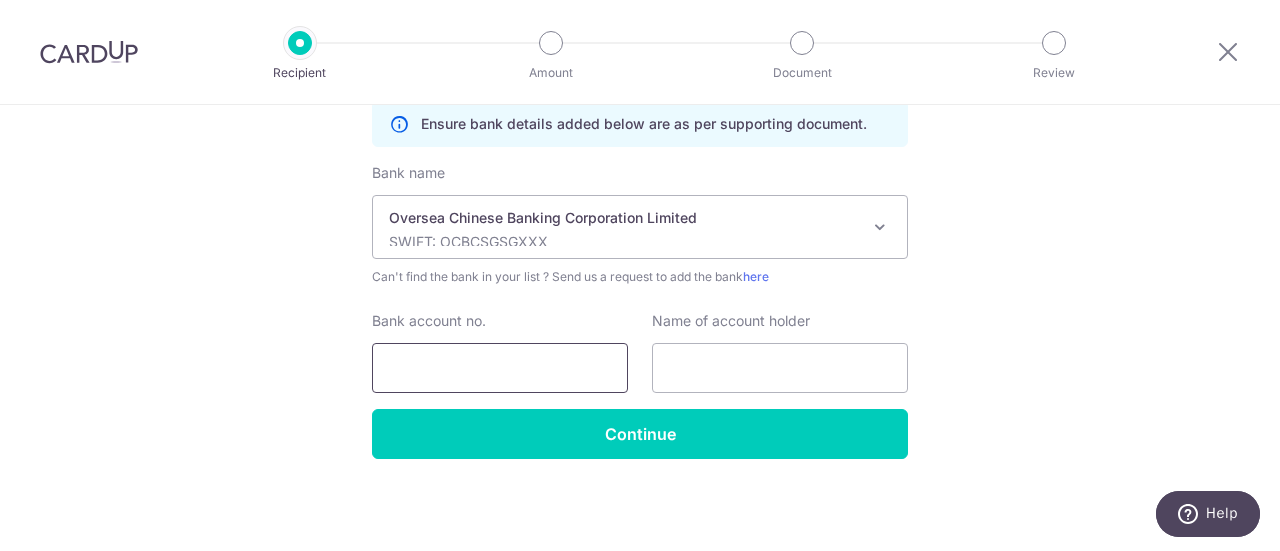 click on "Bank account no." at bounding box center (500, 368) 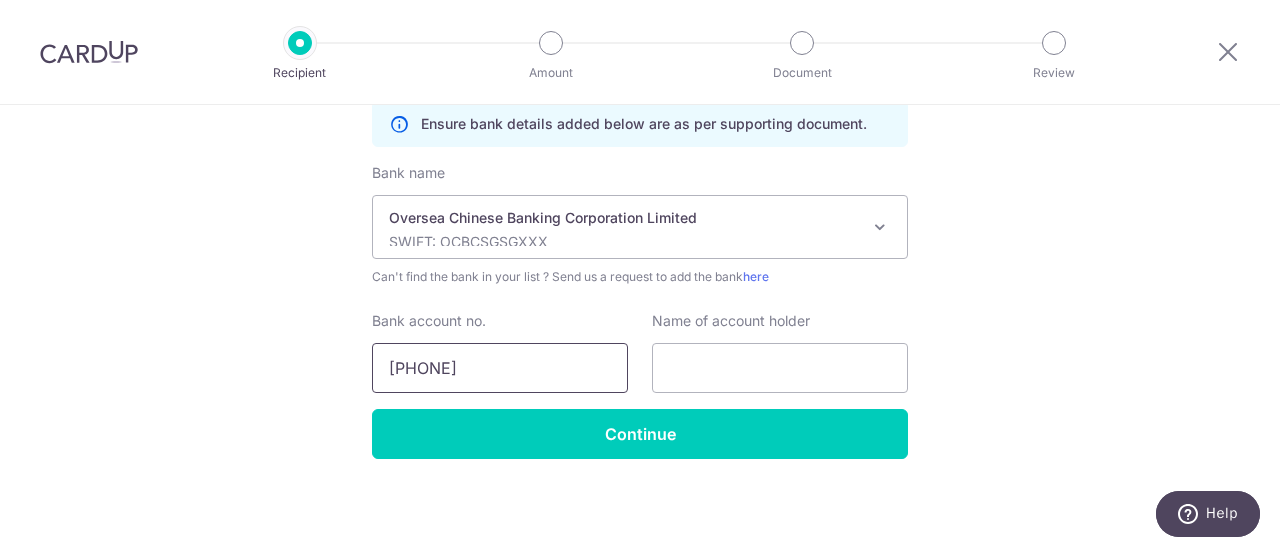 click on "595-430125-001" at bounding box center (500, 368) 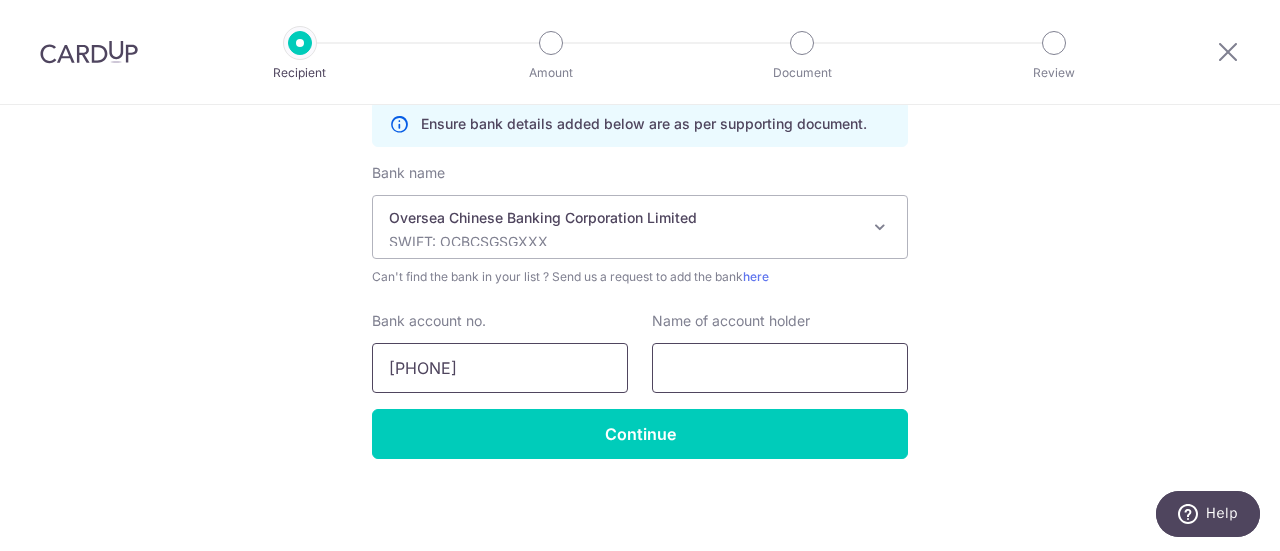 type on "595430125001" 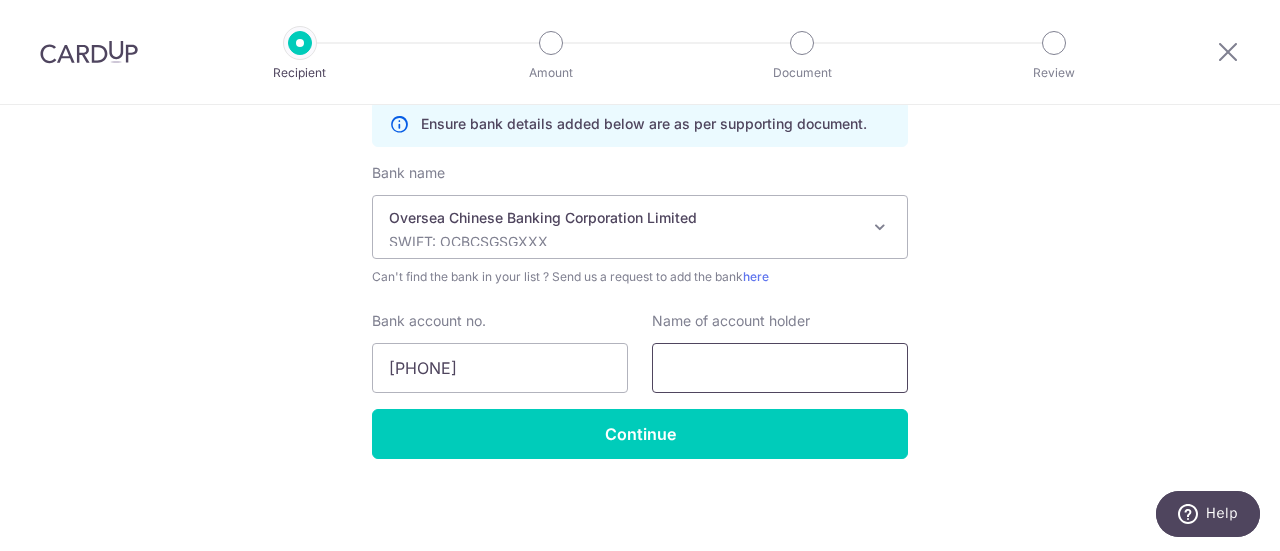 click at bounding box center (780, 368) 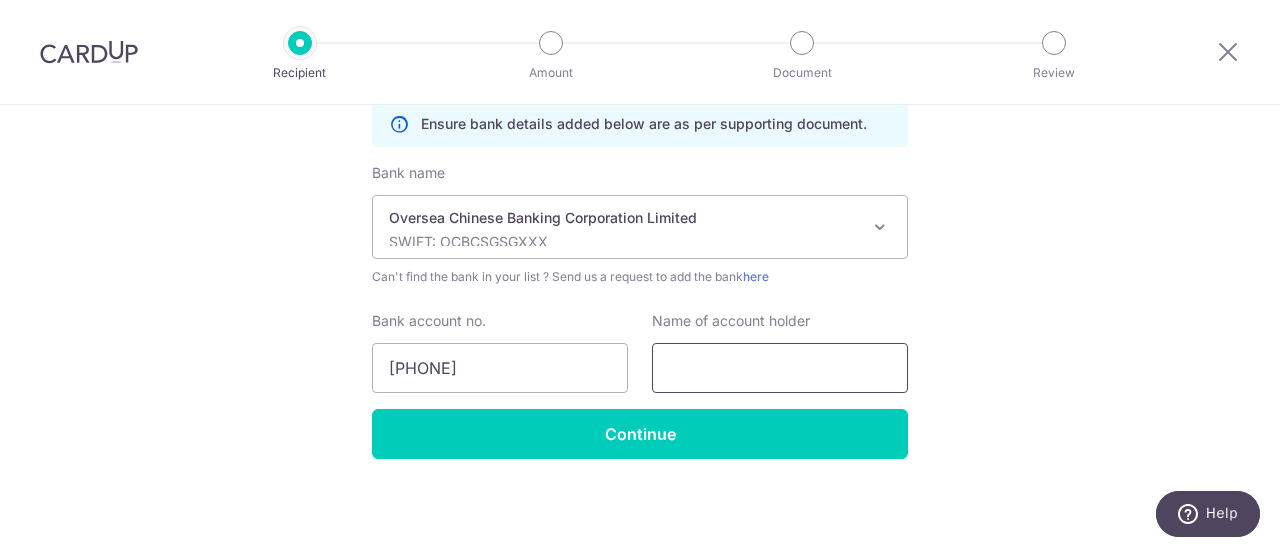 paste on "Exterior Design Pte Ltd" 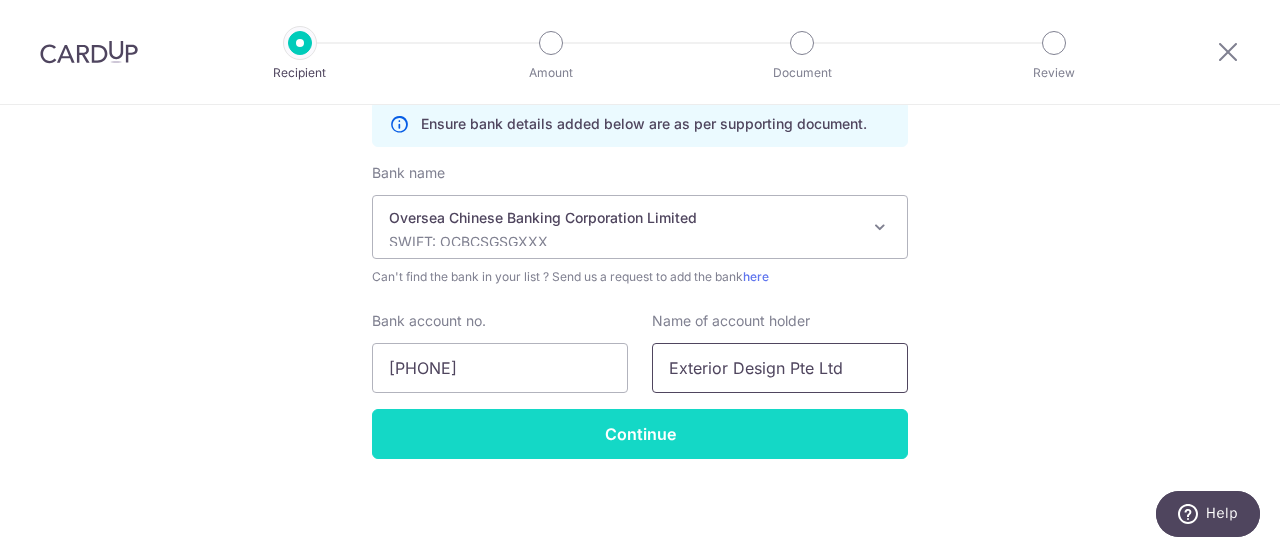 type on "Exterior Design Pte Ltd" 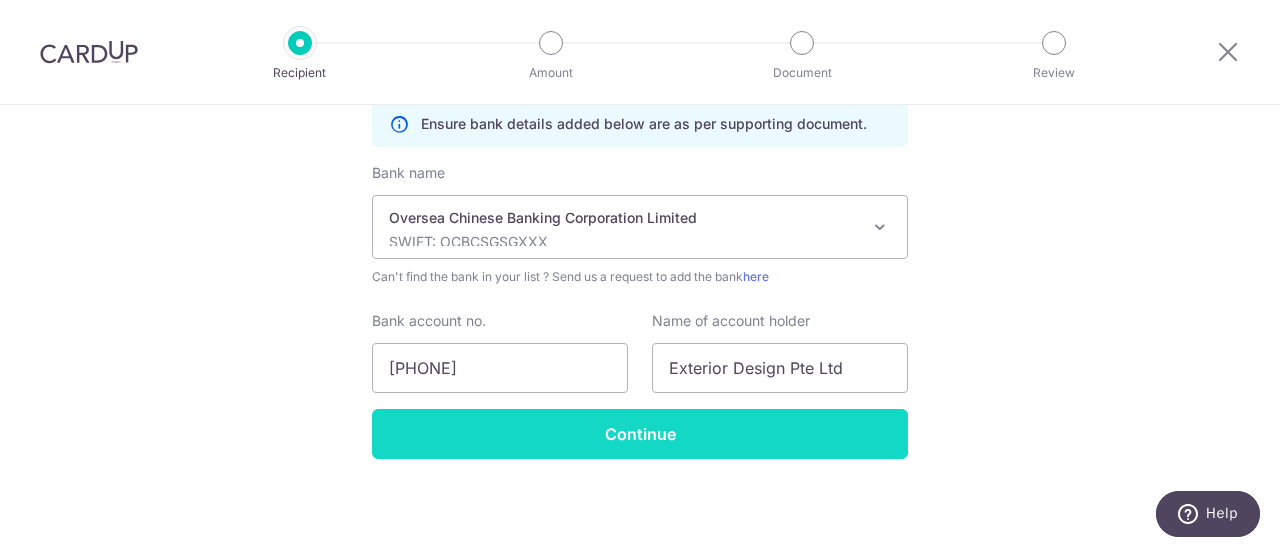 click on "Continue" at bounding box center [640, 434] 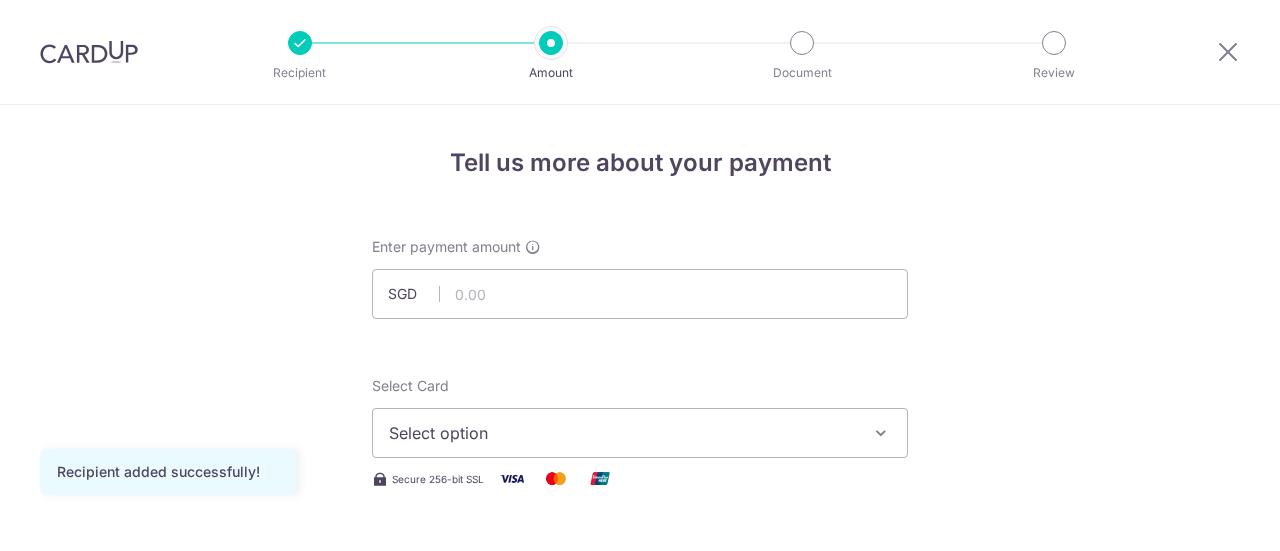 scroll, scrollTop: 0, scrollLeft: 0, axis: both 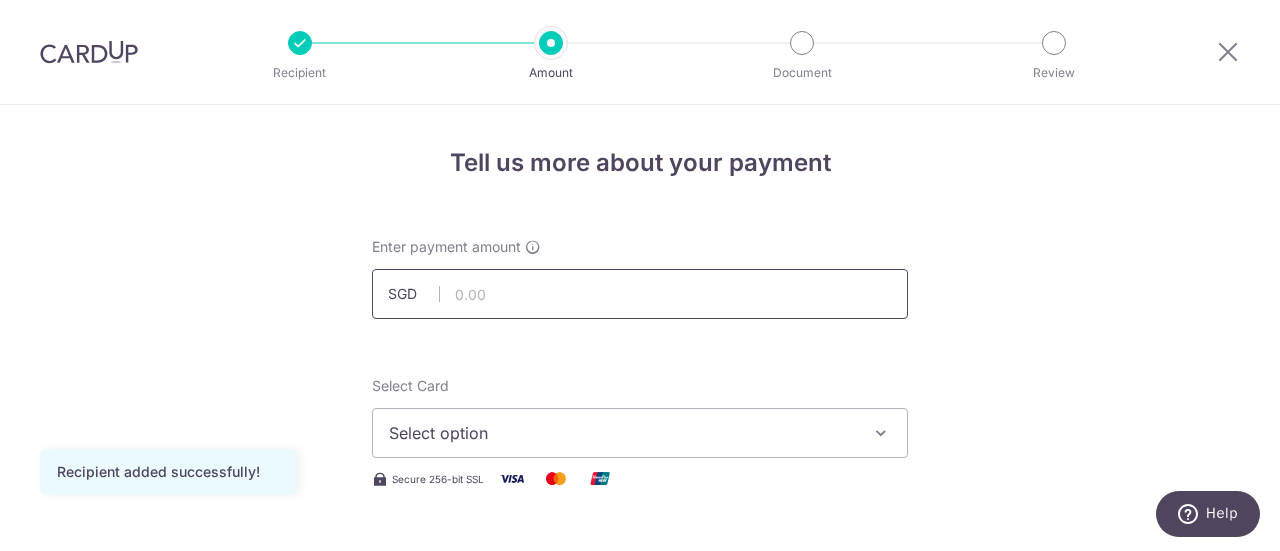click at bounding box center (640, 294) 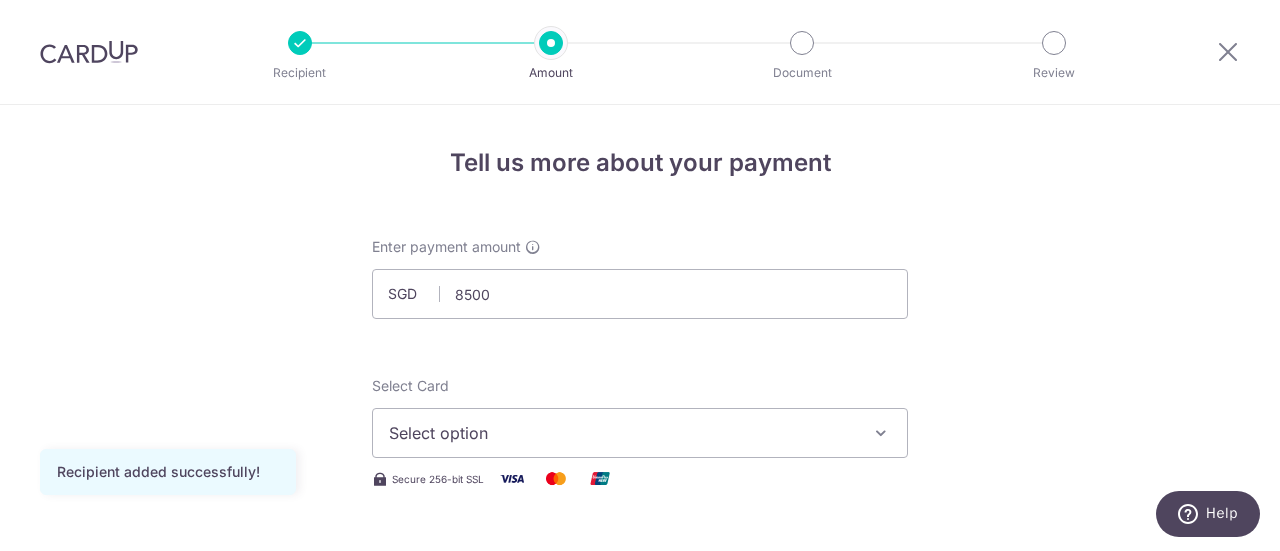 type on "8,500.00" 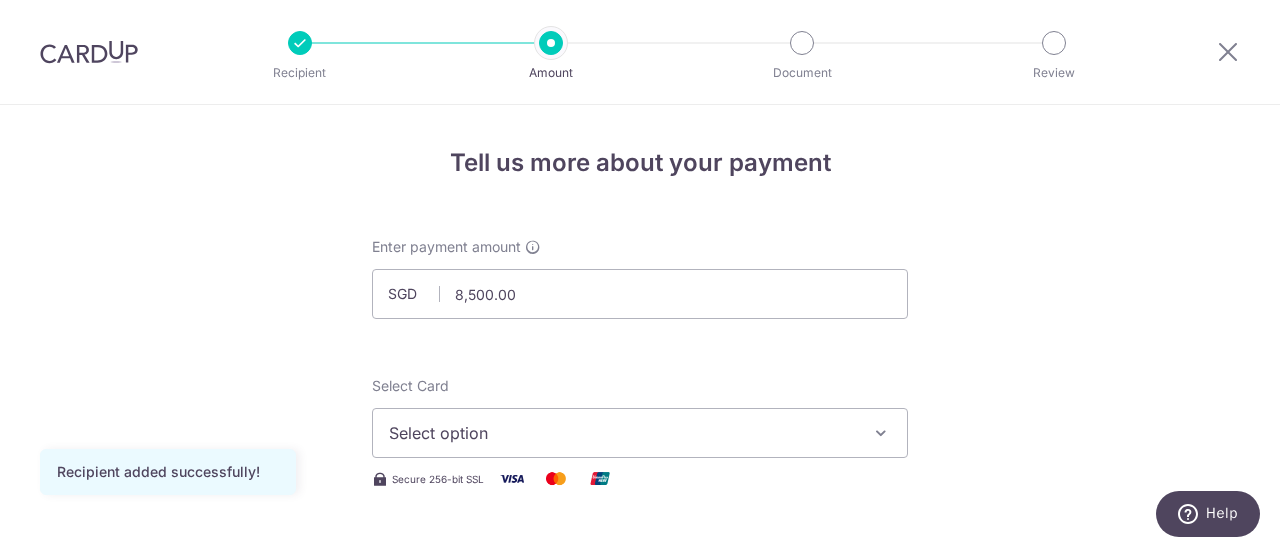 click on "Select option" at bounding box center [640, 433] 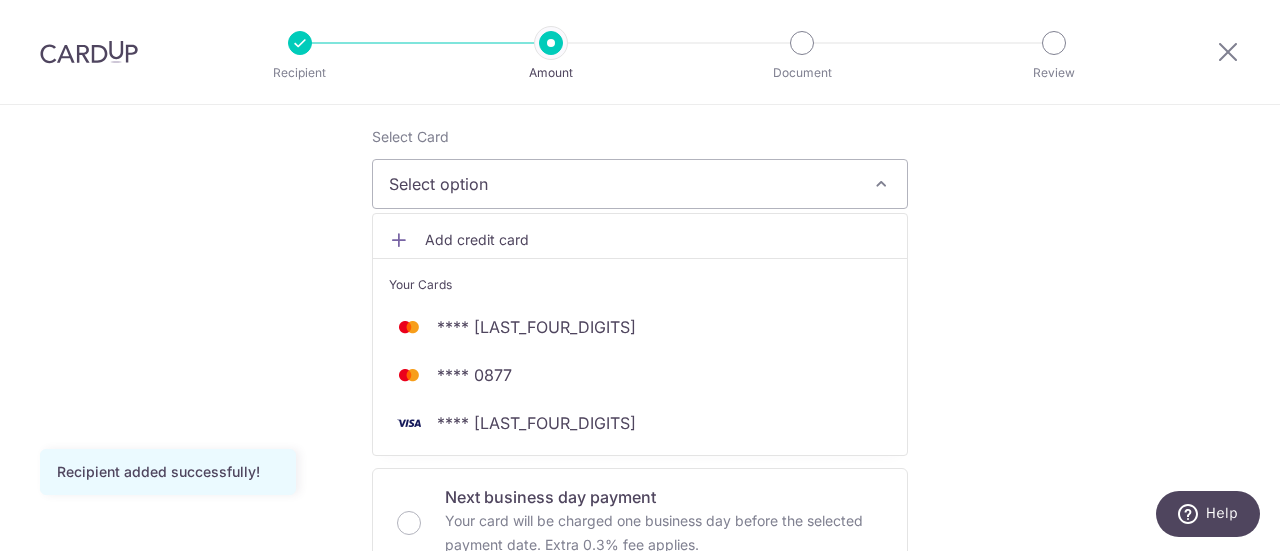 scroll, scrollTop: 252, scrollLeft: 0, axis: vertical 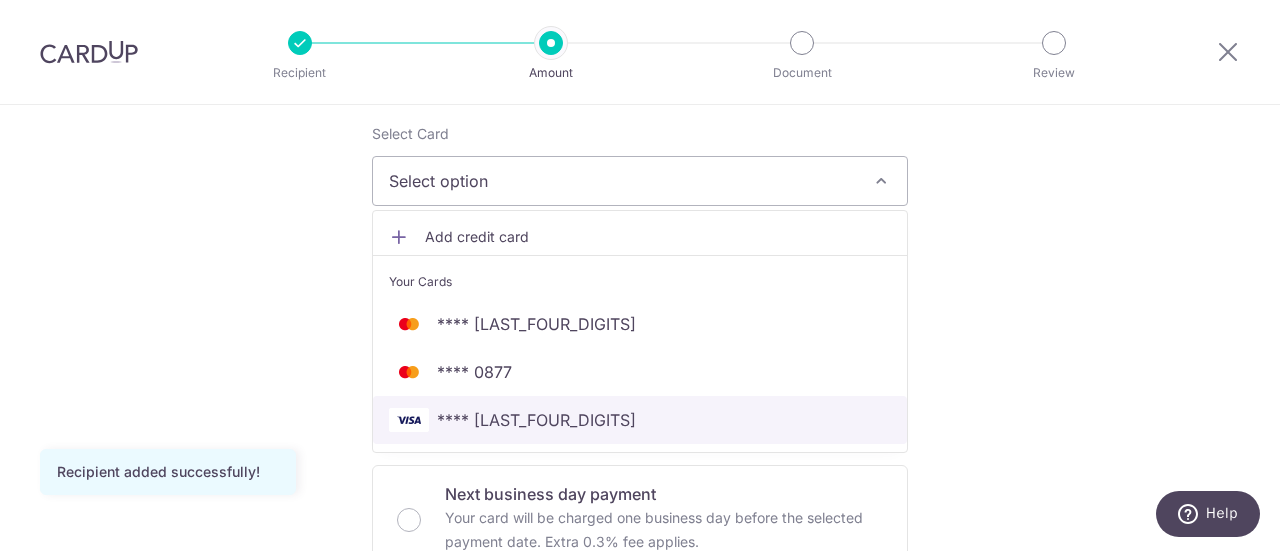 click on "**** 9799" at bounding box center (536, 420) 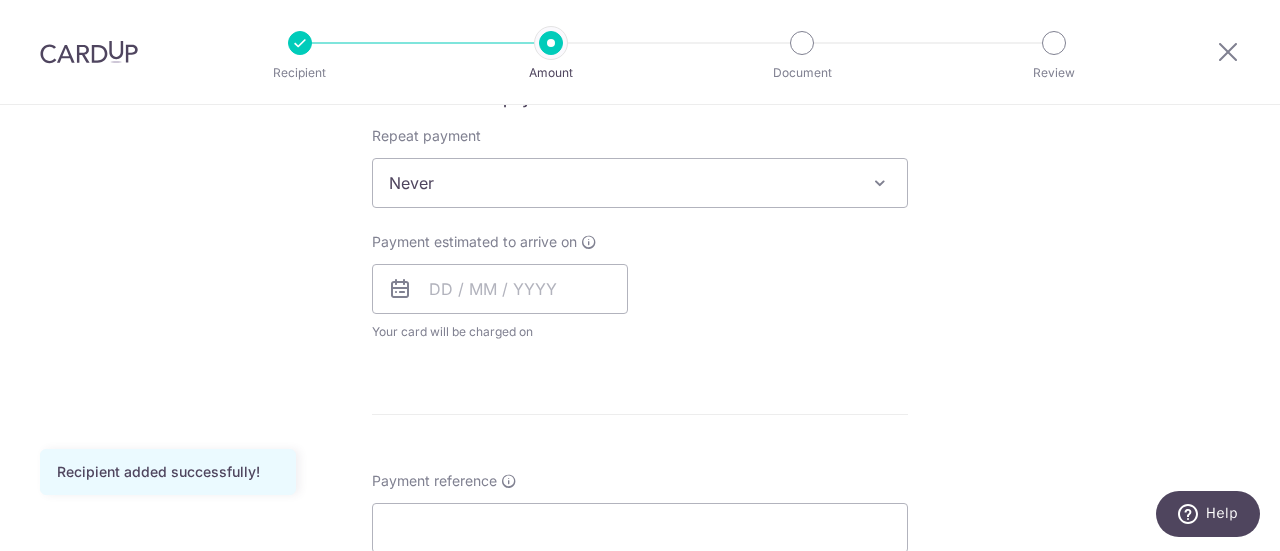 scroll, scrollTop: 816, scrollLeft: 0, axis: vertical 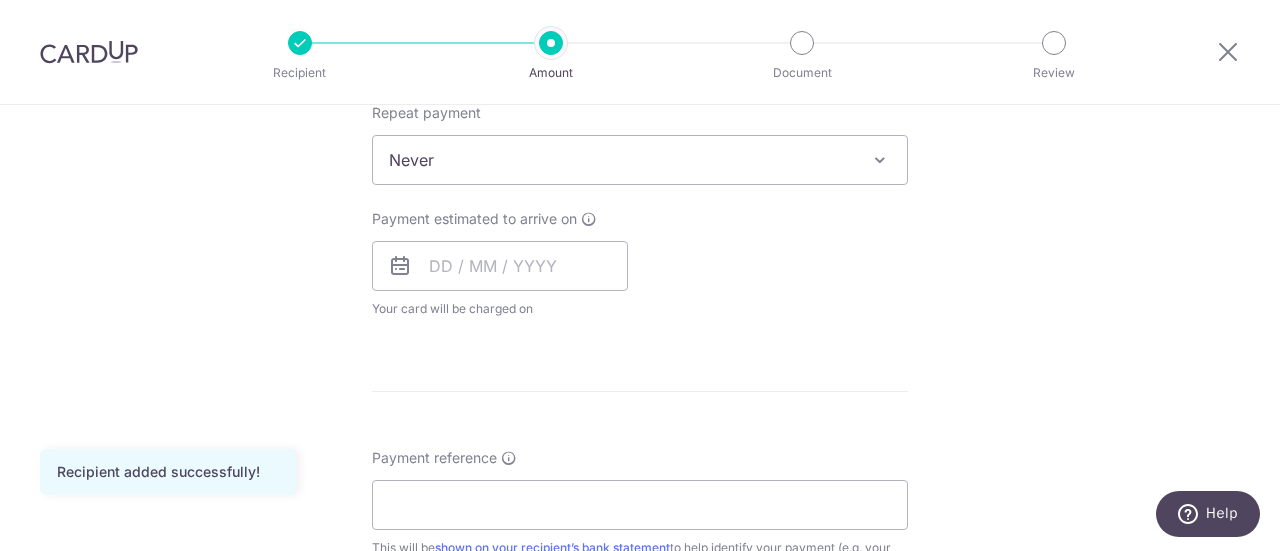 click on "Never" at bounding box center [640, 160] 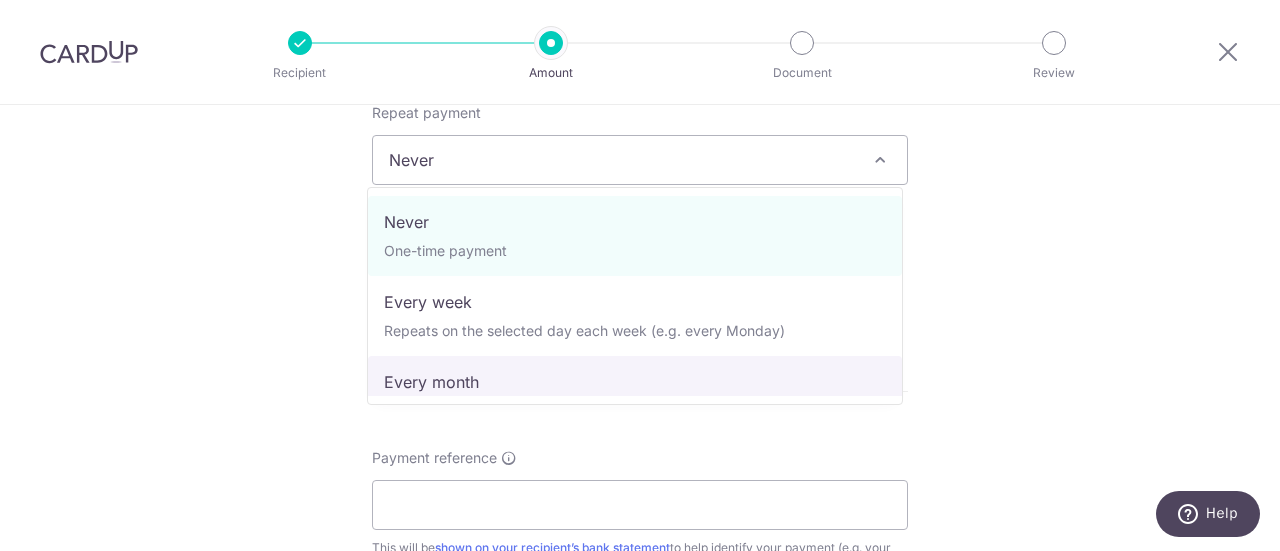 select on "3" 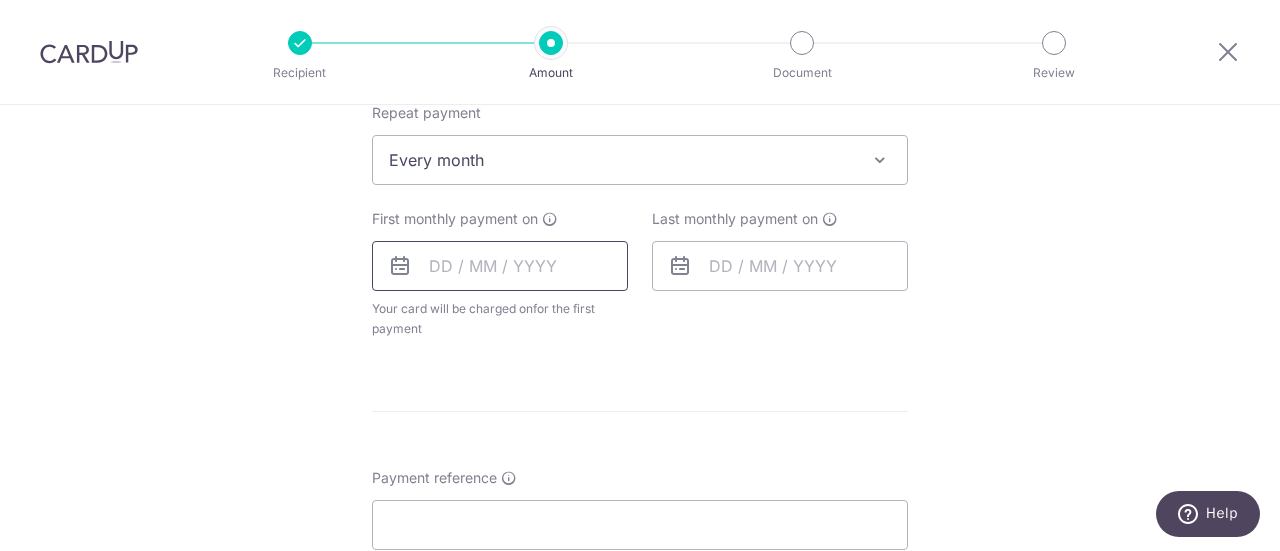 click at bounding box center [500, 266] 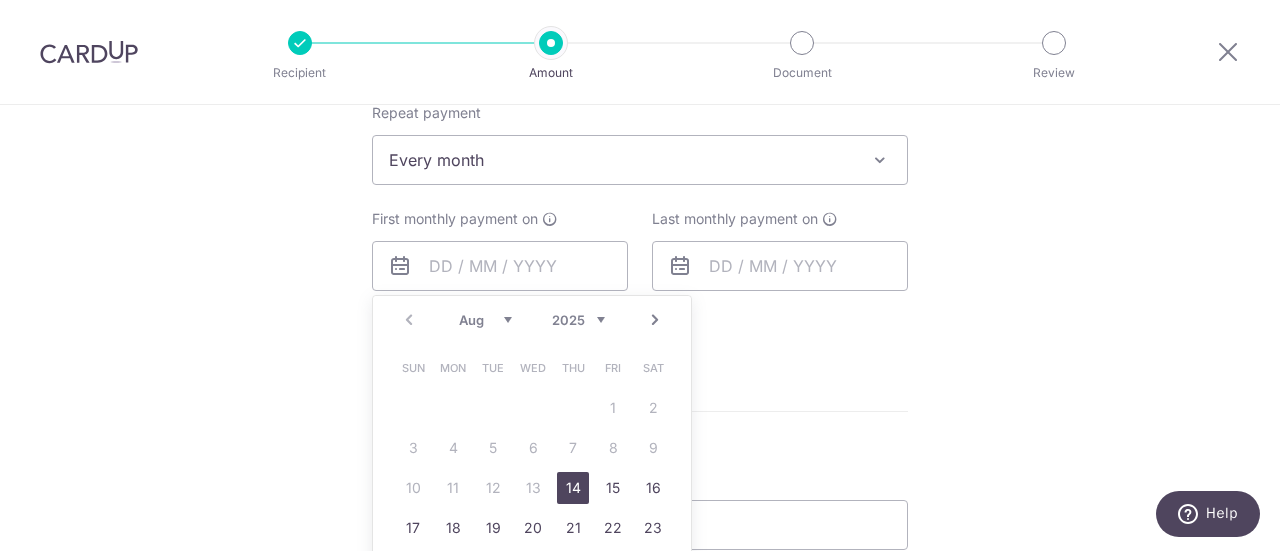 click on "14" at bounding box center (573, 488) 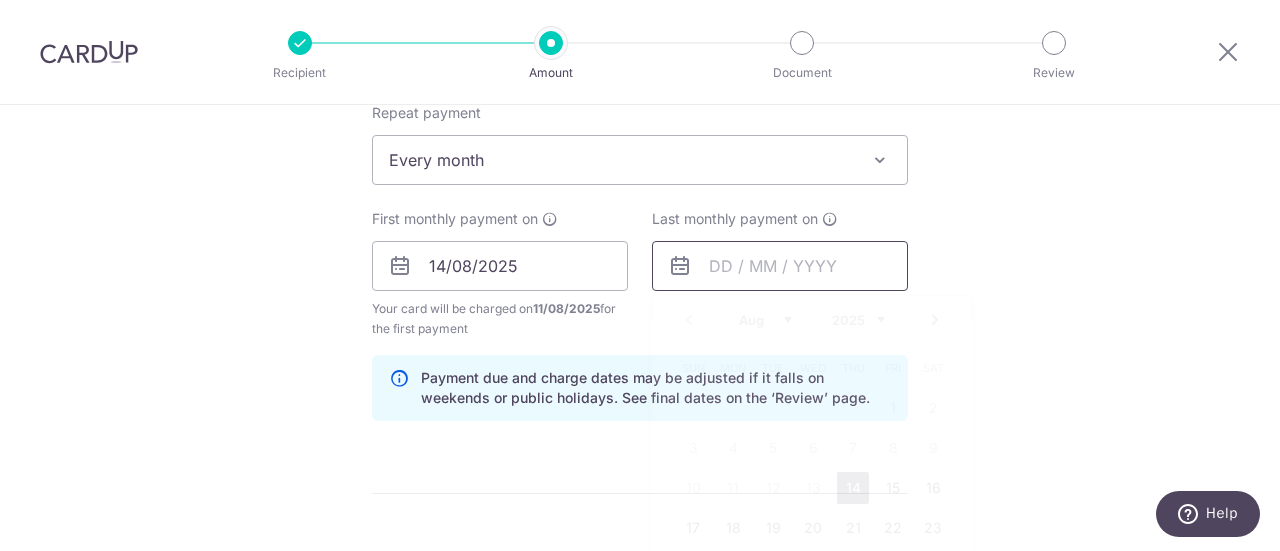 click at bounding box center [780, 266] 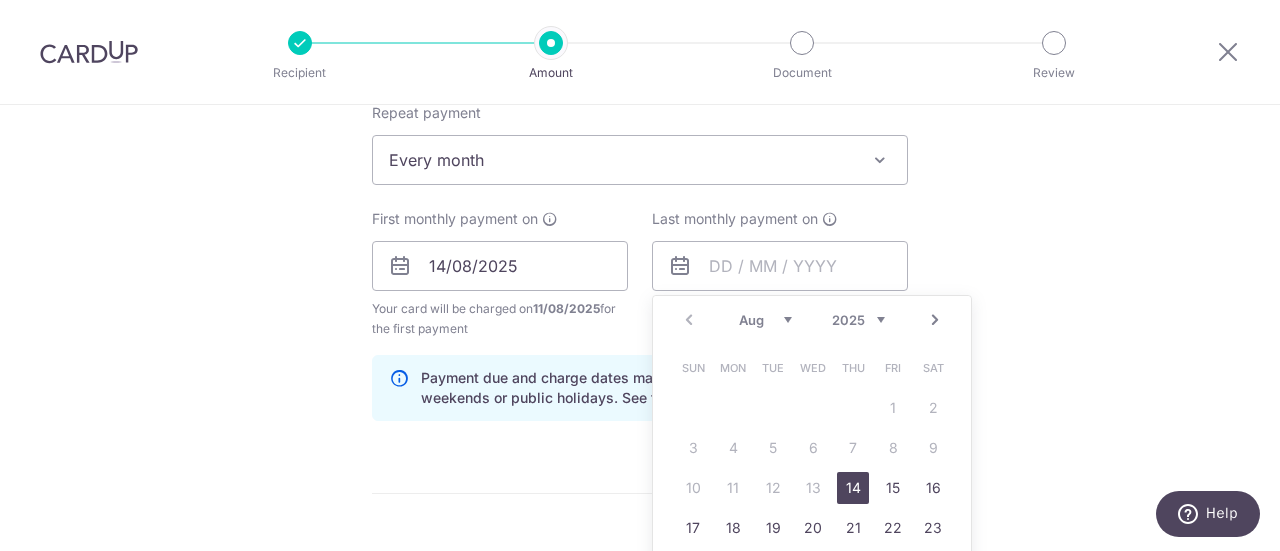 click on "Next" at bounding box center [935, 320] 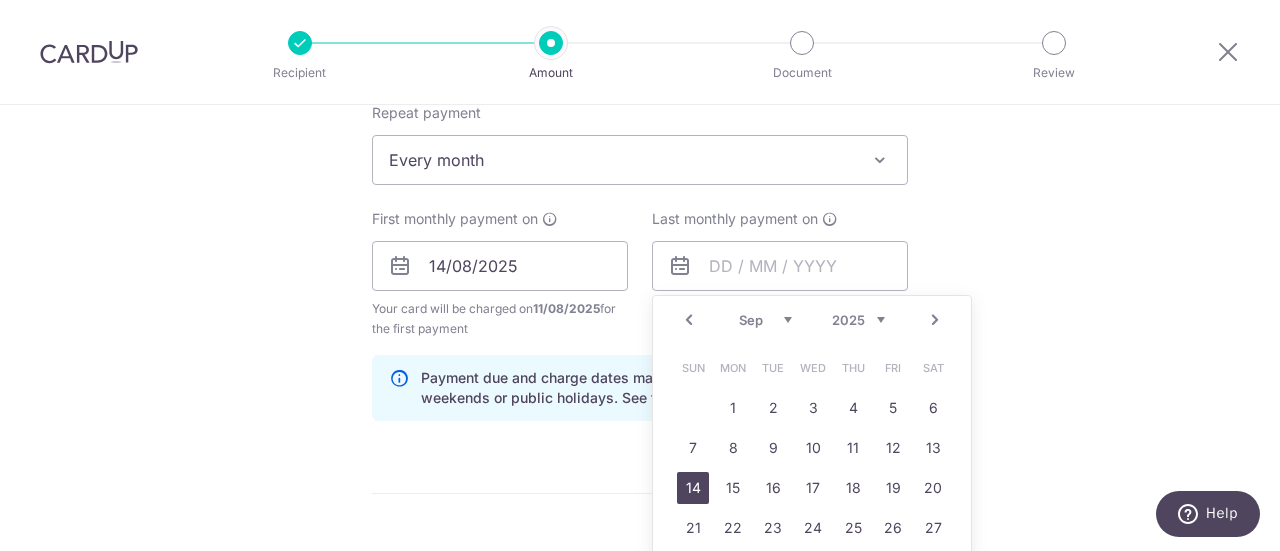 click on "14" at bounding box center [693, 488] 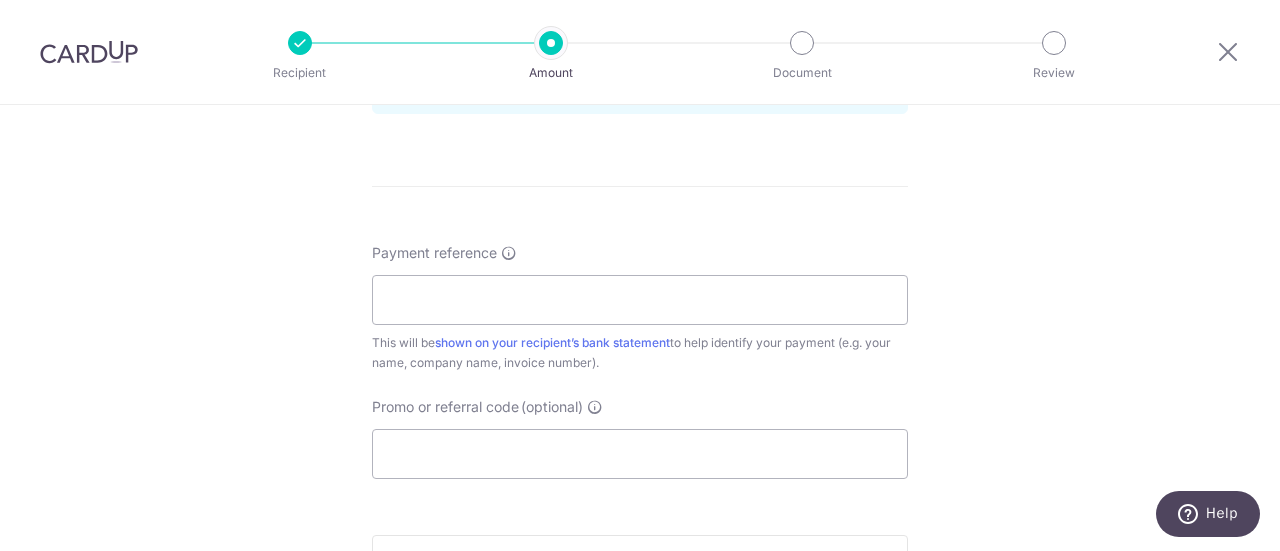 scroll, scrollTop: 1124, scrollLeft: 0, axis: vertical 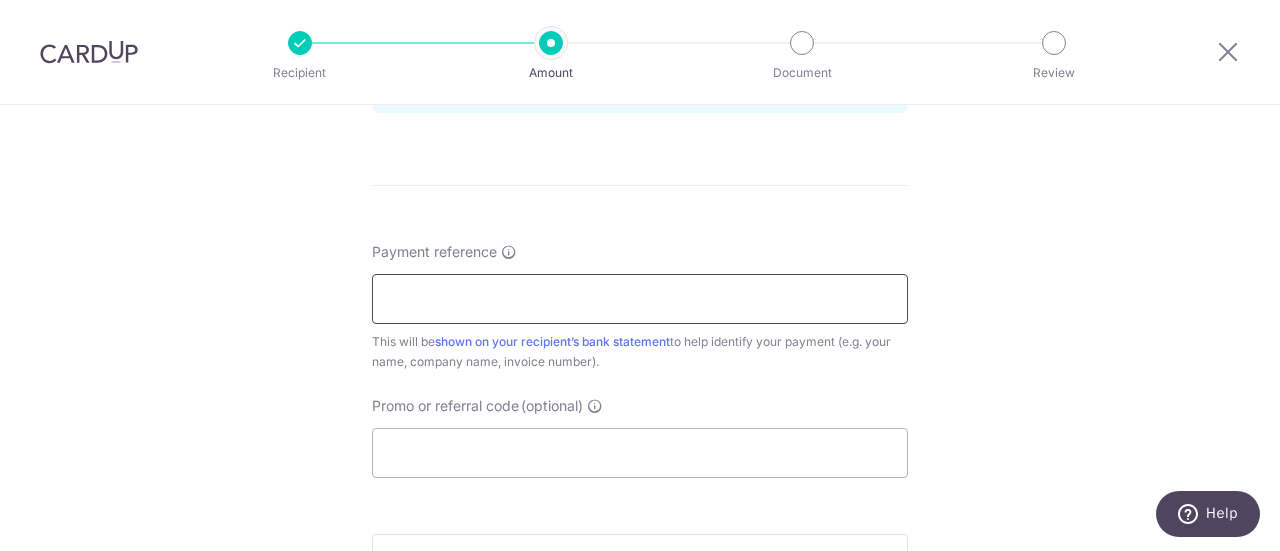 click on "Payment reference" at bounding box center (640, 299) 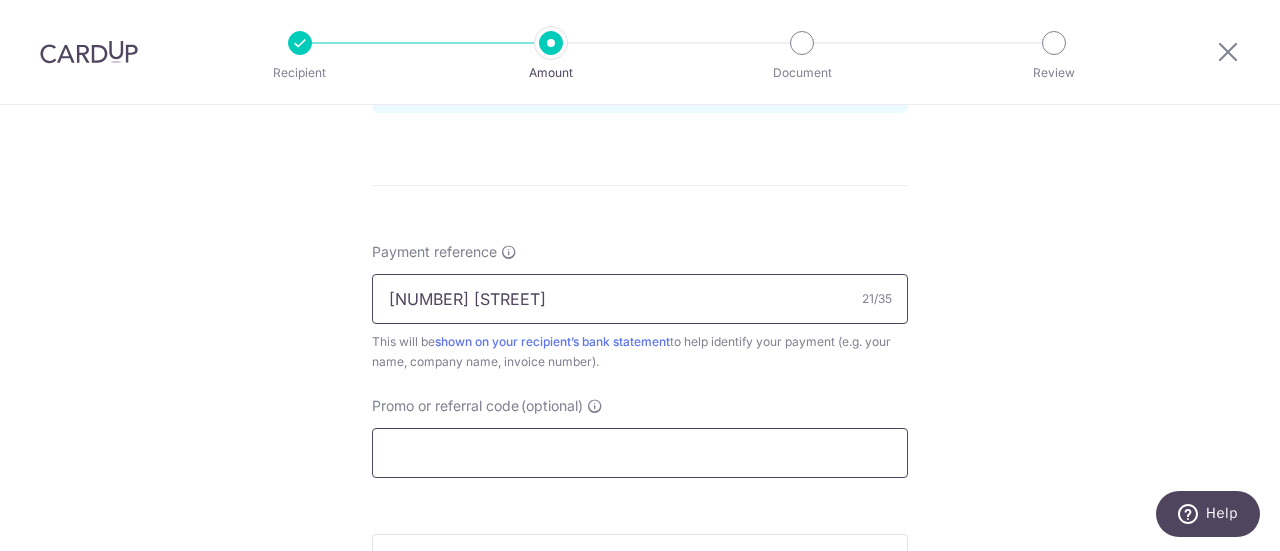 type on "[NUMBER] [STREET]" 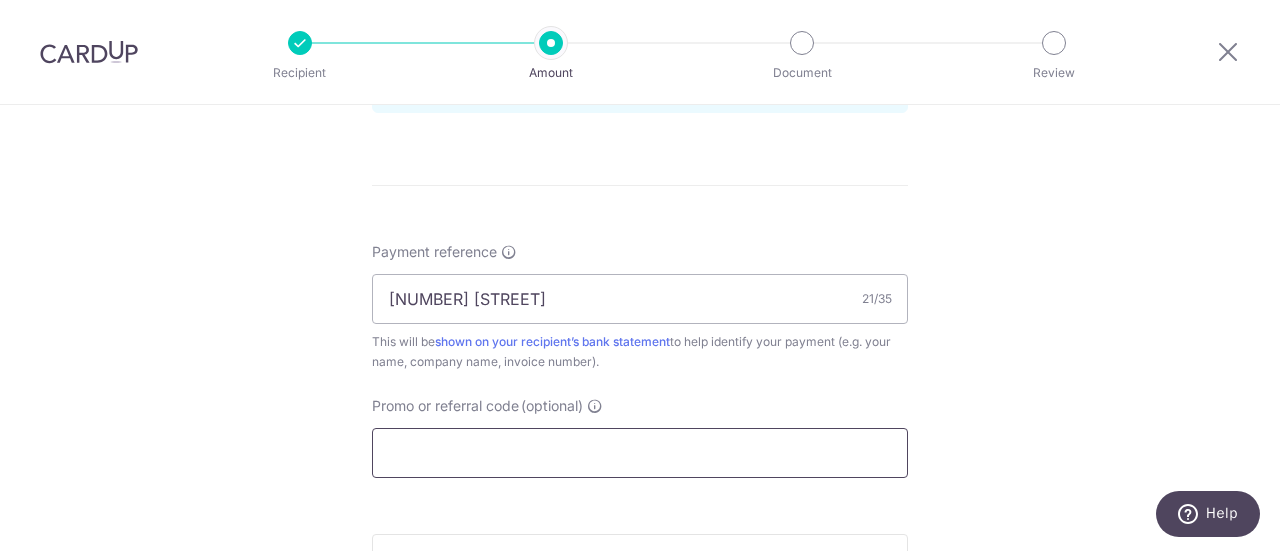 click on "Promo or referral code
(optional)" at bounding box center [640, 453] 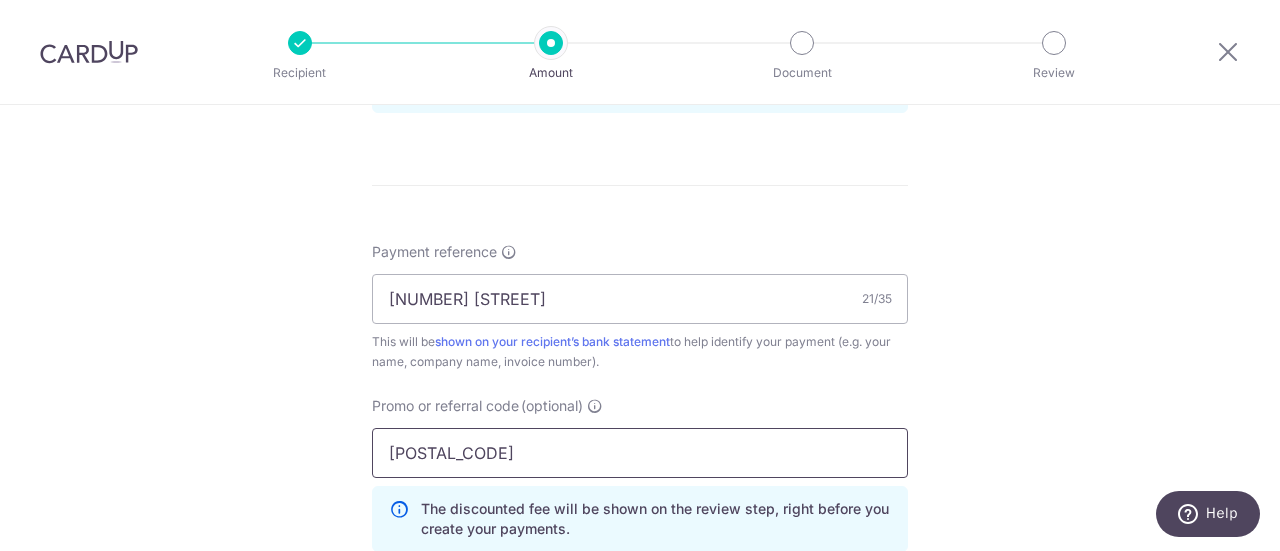 type on "E" 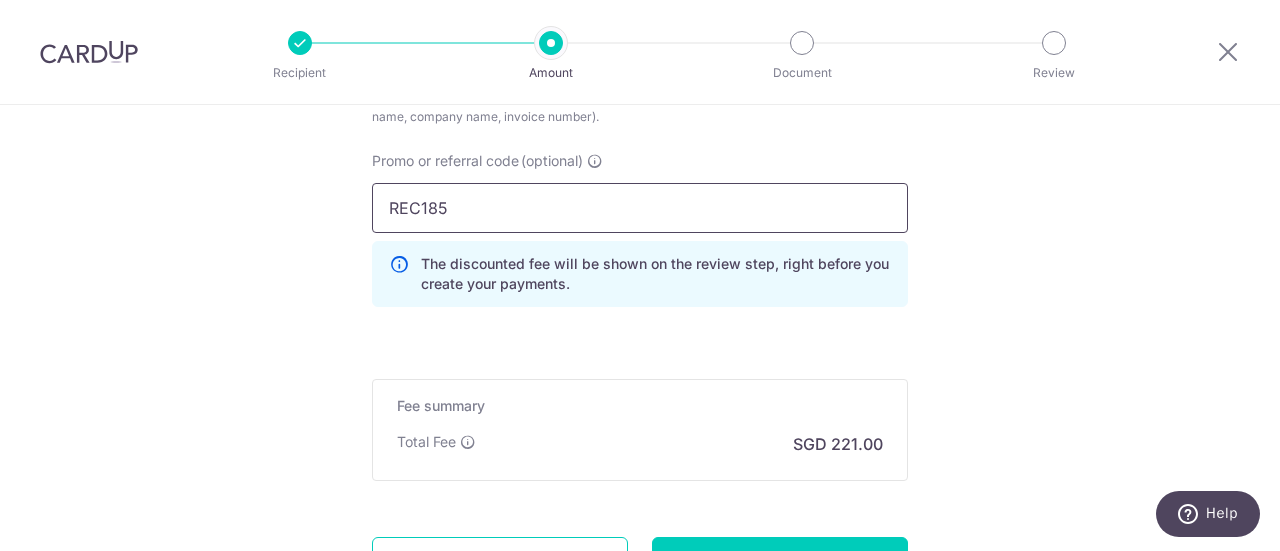 scroll, scrollTop: 1404, scrollLeft: 0, axis: vertical 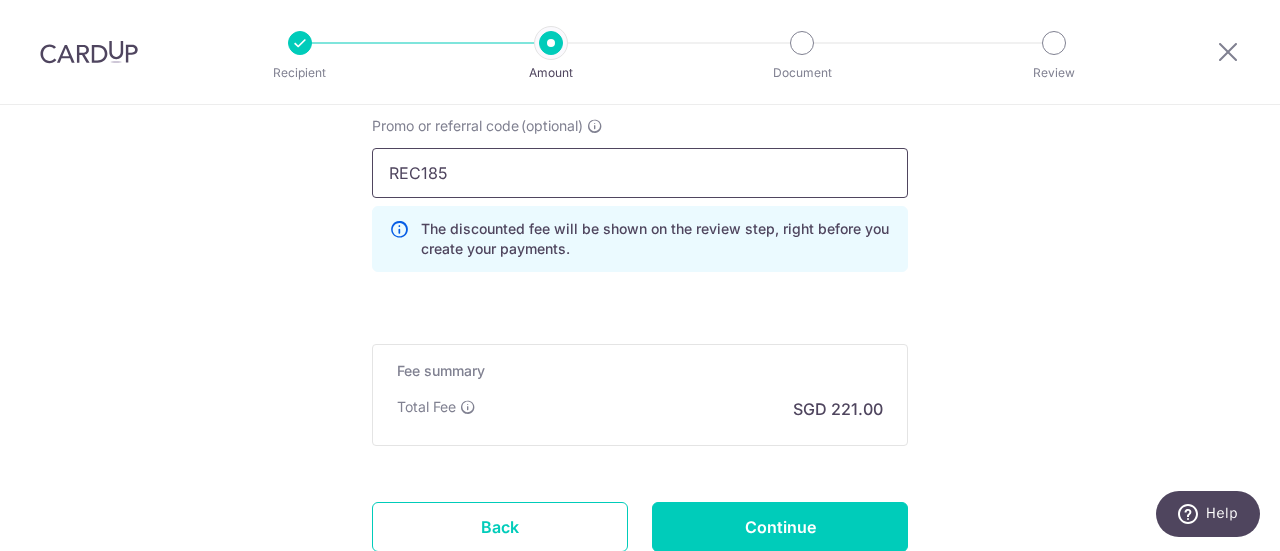 type on "REC185" 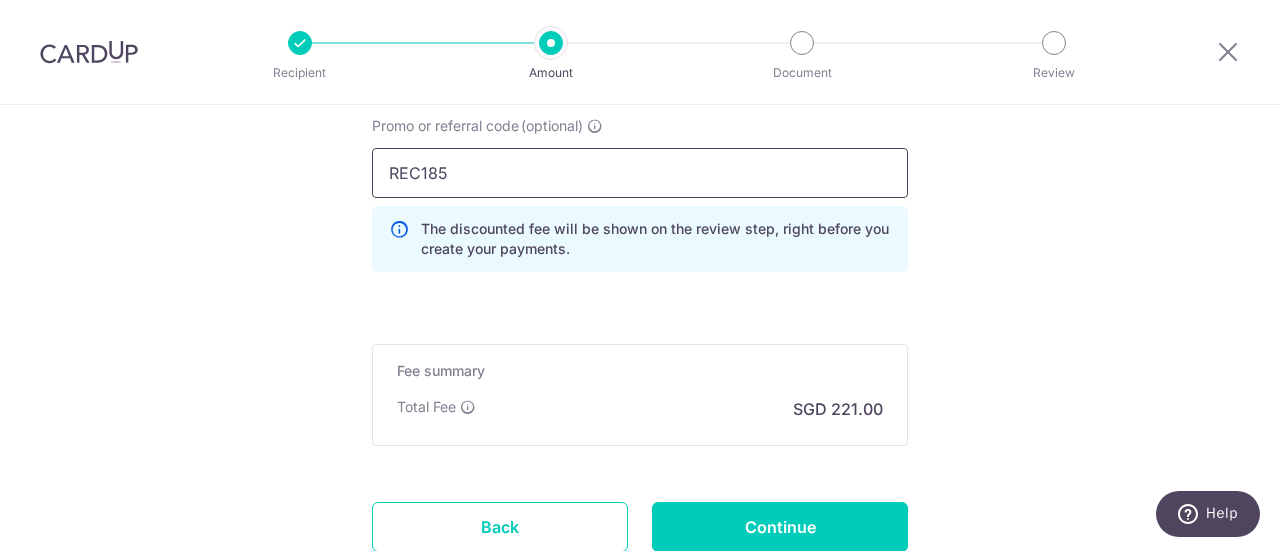 click on "REC185" at bounding box center (640, 173) 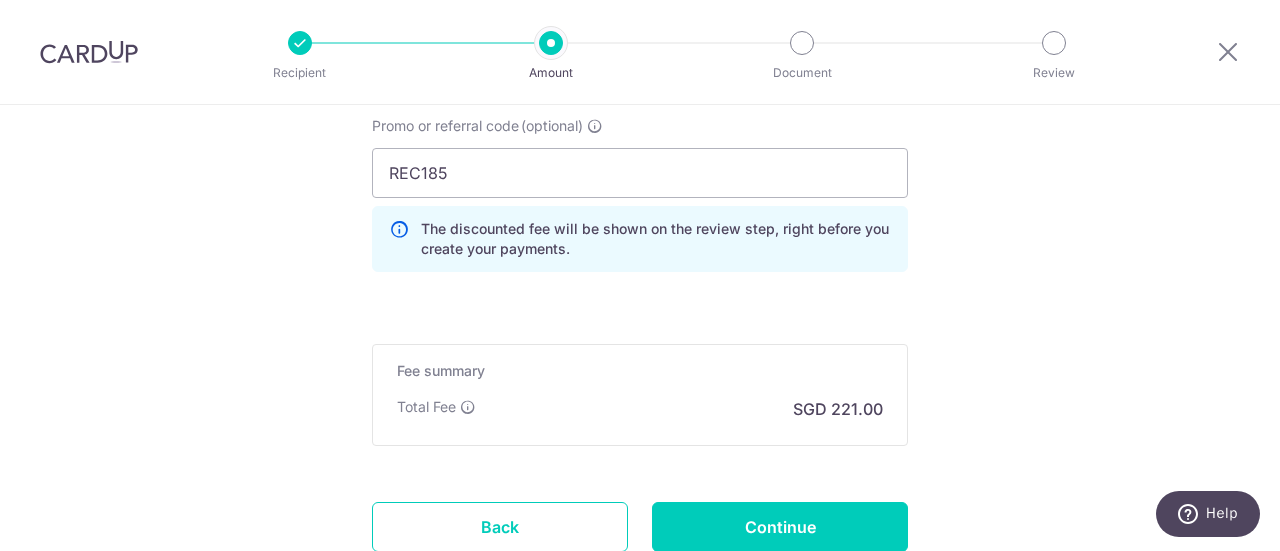 click on "Tell us more about your payment
Enter payment amount
SGD
8,500.00
8500.00
Recipient added successfully!
Select Card
**** 9799
Add credit card
Your Cards
**** 1393
**** 0877
**** 9799
Secure 256-bit SSL
Text
New card details
Card" at bounding box center (640, -299) 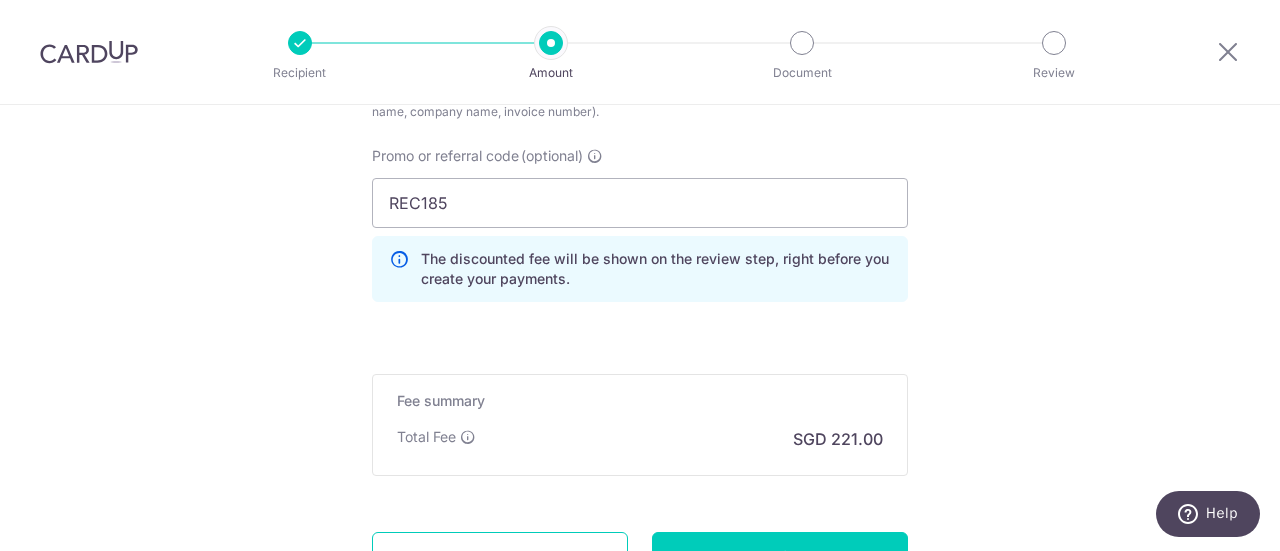 scroll, scrollTop: 1375, scrollLeft: 0, axis: vertical 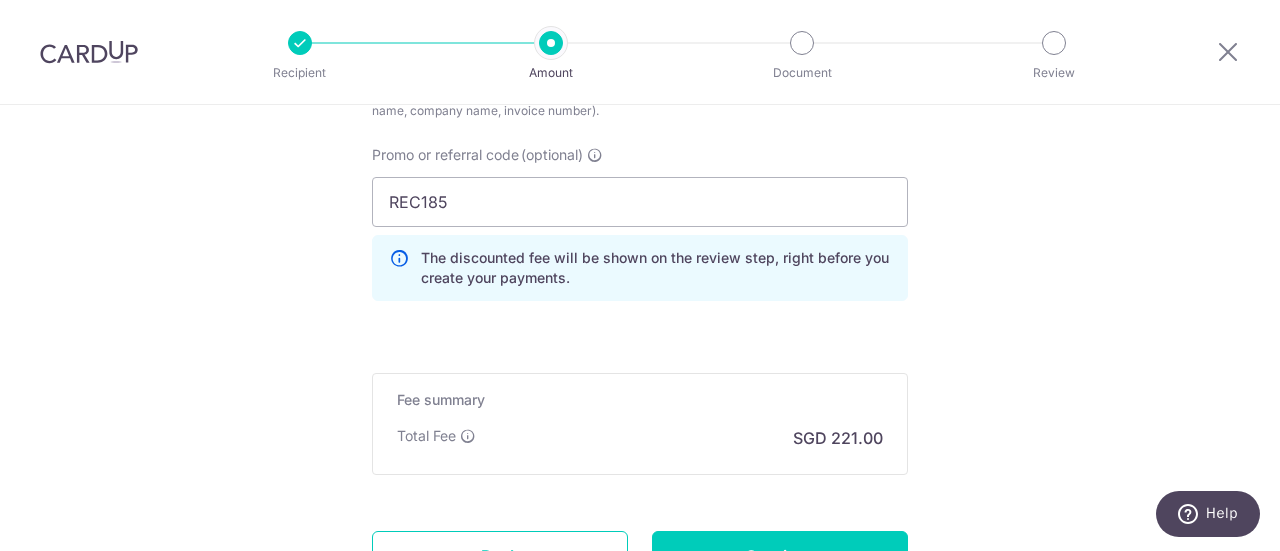 click on "Fee summary
Base fee
Extend fee
Next-day fee
Total Fee
SGD 221.00" at bounding box center [640, 424] 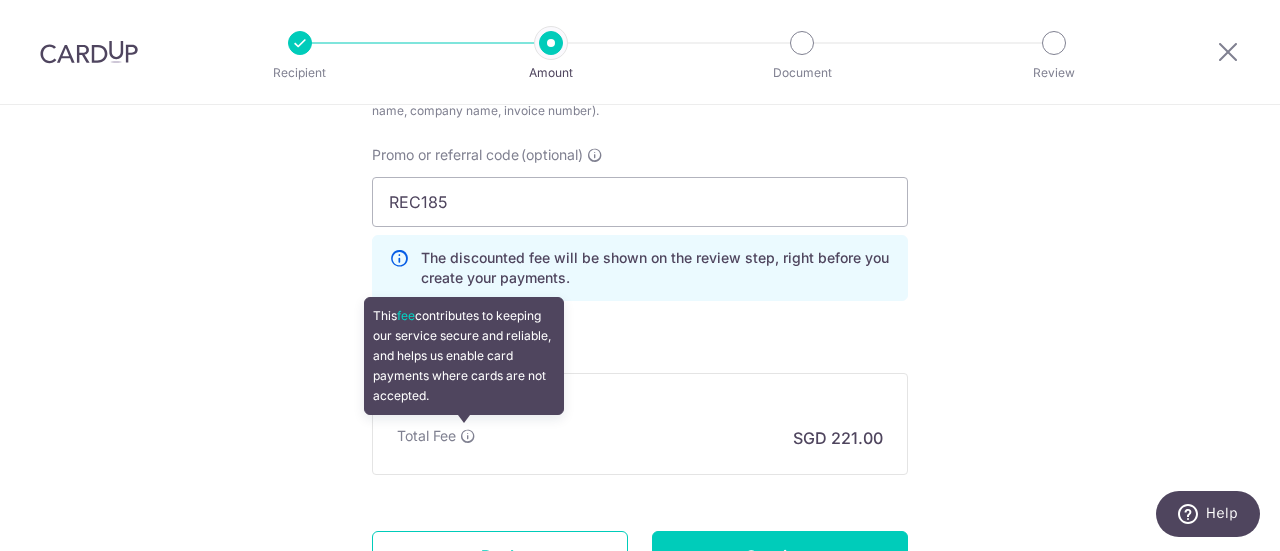 click at bounding box center [468, 436] 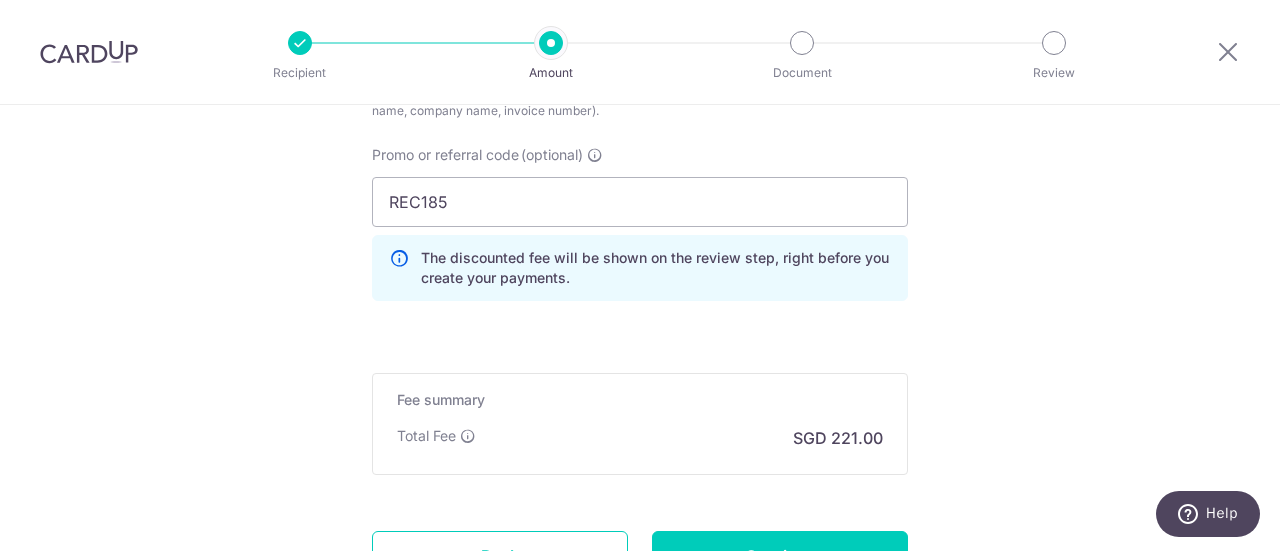 click on "Tell us more about your payment
Enter payment amount
SGD
8,500.00
8500.00
Recipient added successfully!
Select Card
**** 9799
Add credit card
Your Cards
**** 1393
**** 0877
**** 9799
Secure 256-bit SSL
Text
New card details
Card" at bounding box center (640, -270) 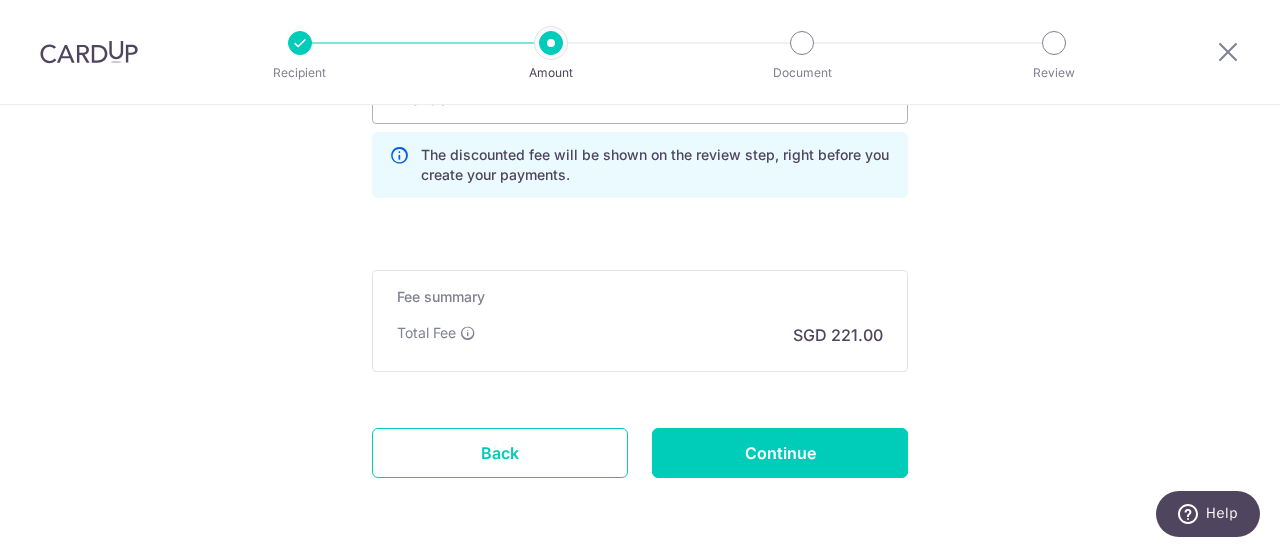 scroll, scrollTop: 1496, scrollLeft: 0, axis: vertical 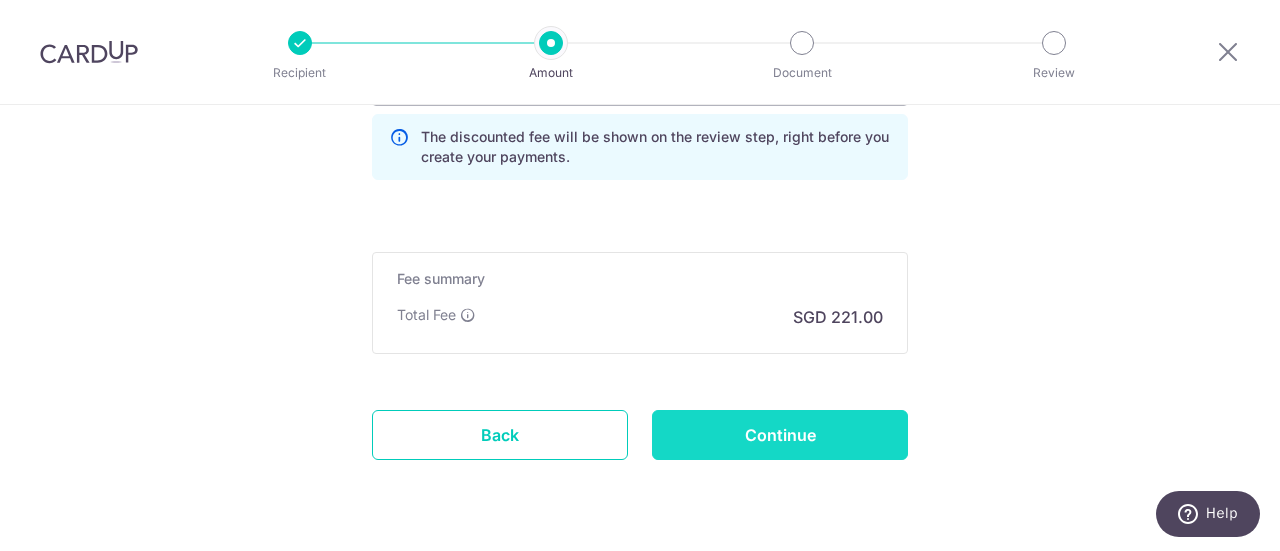 click on "Continue" at bounding box center (780, 435) 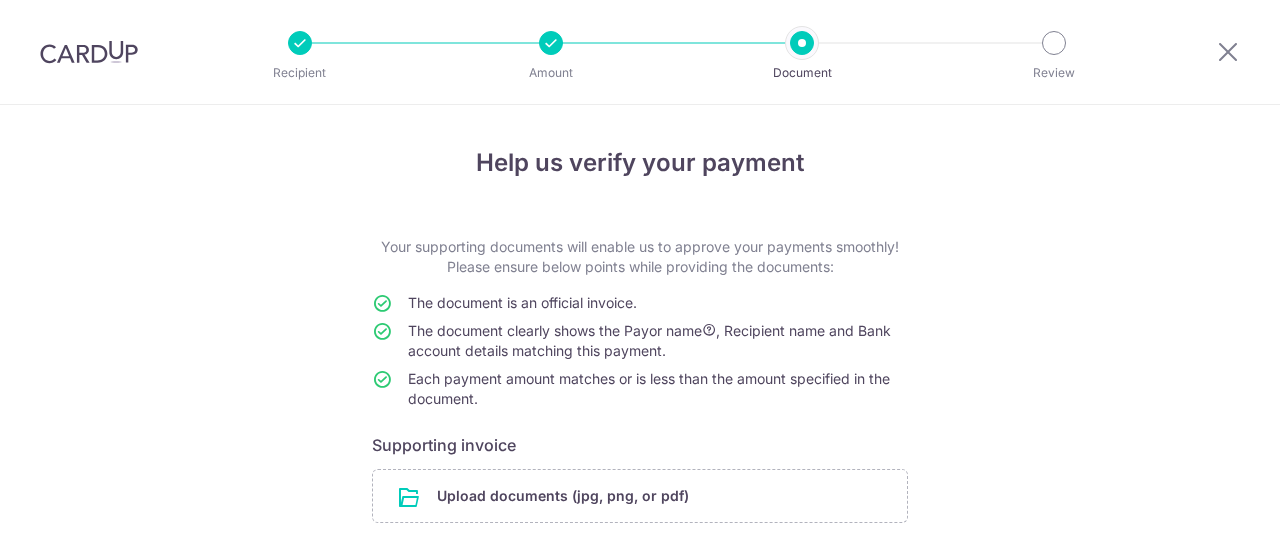 scroll, scrollTop: 0, scrollLeft: 0, axis: both 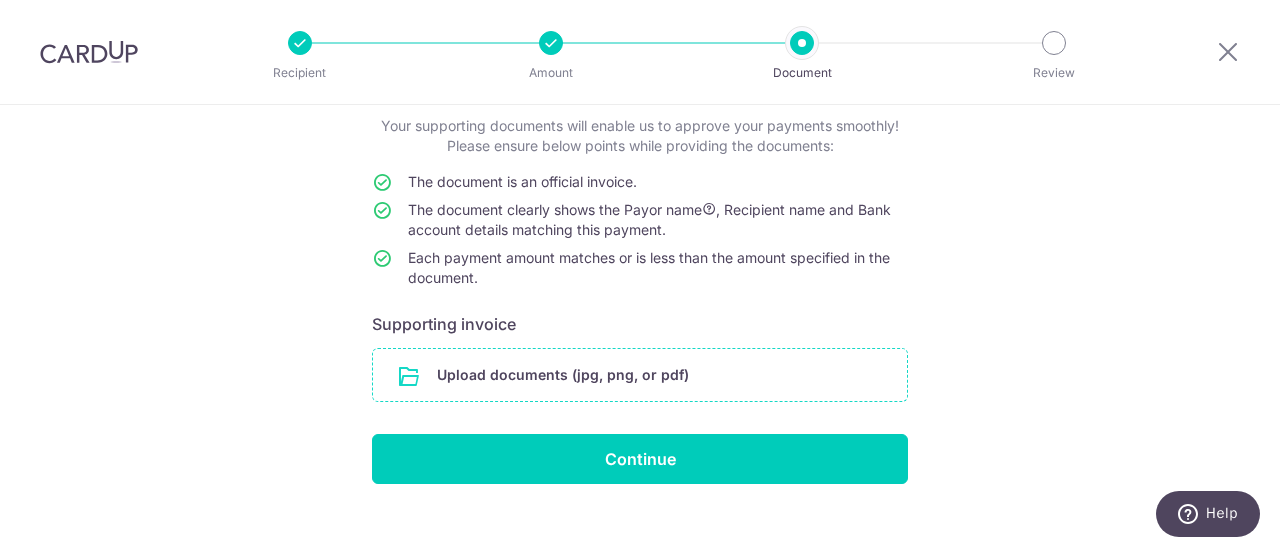 click at bounding box center [640, 375] 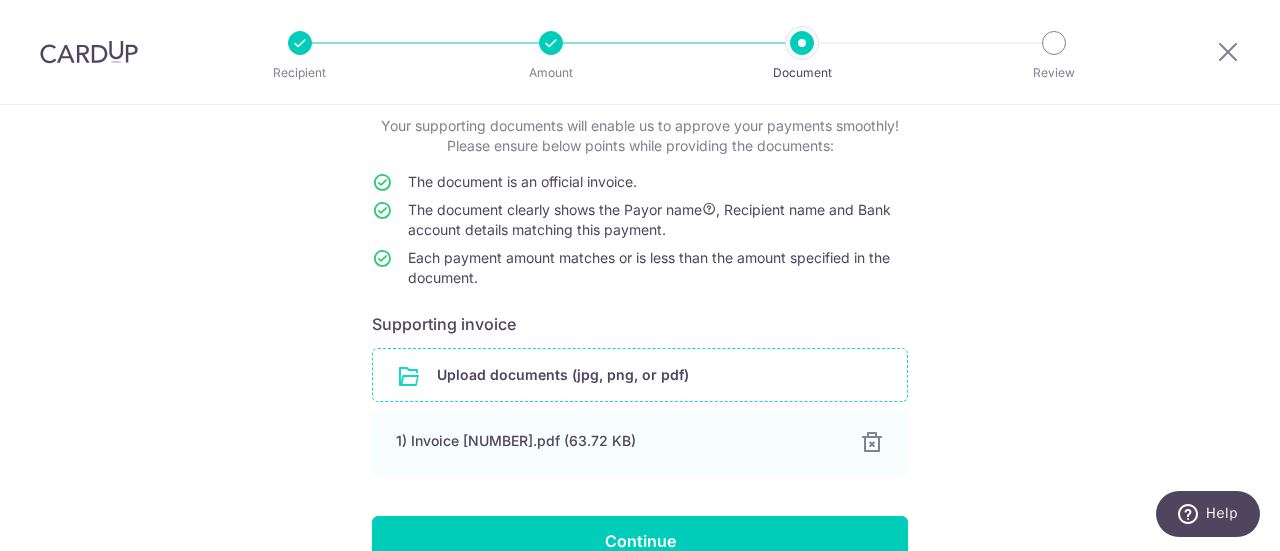scroll, scrollTop: 228, scrollLeft: 0, axis: vertical 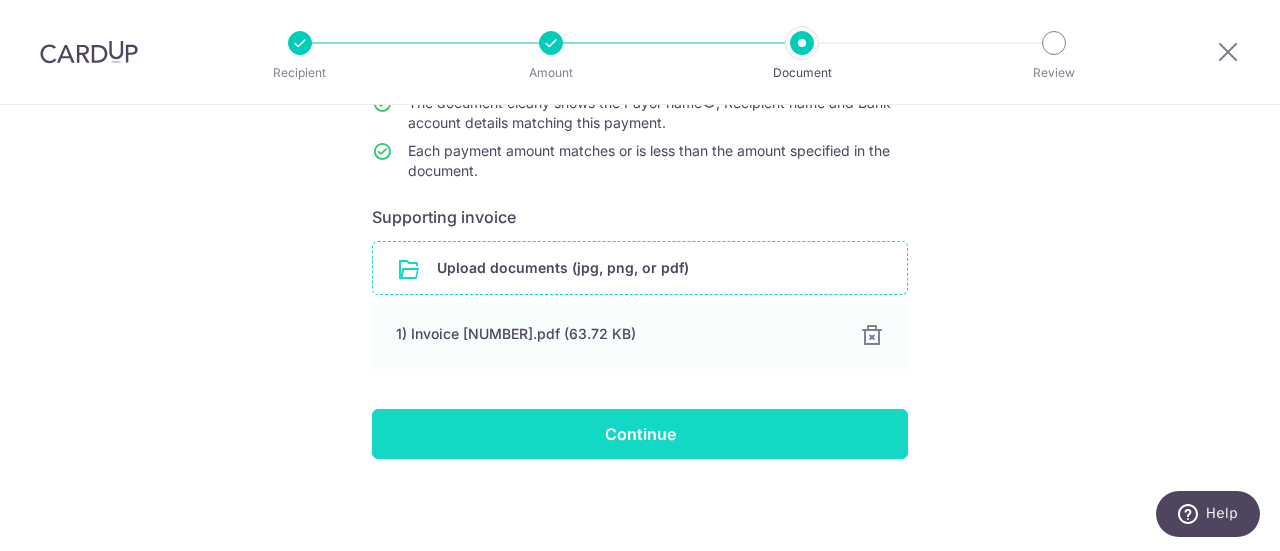 click on "Continue" at bounding box center [640, 434] 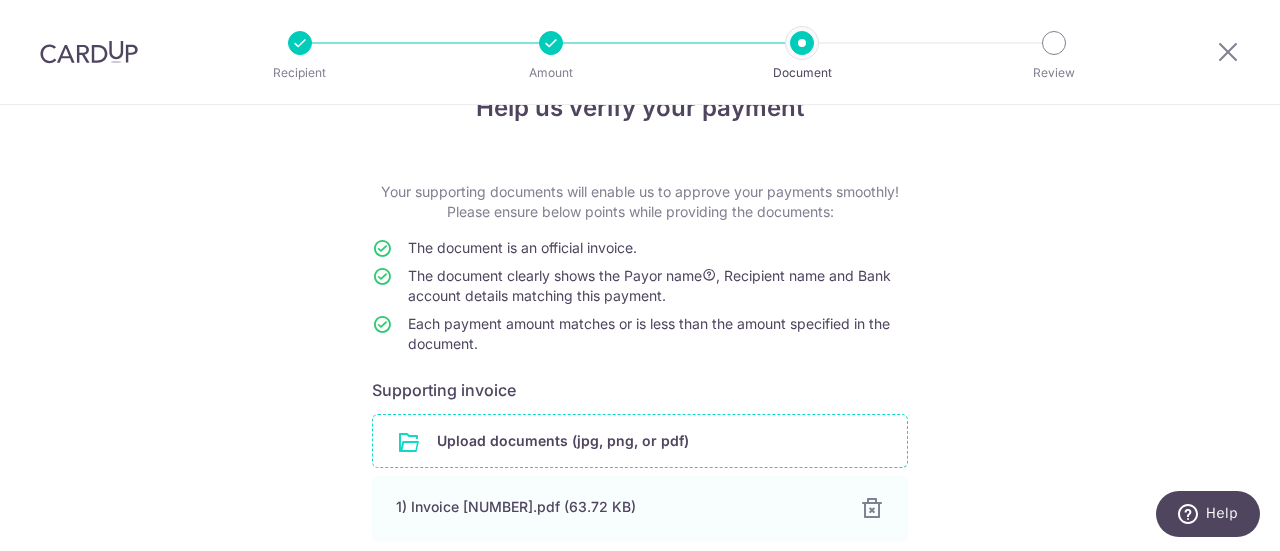scroll, scrollTop: 54, scrollLeft: 0, axis: vertical 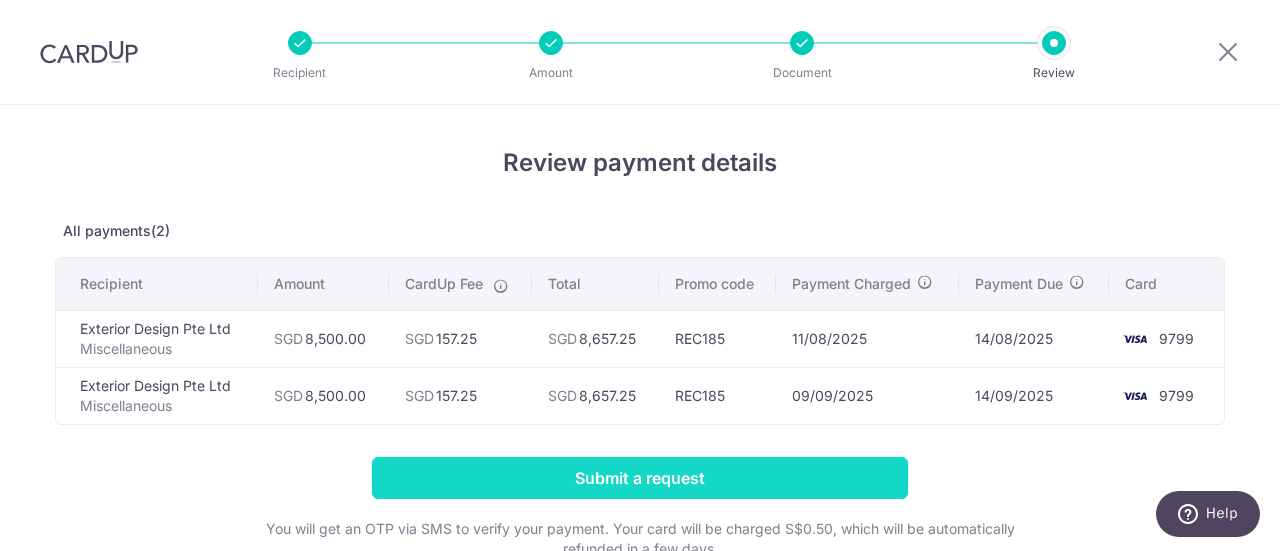 click on "Submit a request" at bounding box center [640, 478] 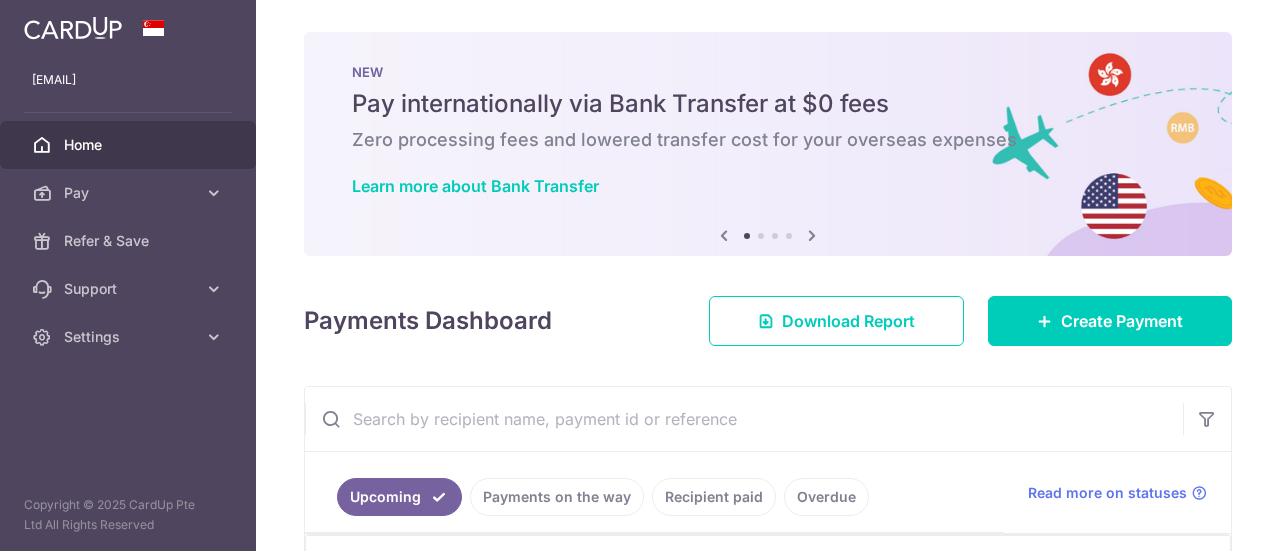 scroll, scrollTop: 0, scrollLeft: 0, axis: both 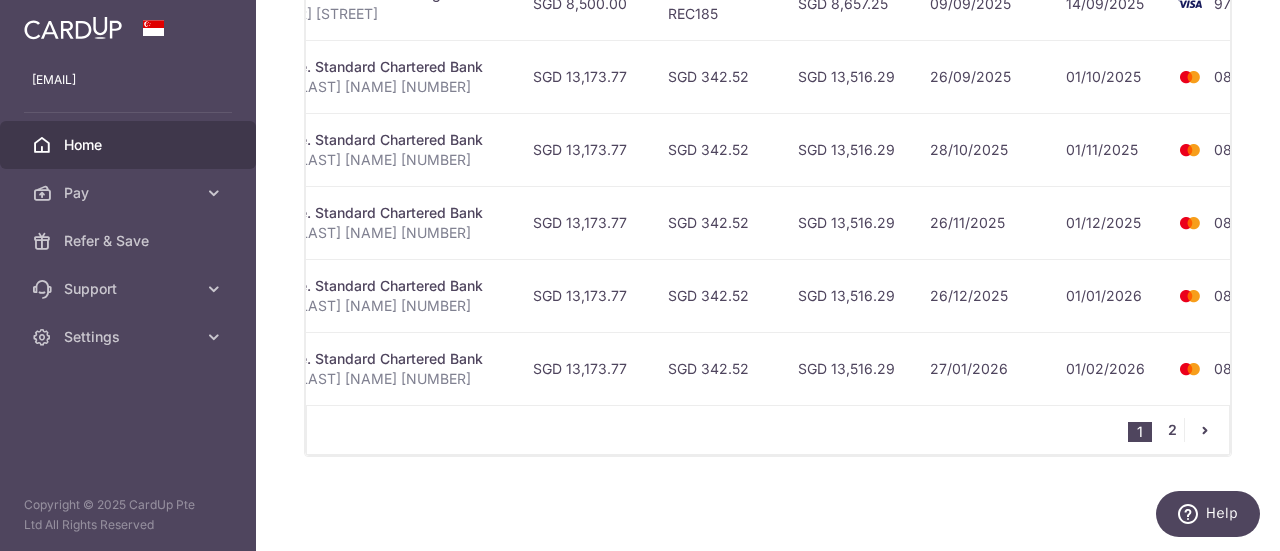 click on "2" at bounding box center [1172, 430] 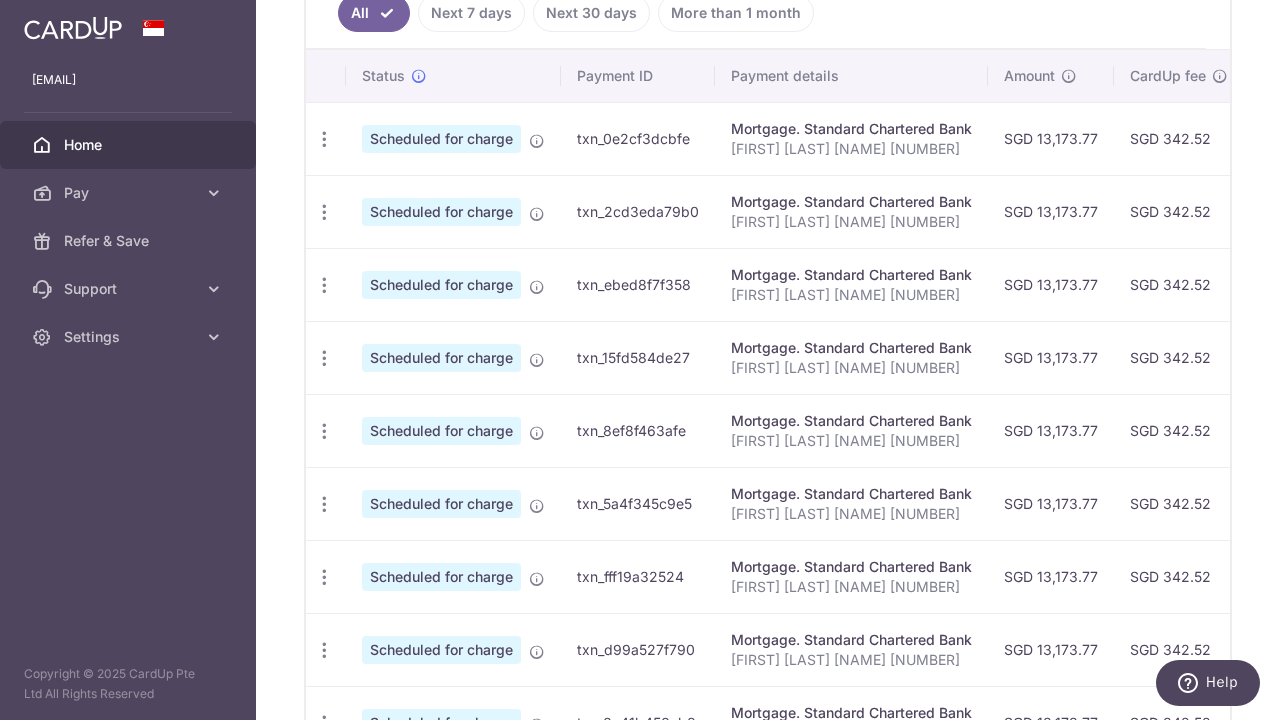 scroll, scrollTop: 520, scrollLeft: 0, axis: vertical 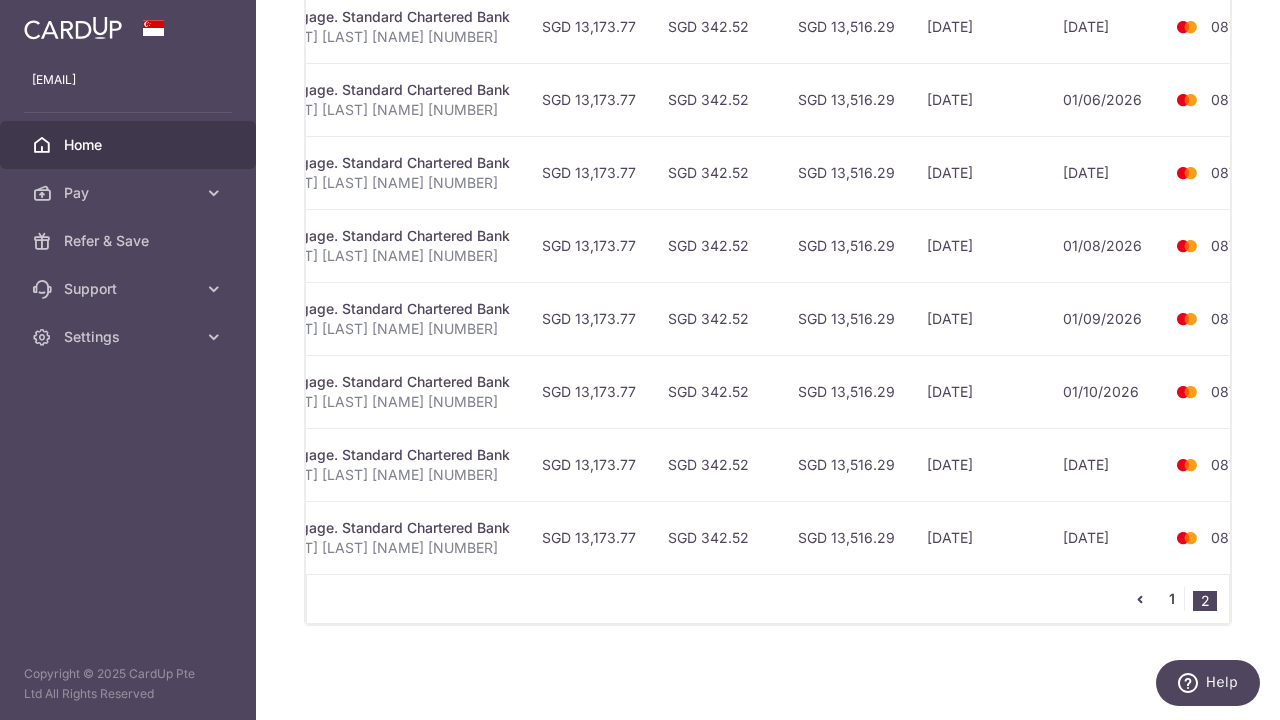 click on "1" at bounding box center [1172, 599] 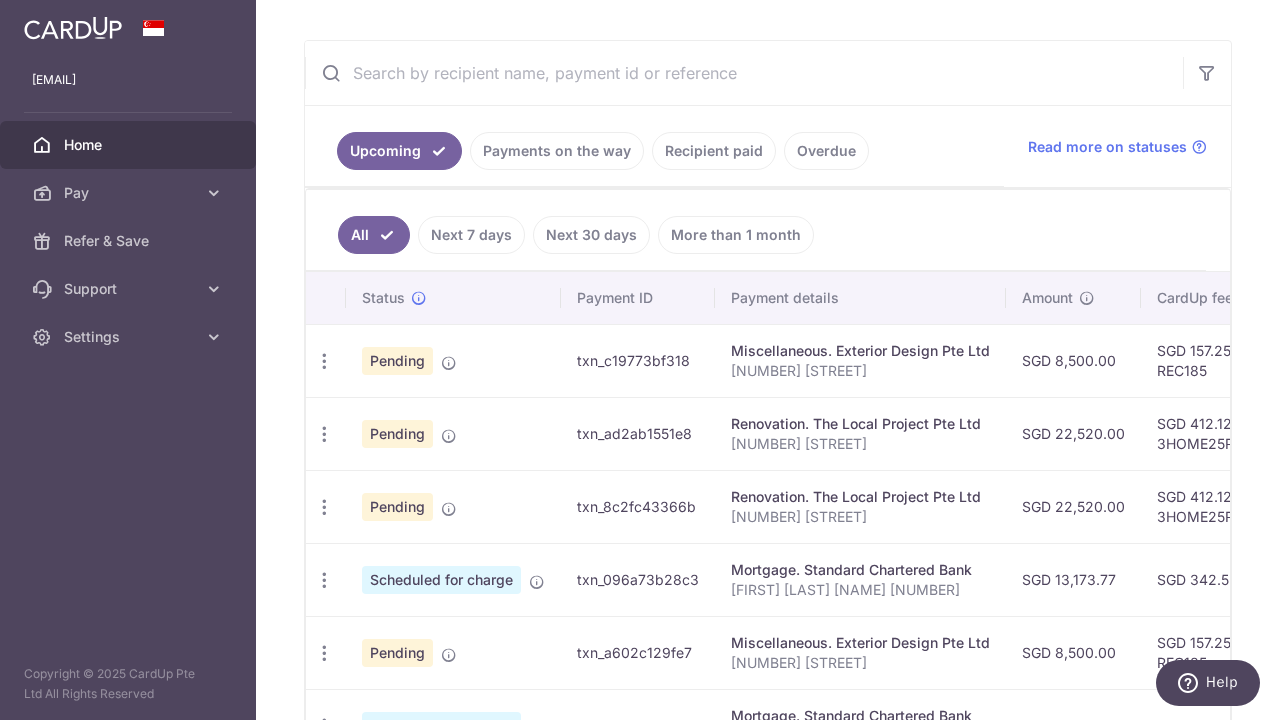scroll, scrollTop: 347, scrollLeft: 0, axis: vertical 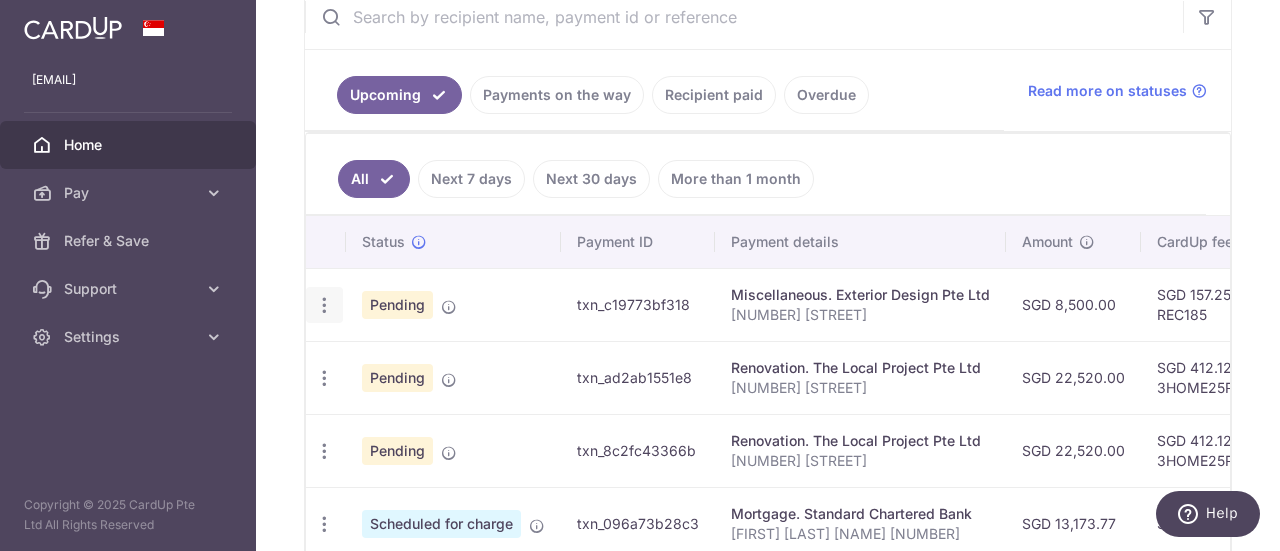 click at bounding box center [324, 305] 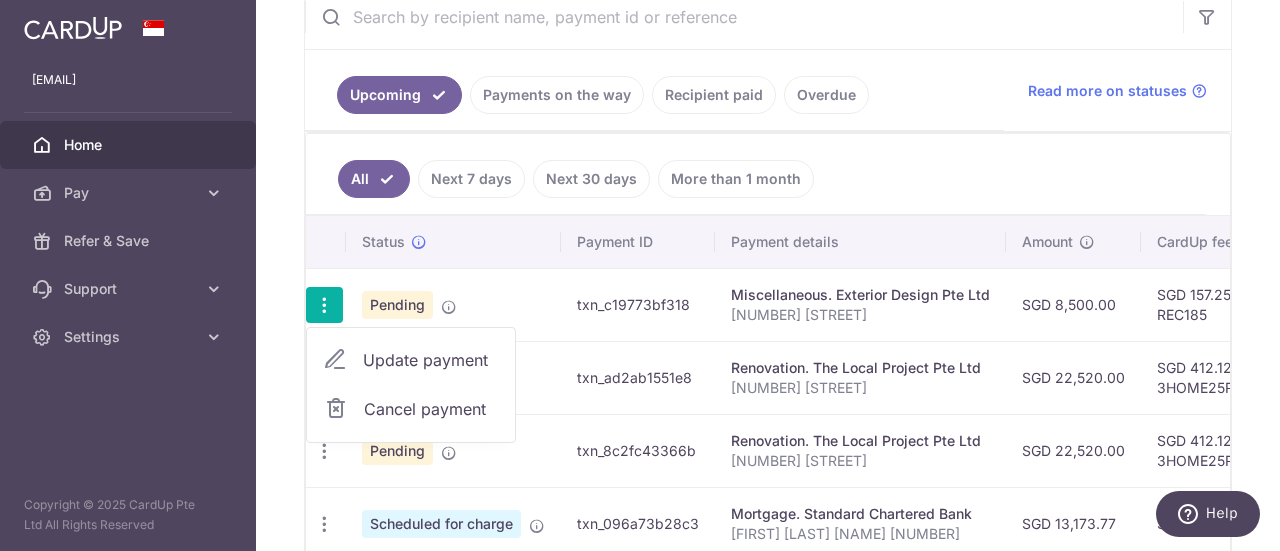 click on "[NUMBER] [STREET]" at bounding box center (860, 315) 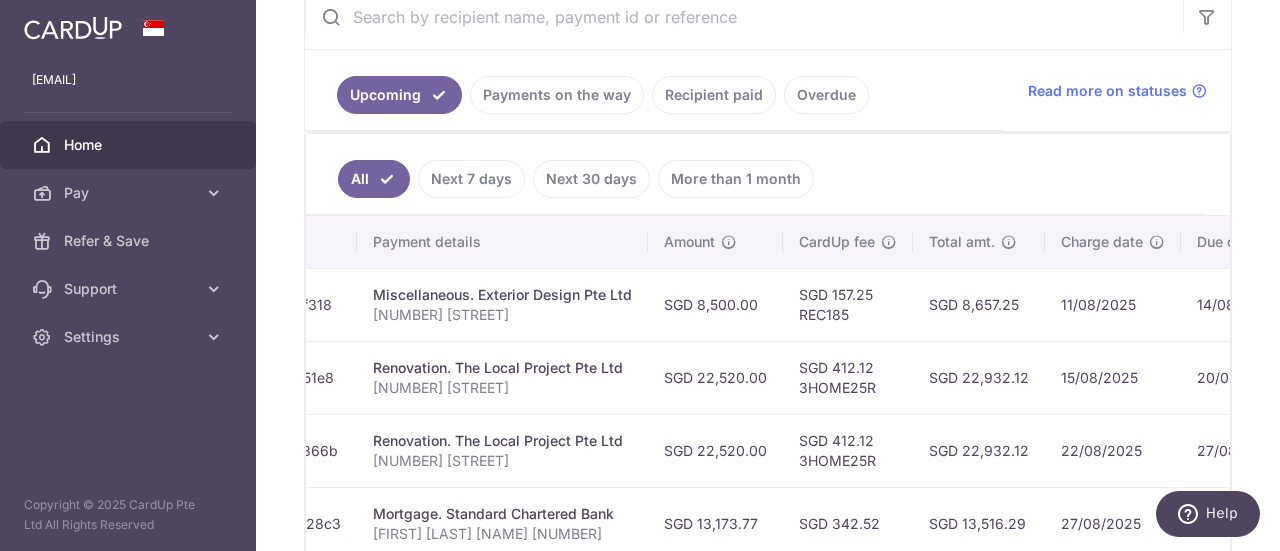scroll, scrollTop: 0, scrollLeft: 357, axis: horizontal 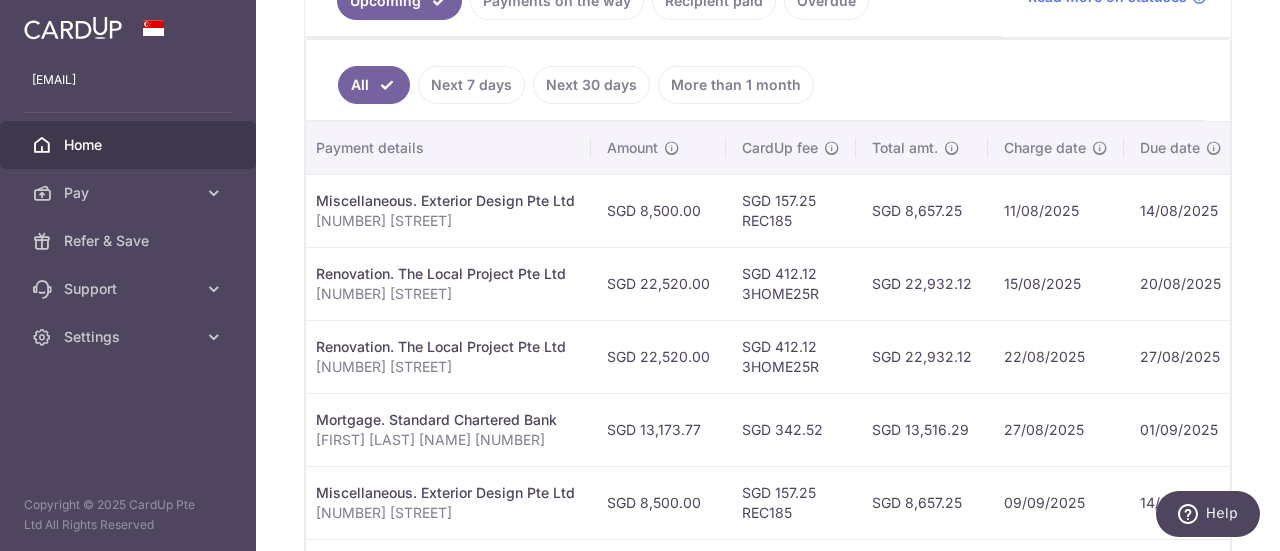 drag, startPoint x: 901, startPoint y: 209, endPoint x: 955, endPoint y: 210, distance: 54.00926 